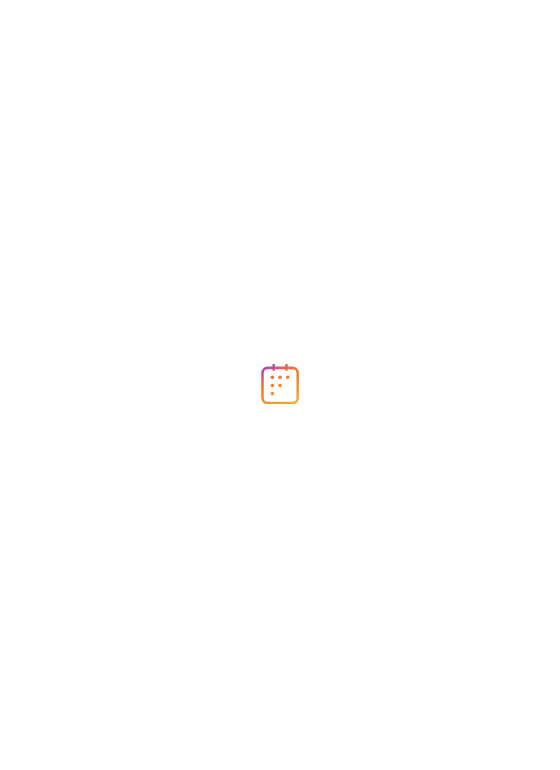 scroll, scrollTop: 0, scrollLeft: 0, axis: both 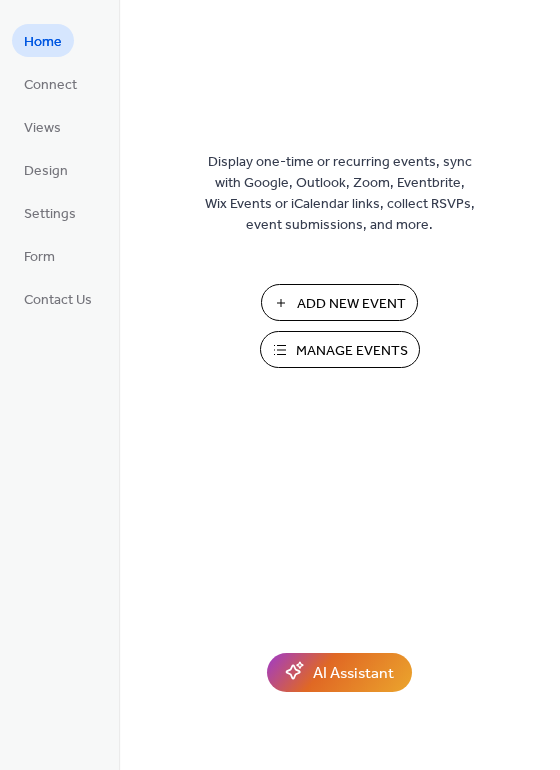 click on "Add New Event" at bounding box center [351, 304] 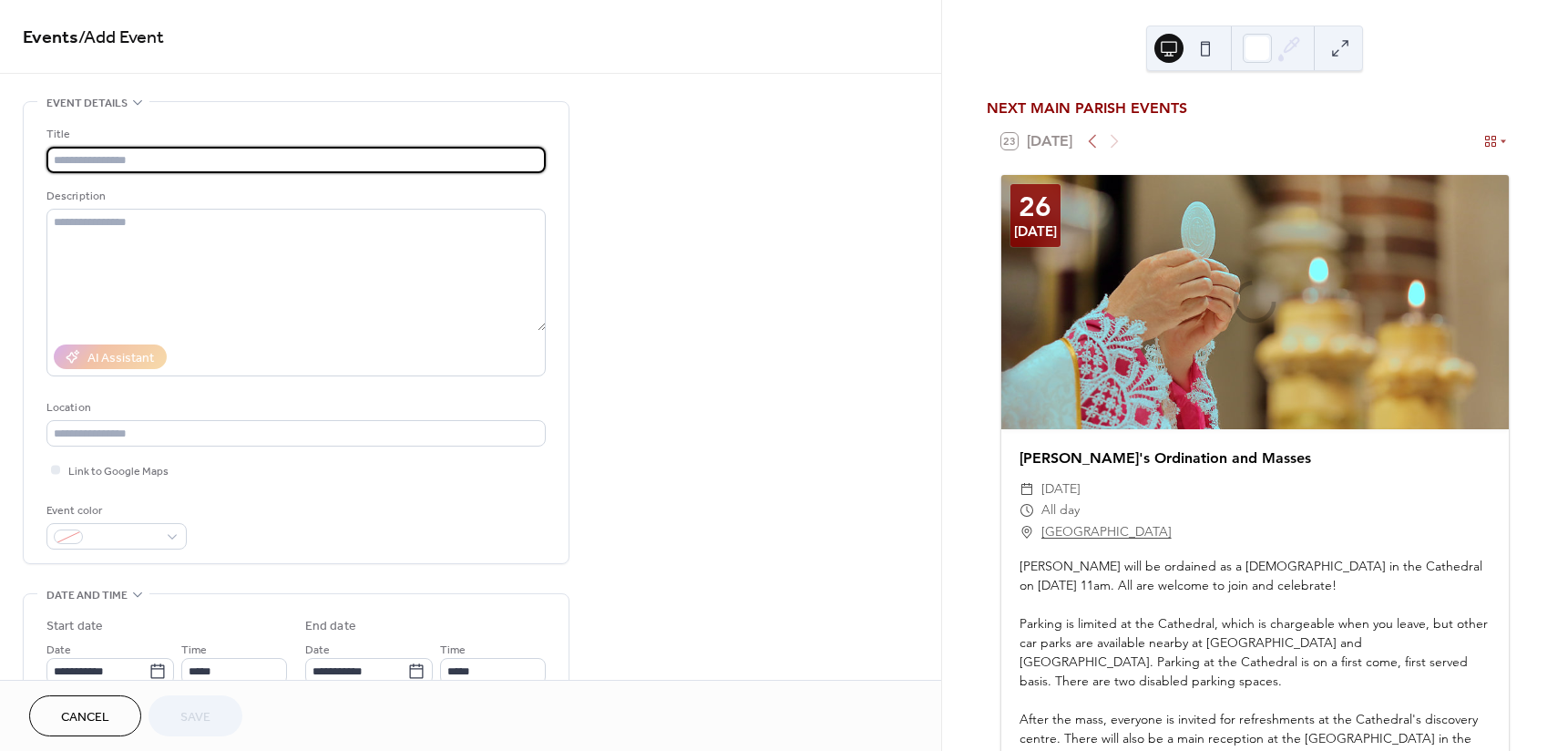scroll, scrollTop: 0, scrollLeft: 0, axis: both 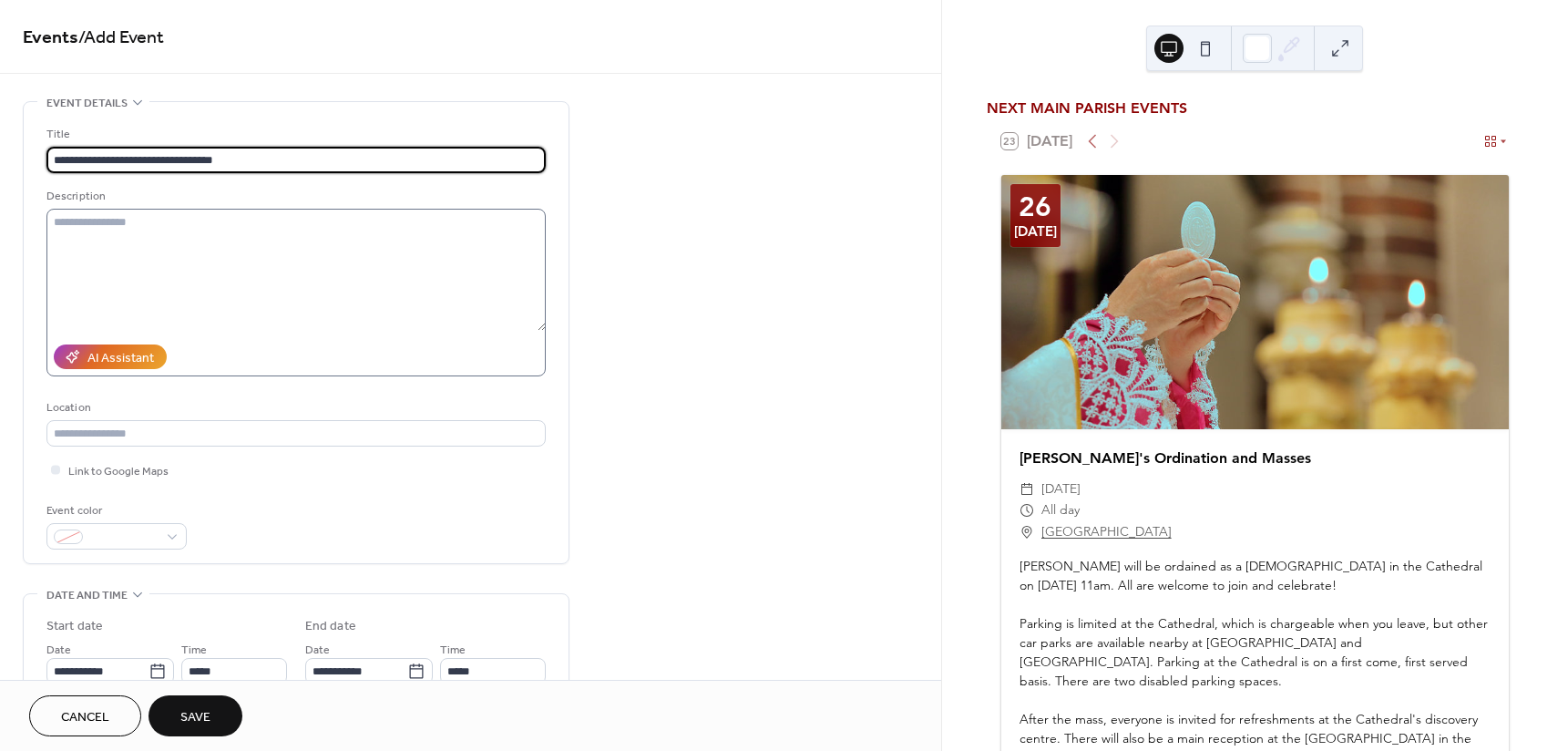 type on "**********" 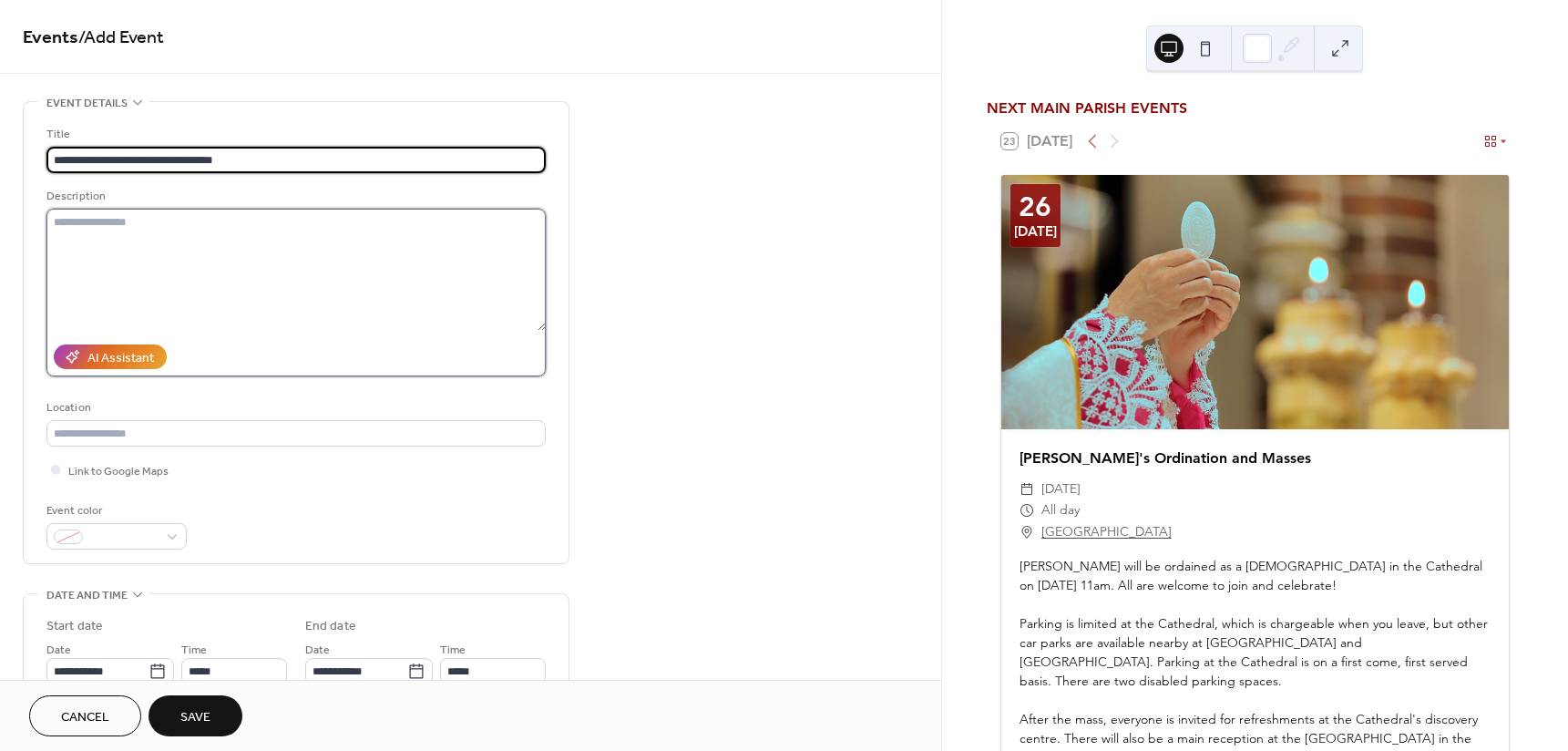 click at bounding box center (296, 270) 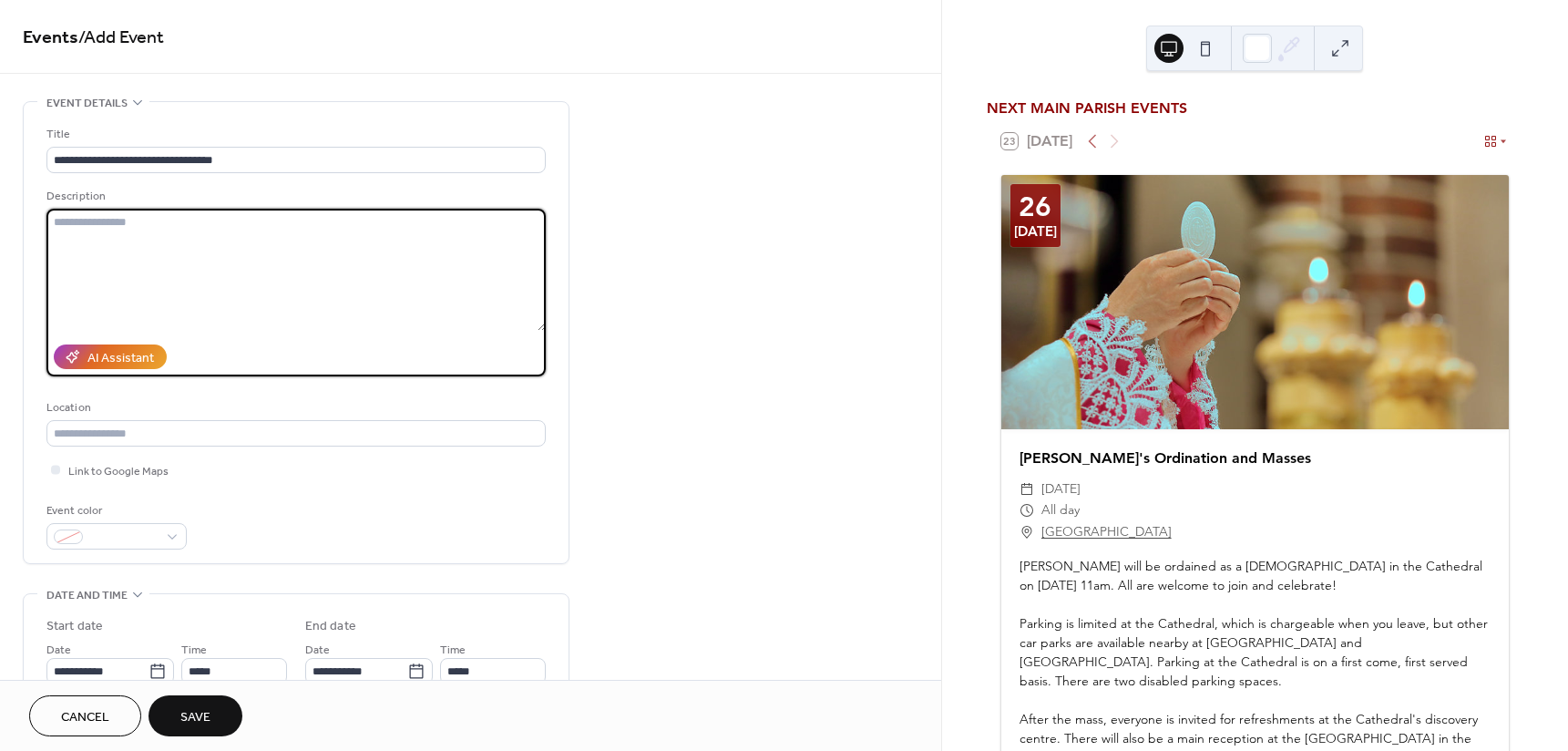 paste on "**********" 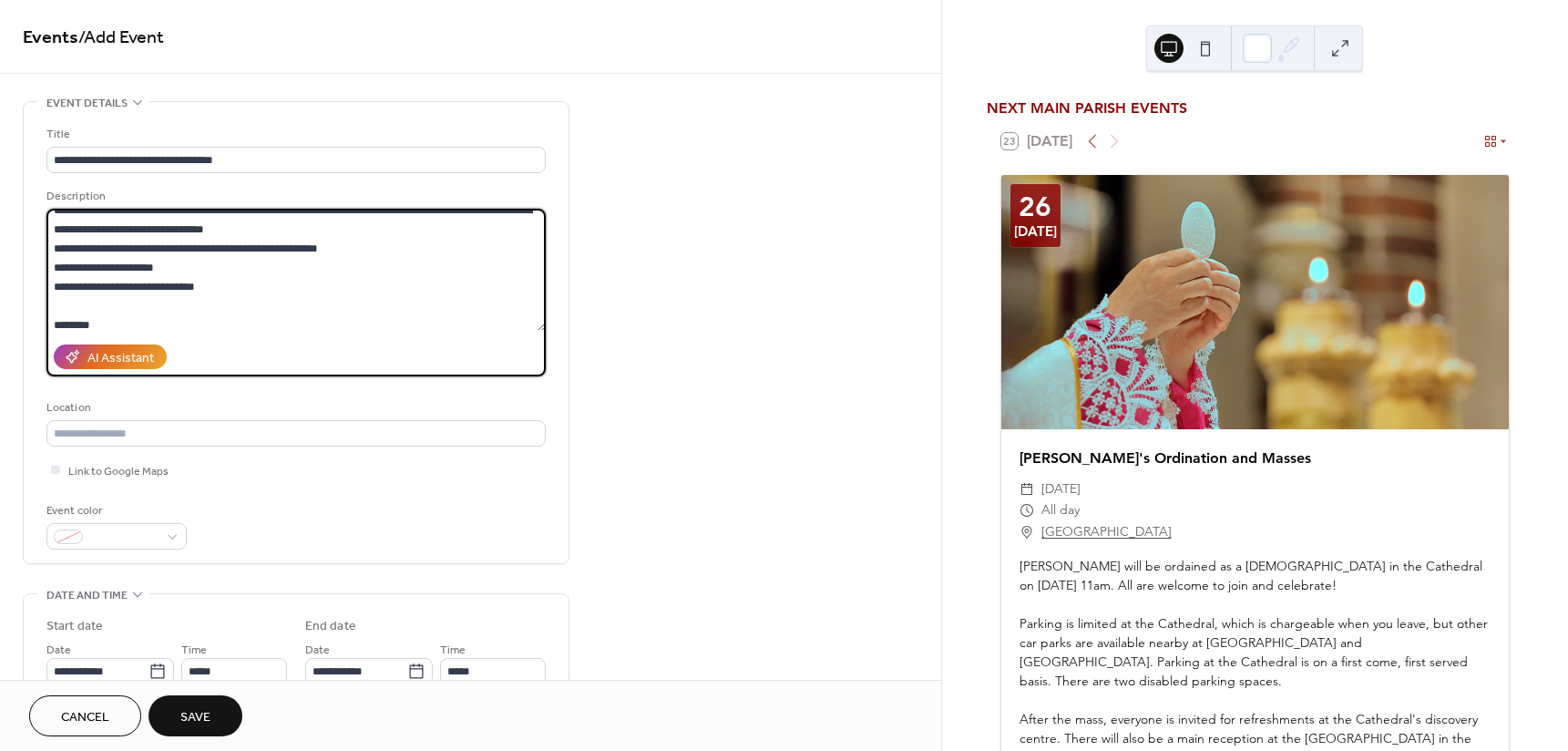 scroll, scrollTop: 0, scrollLeft: 0, axis: both 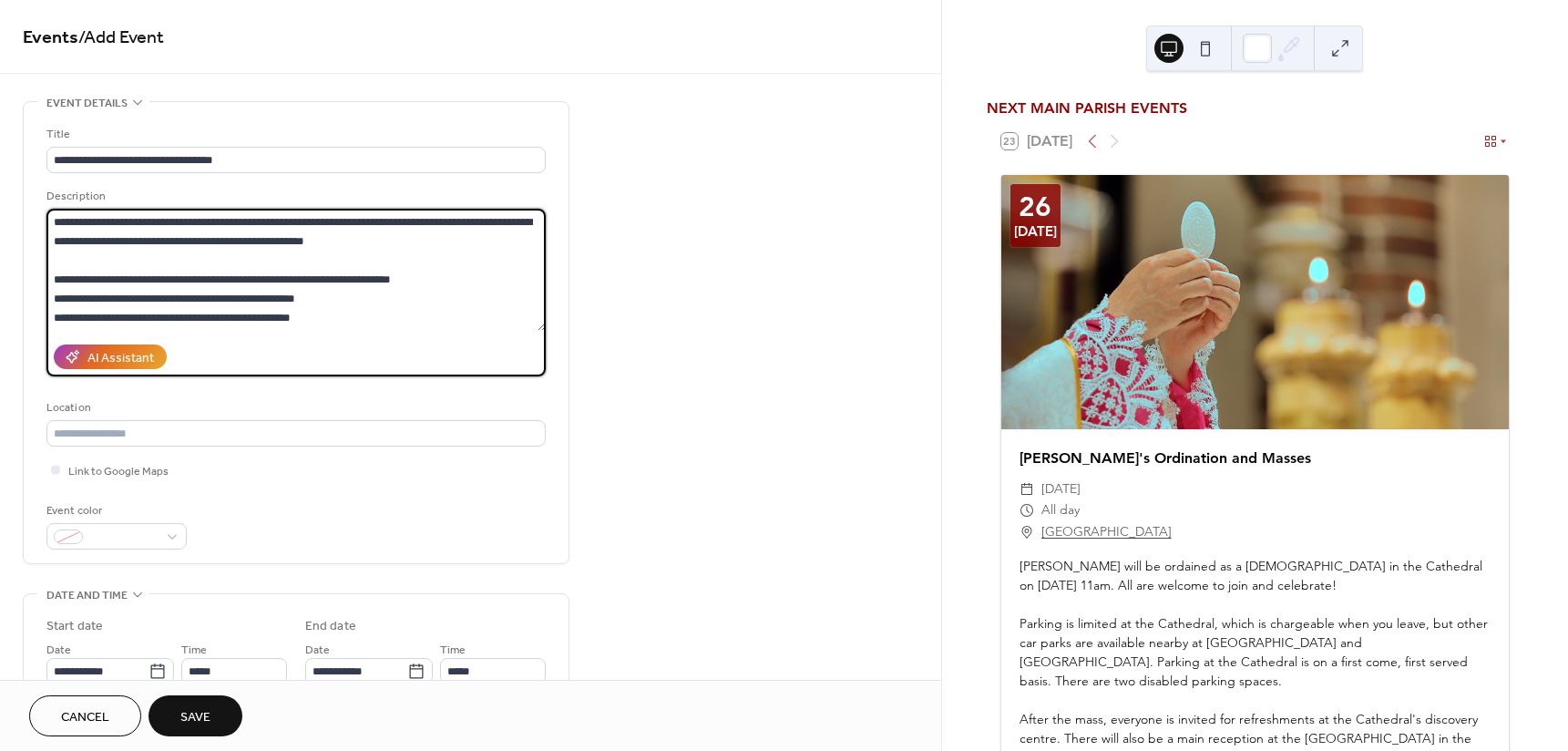 click on "**********" at bounding box center [296, 270] 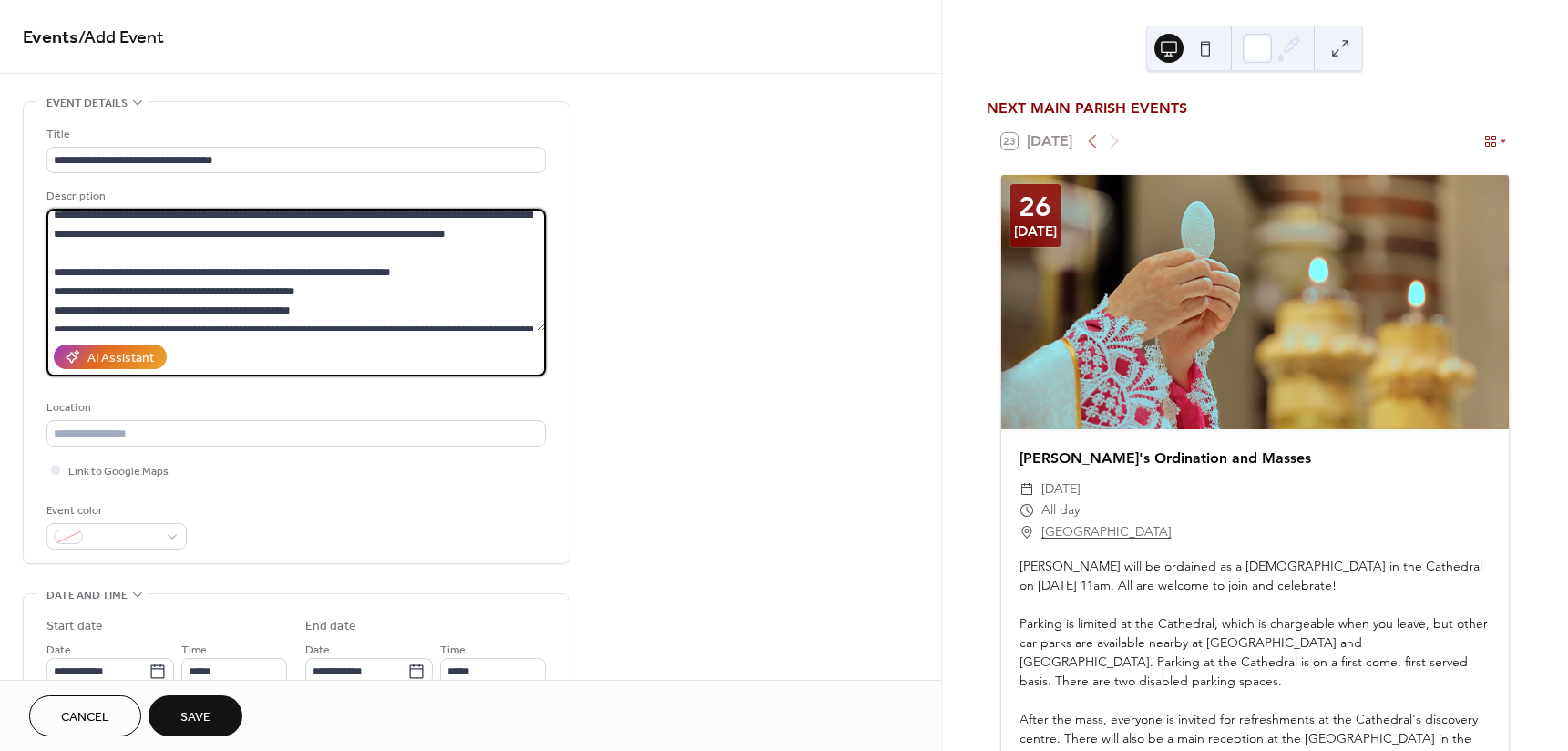 scroll, scrollTop: 0, scrollLeft: 0, axis: both 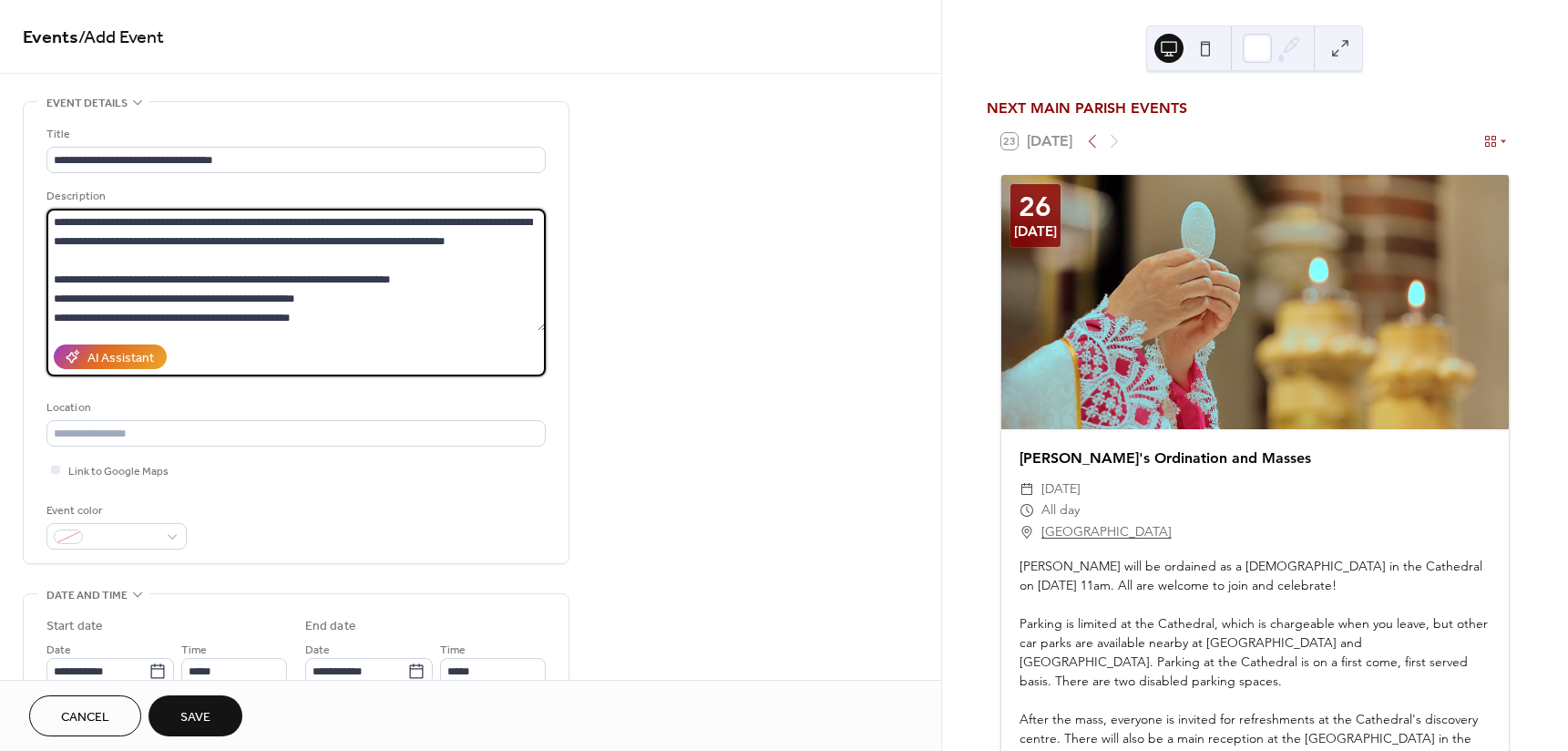 click on "**********" at bounding box center (296, 270) 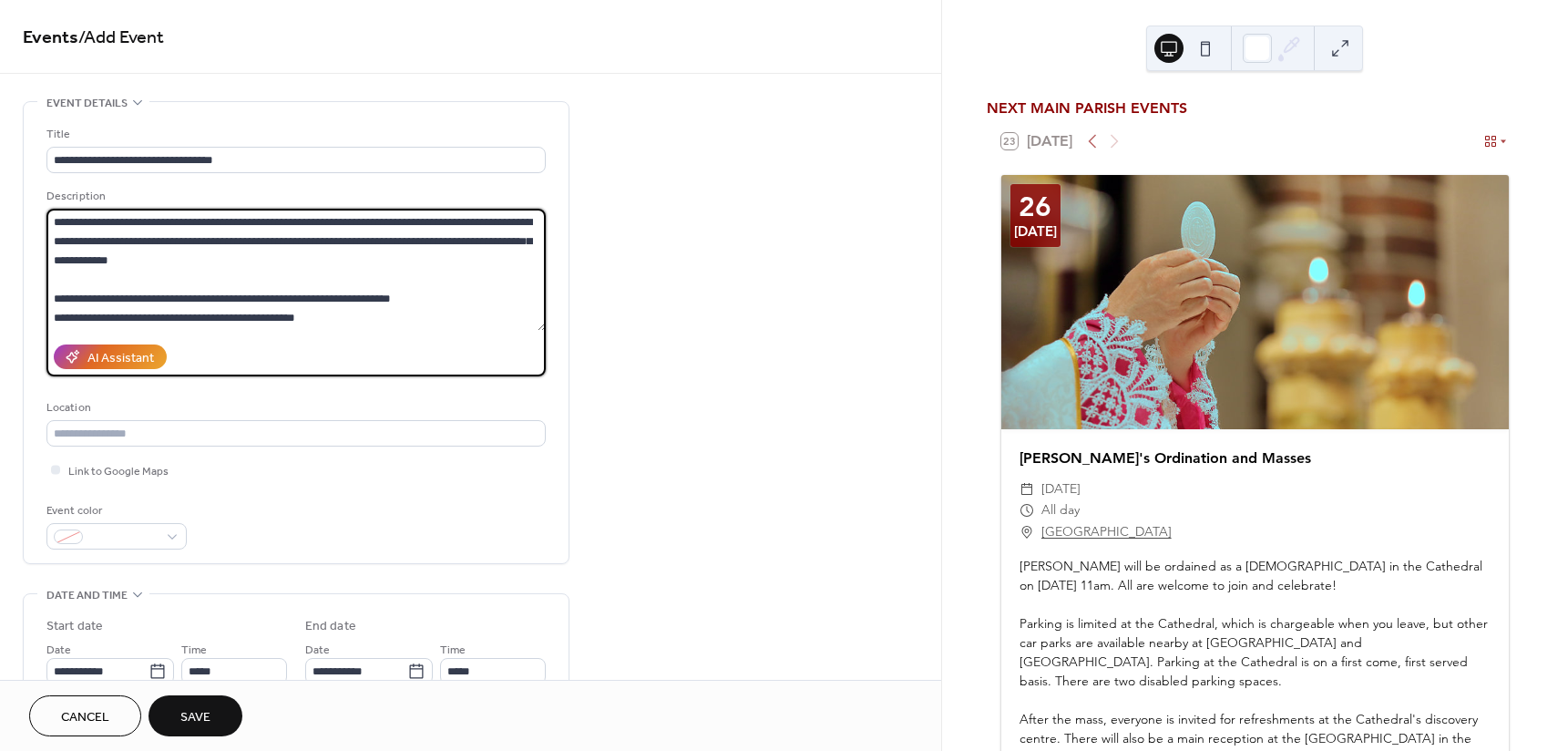 click on "**********" at bounding box center (296, 270) 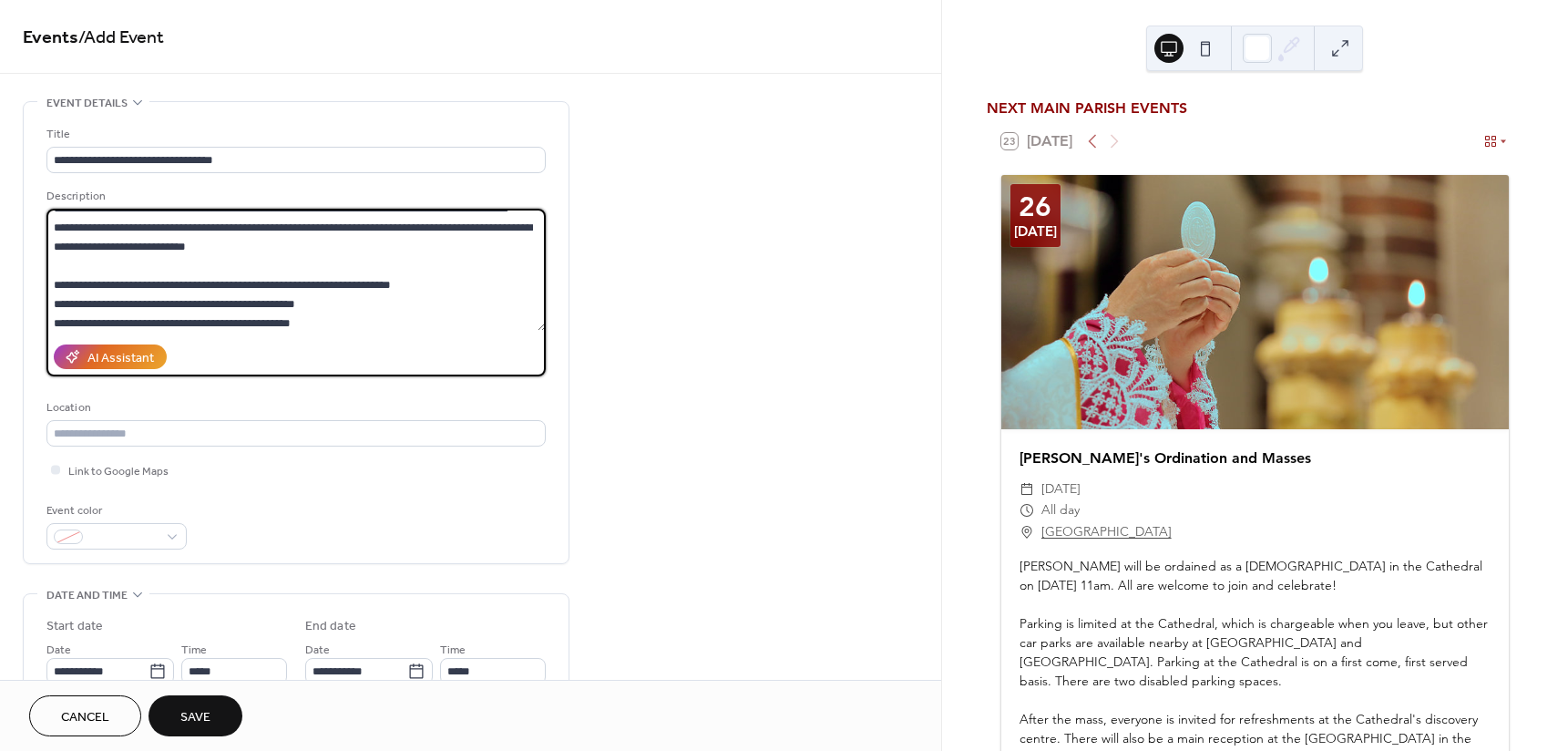 scroll, scrollTop: 29, scrollLeft: 0, axis: vertical 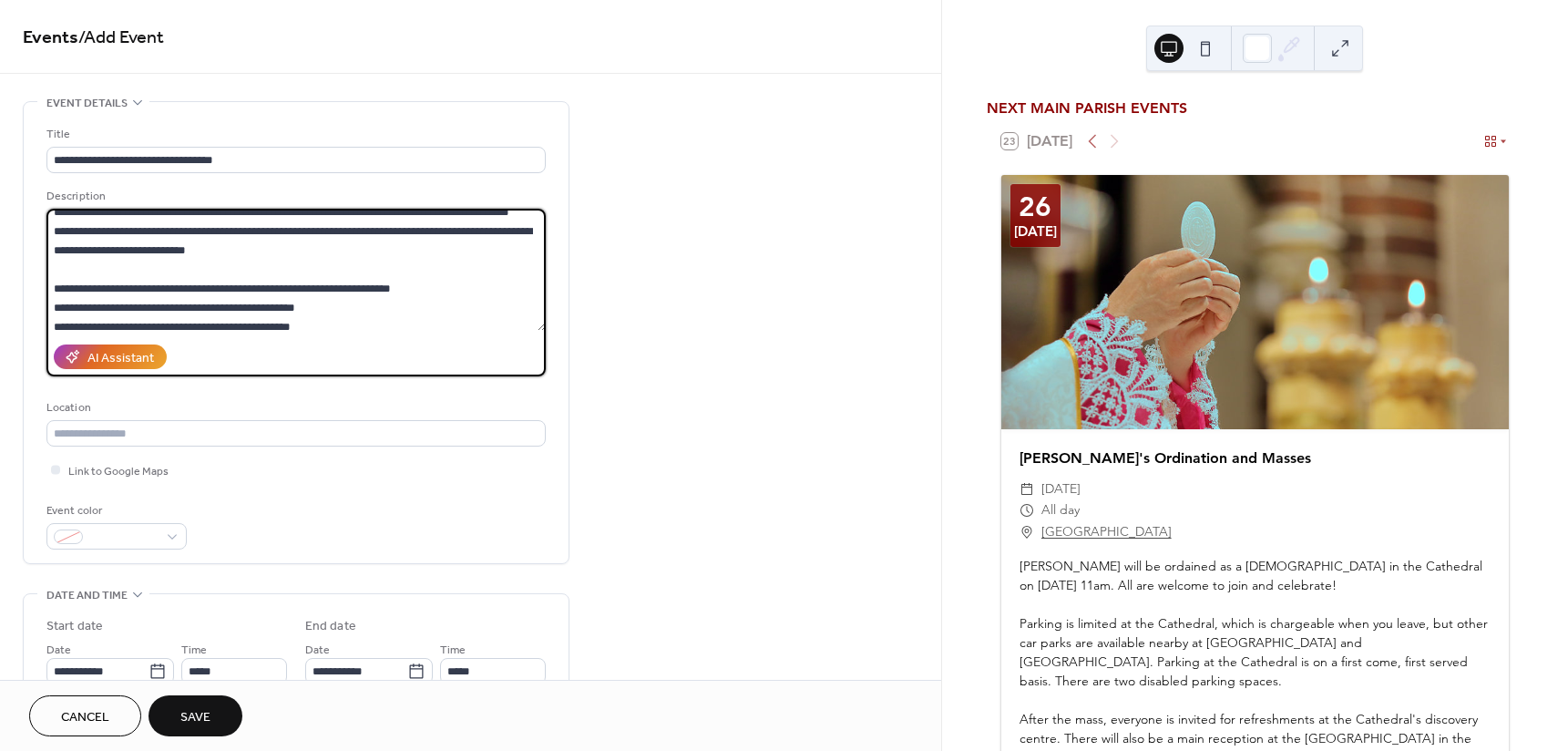 drag, startPoint x: 519, startPoint y: 247, endPoint x: 210, endPoint y: 277, distance: 310.45289 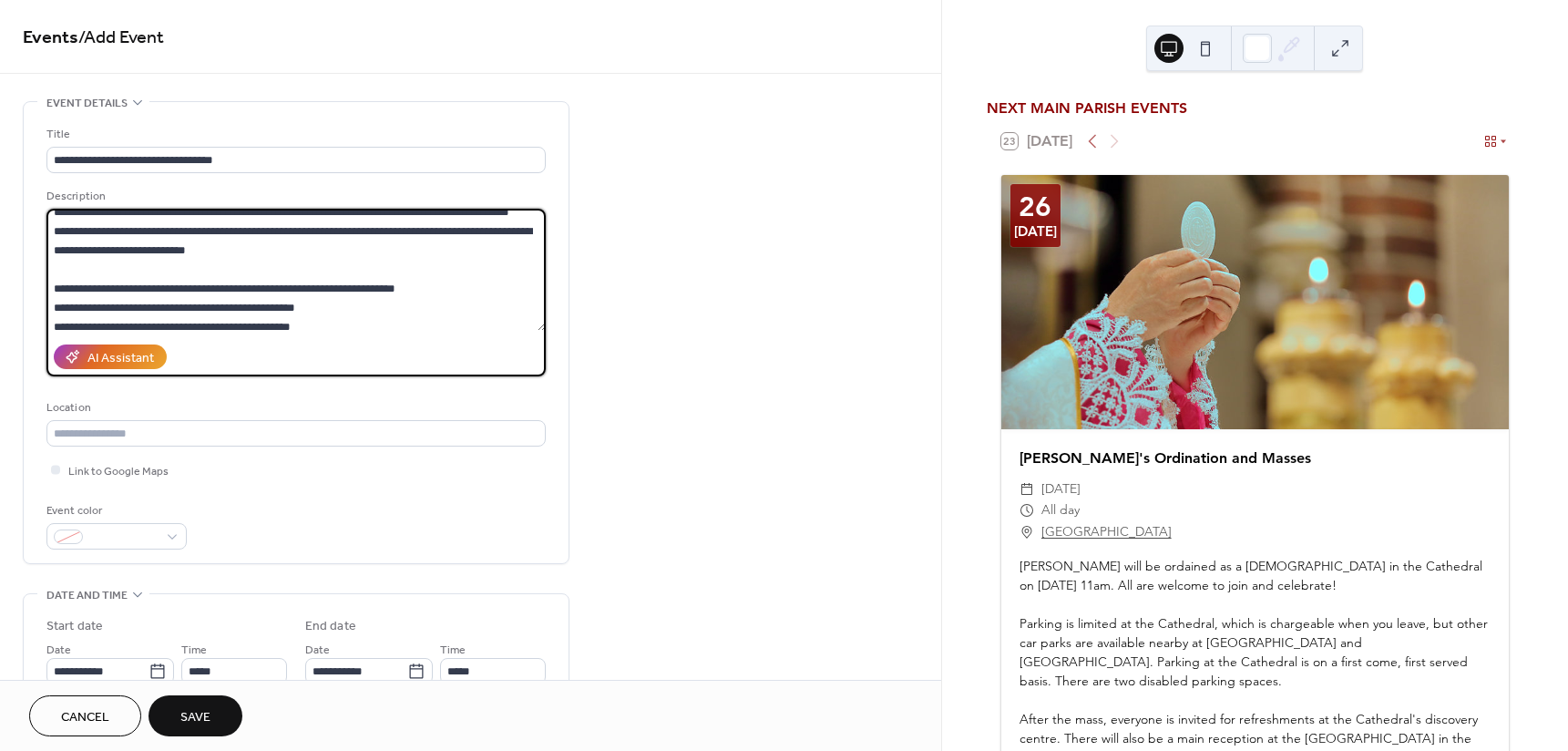 paste on "**********" 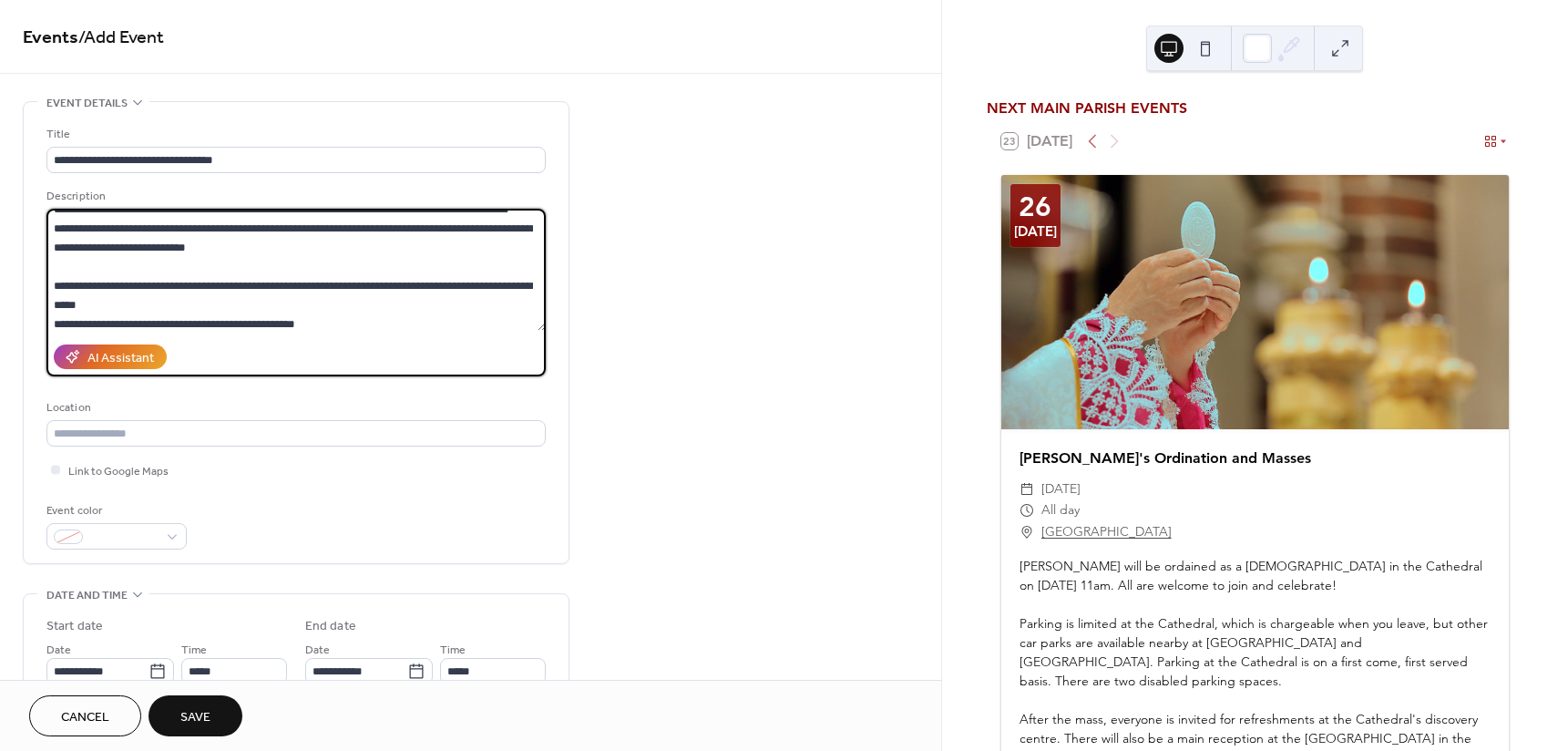 scroll, scrollTop: 29, scrollLeft: 0, axis: vertical 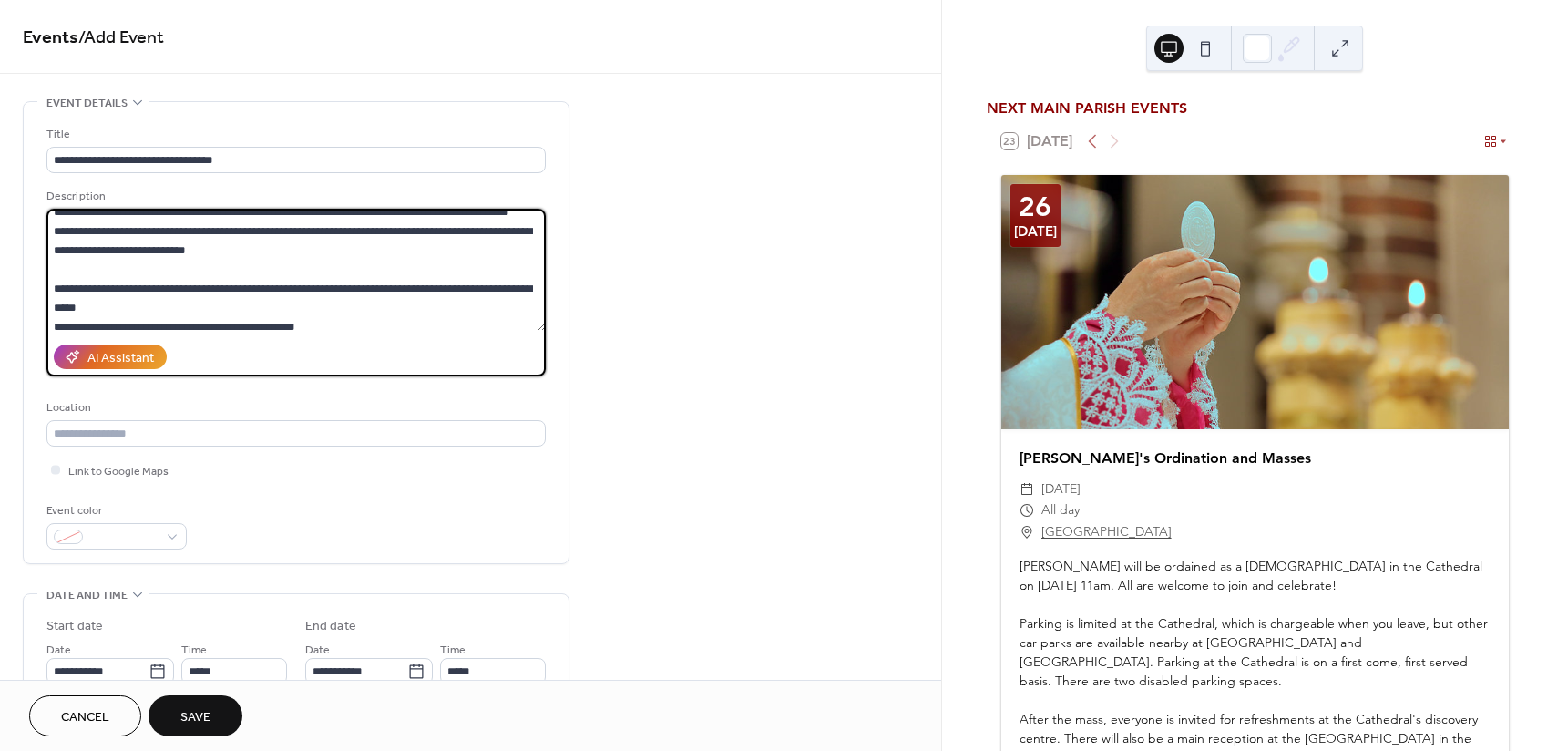 click at bounding box center (296, 270) 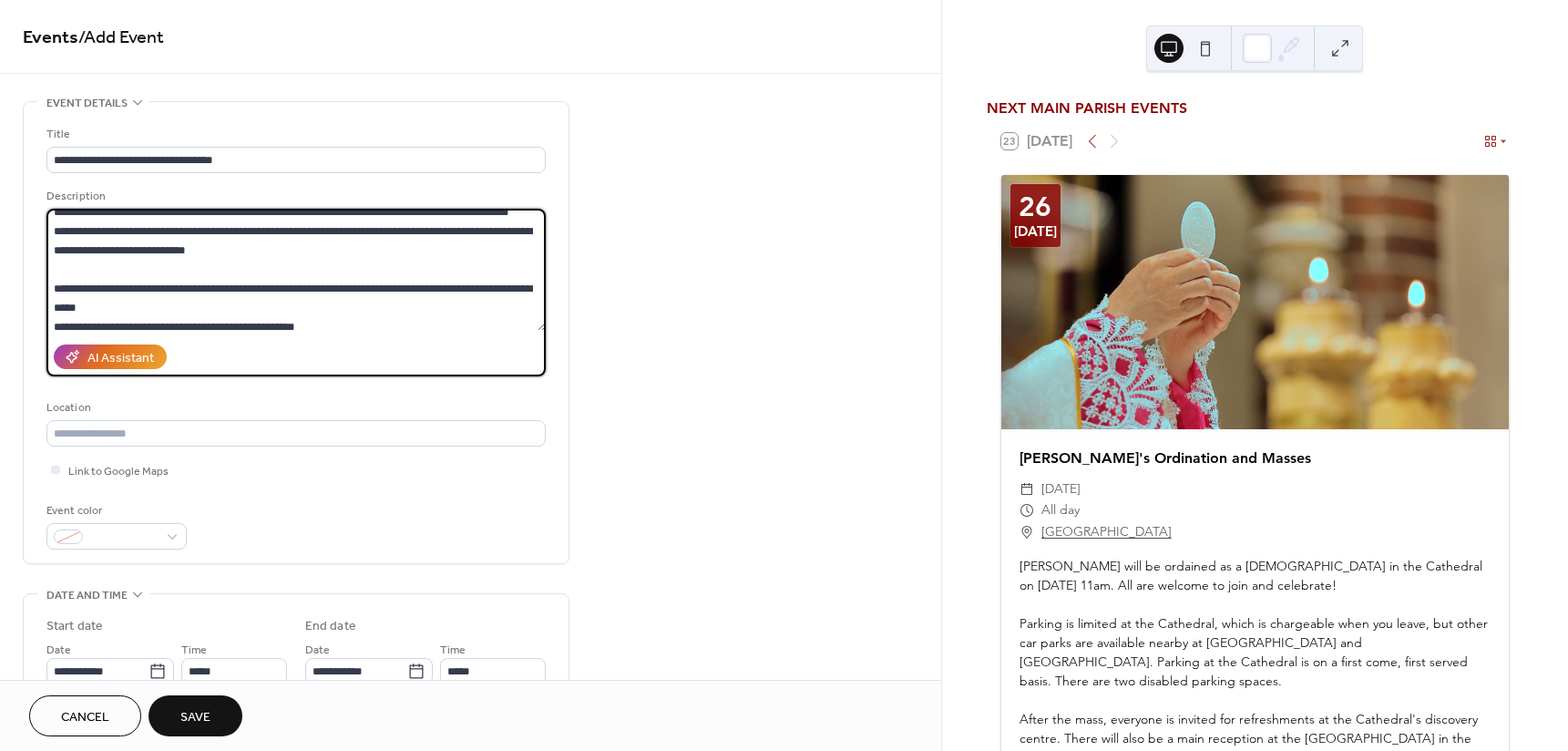 click at bounding box center [296, 270] 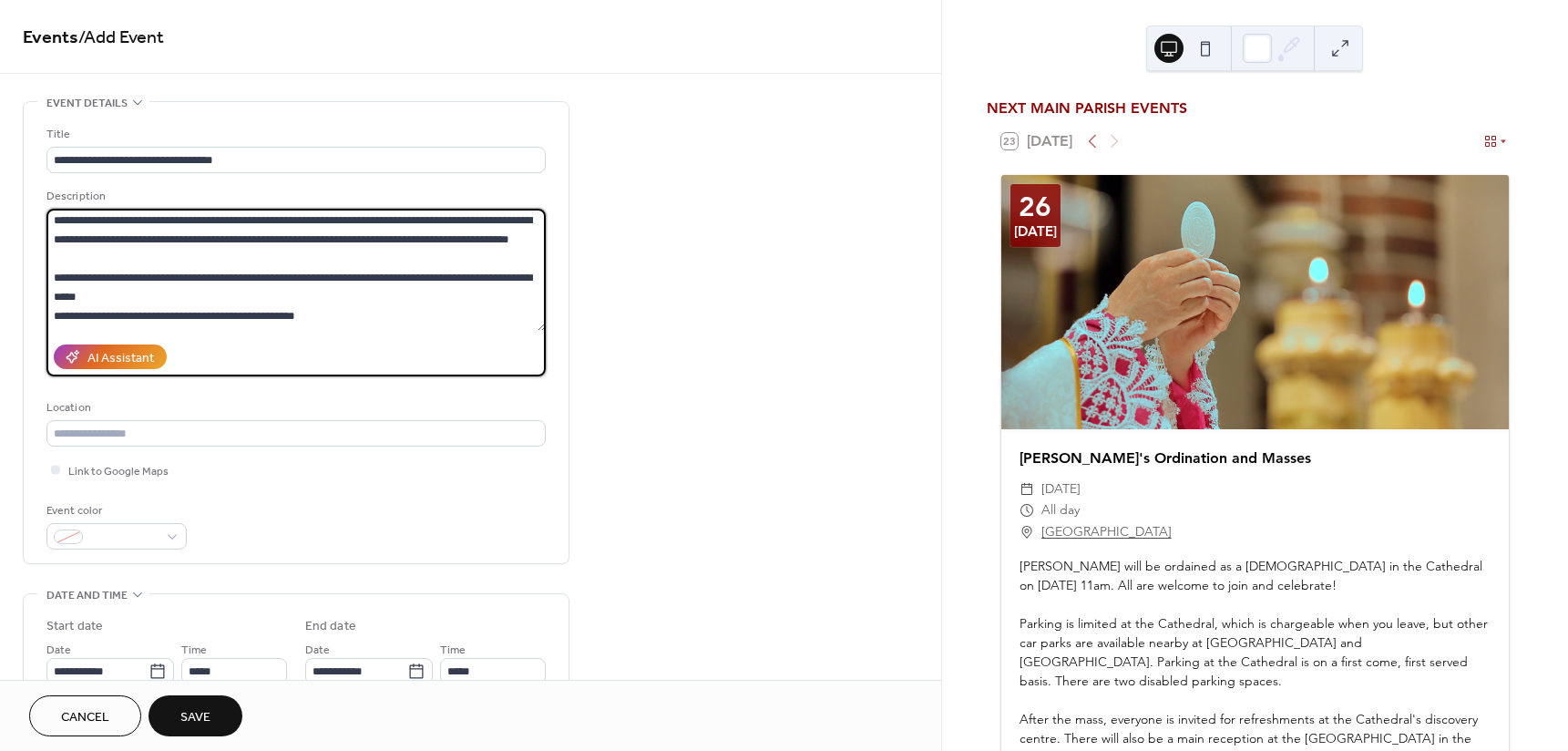scroll, scrollTop: 0, scrollLeft: 0, axis: both 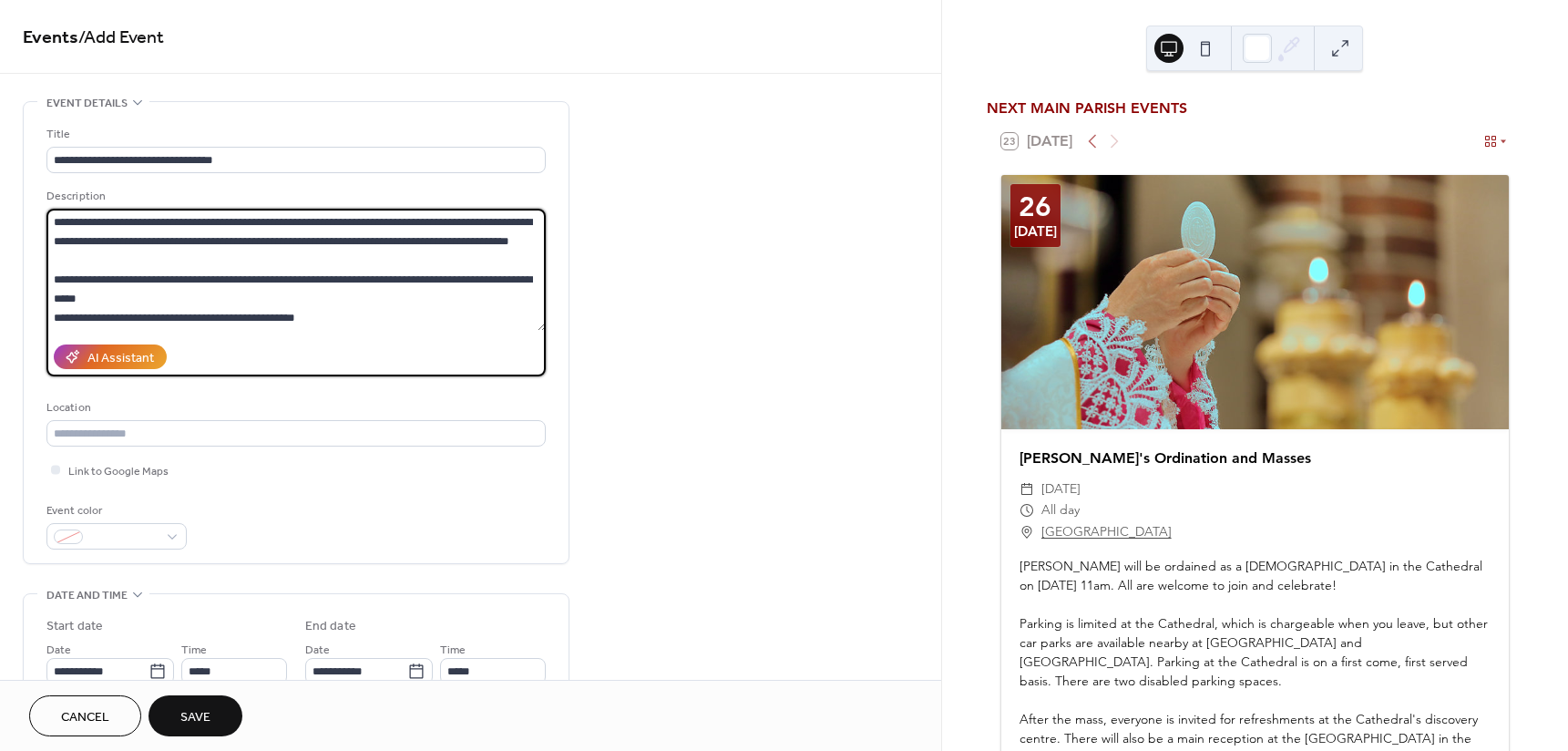 click on "**********" at bounding box center (296, 270) 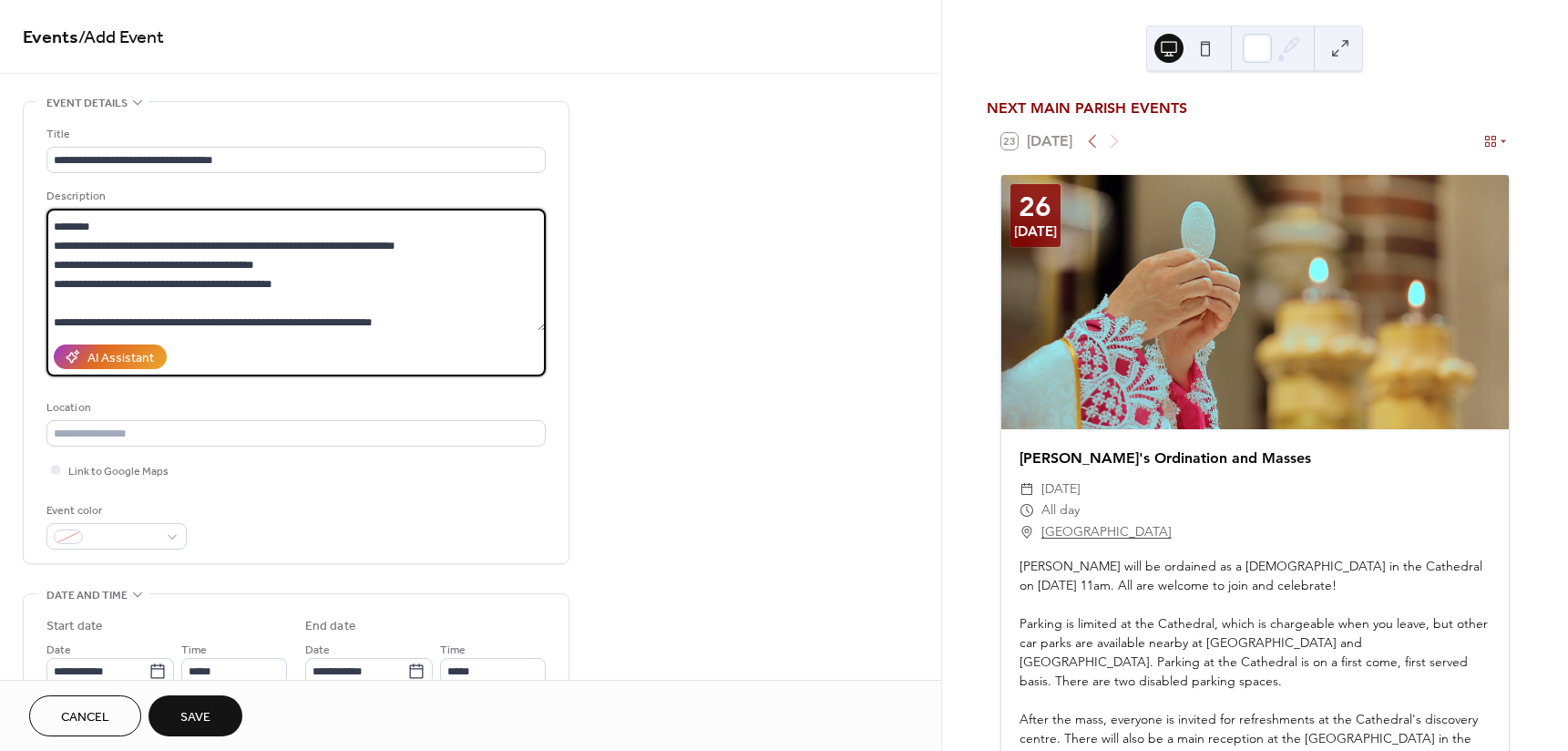 scroll, scrollTop: 268, scrollLeft: 0, axis: vertical 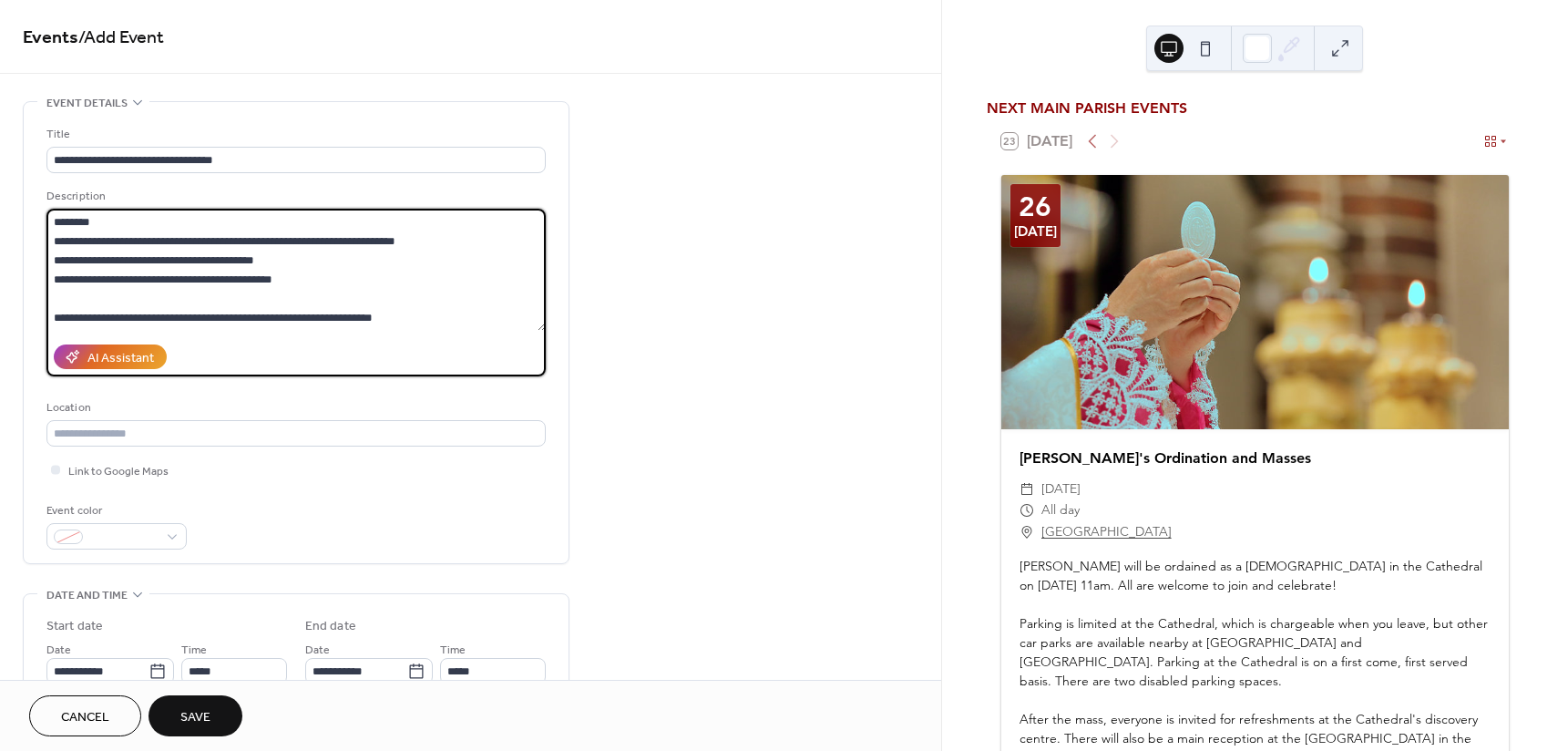 drag, startPoint x: 54, startPoint y: 274, endPoint x: 287, endPoint y: 286, distance: 233.30881 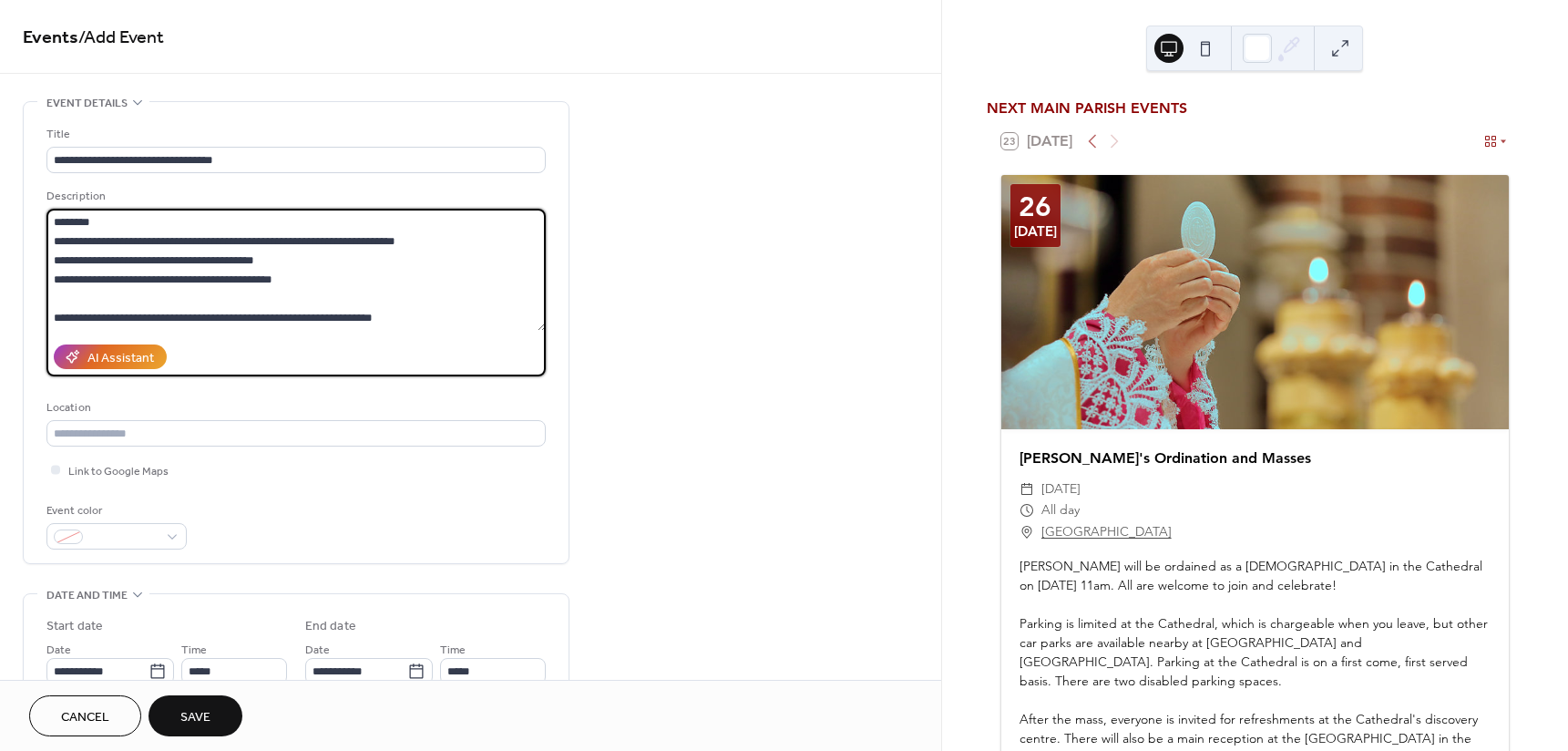 click on "**********" at bounding box center [296, 270] 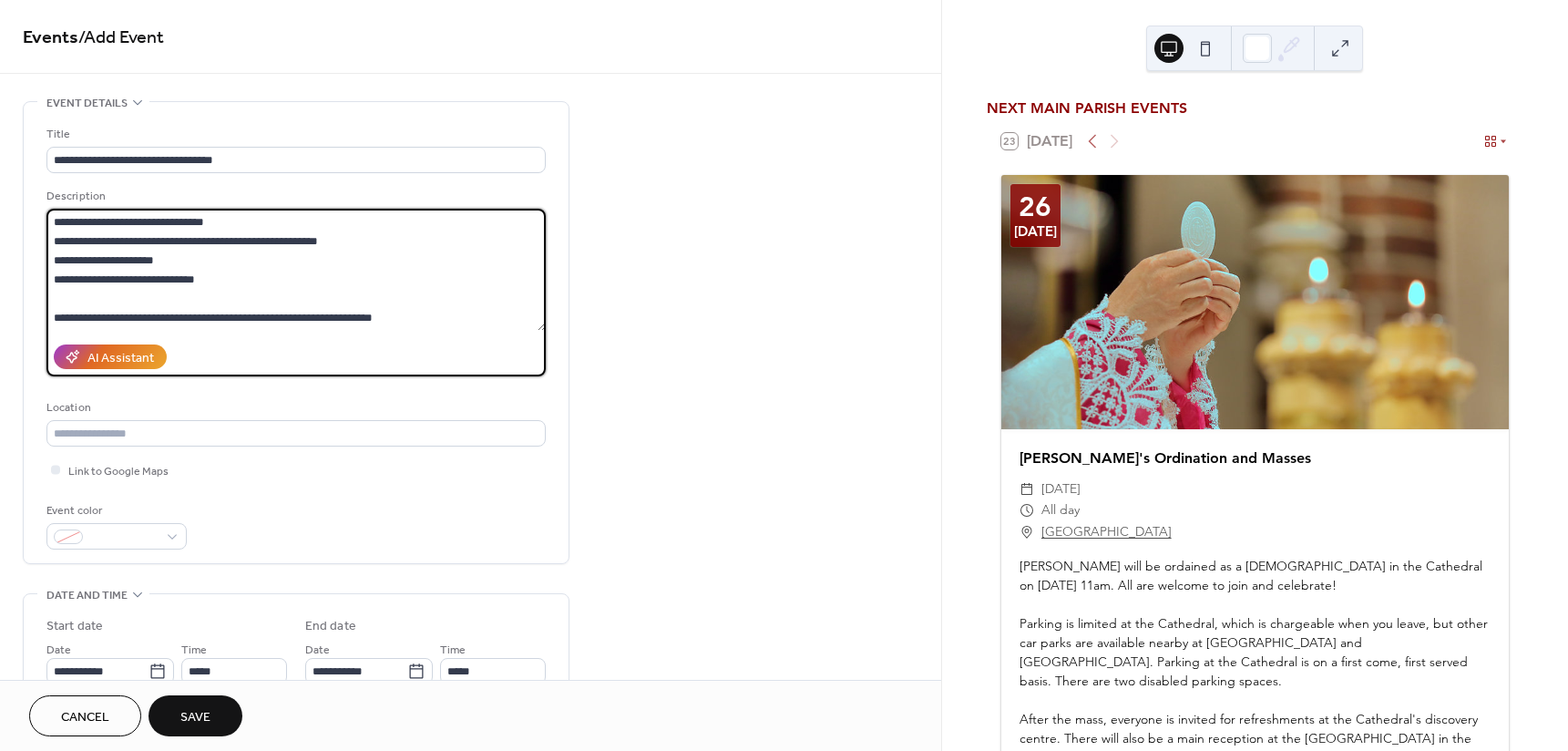 scroll, scrollTop: 172, scrollLeft: 0, axis: vertical 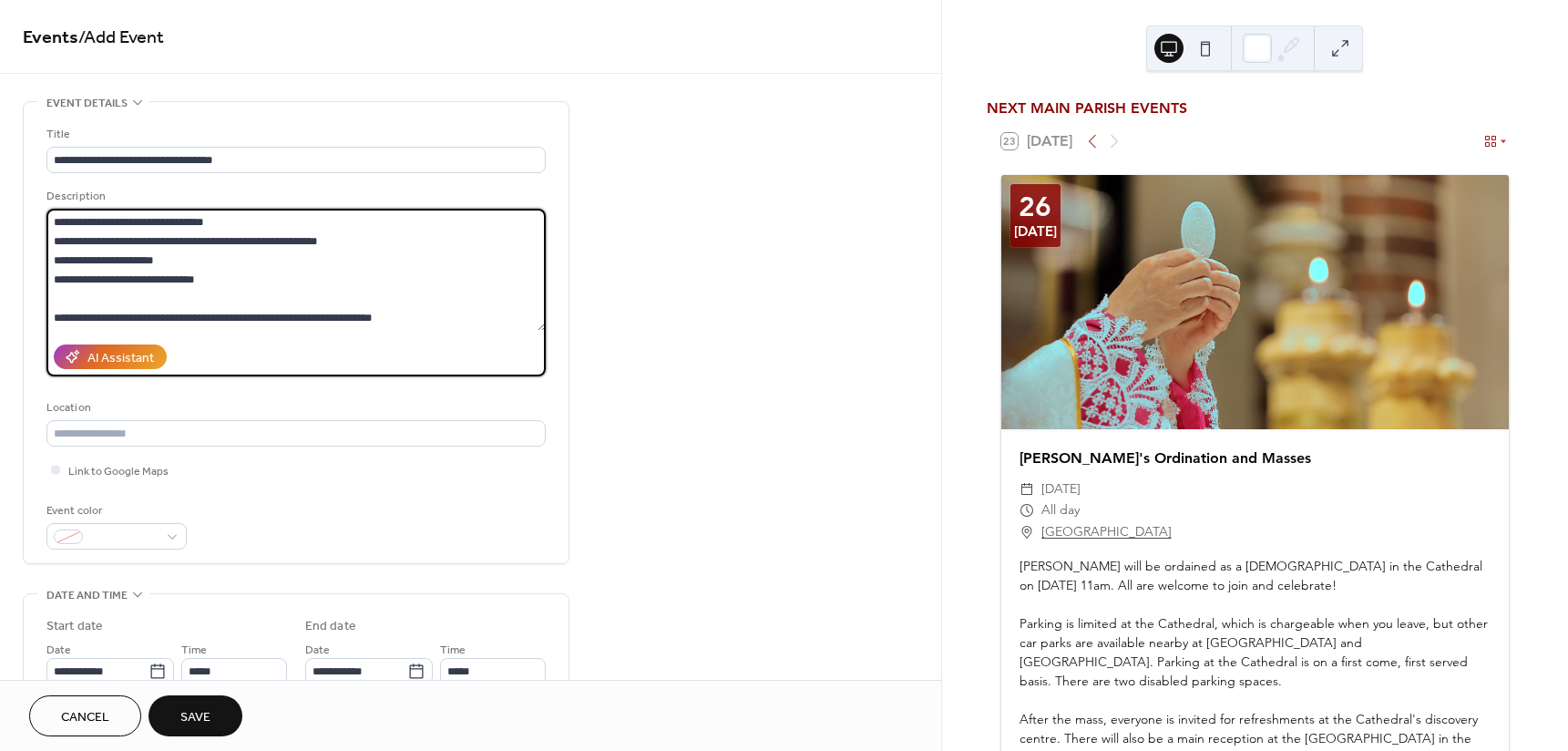 click on "**********" at bounding box center [296, 270] 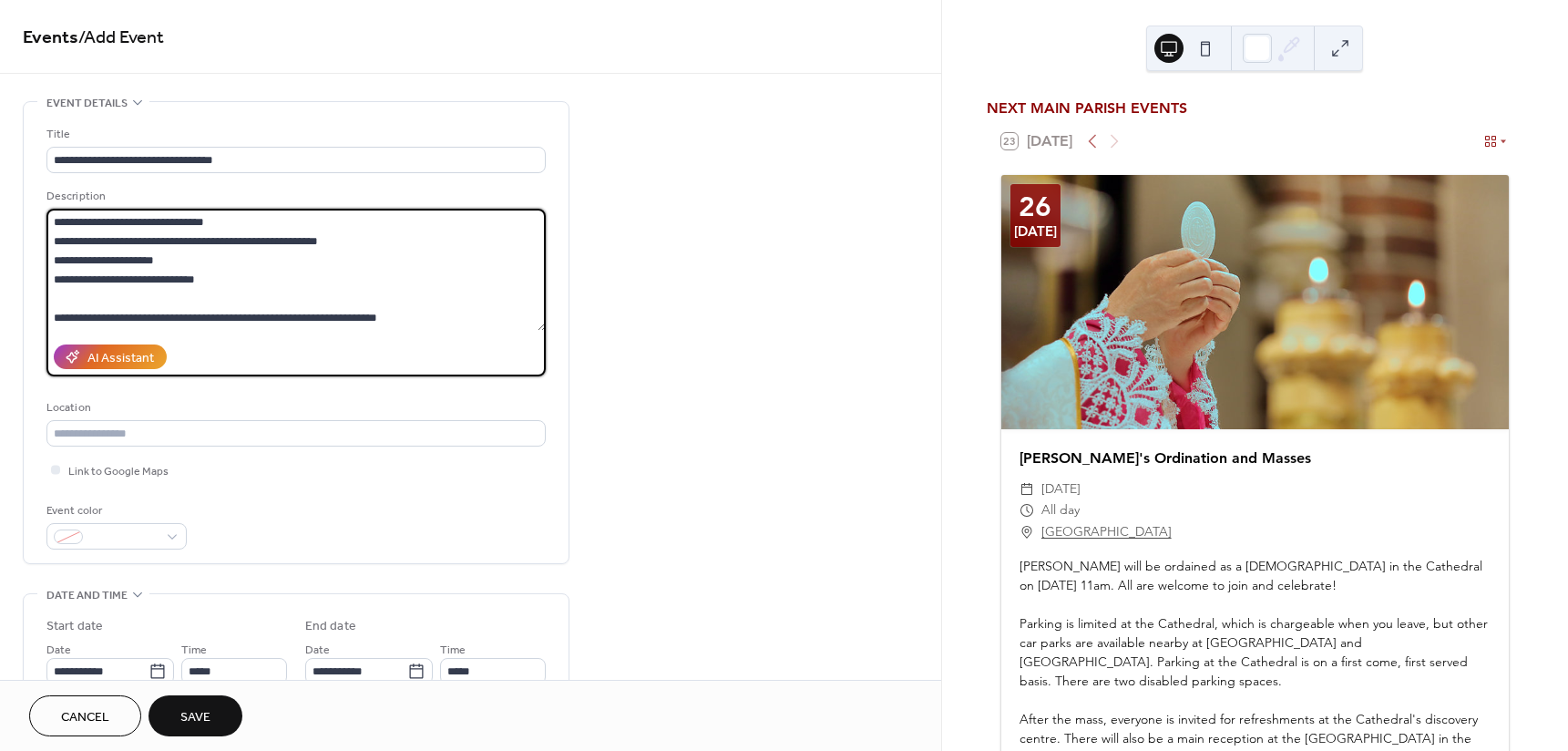 click on "**********" at bounding box center [296, 270] 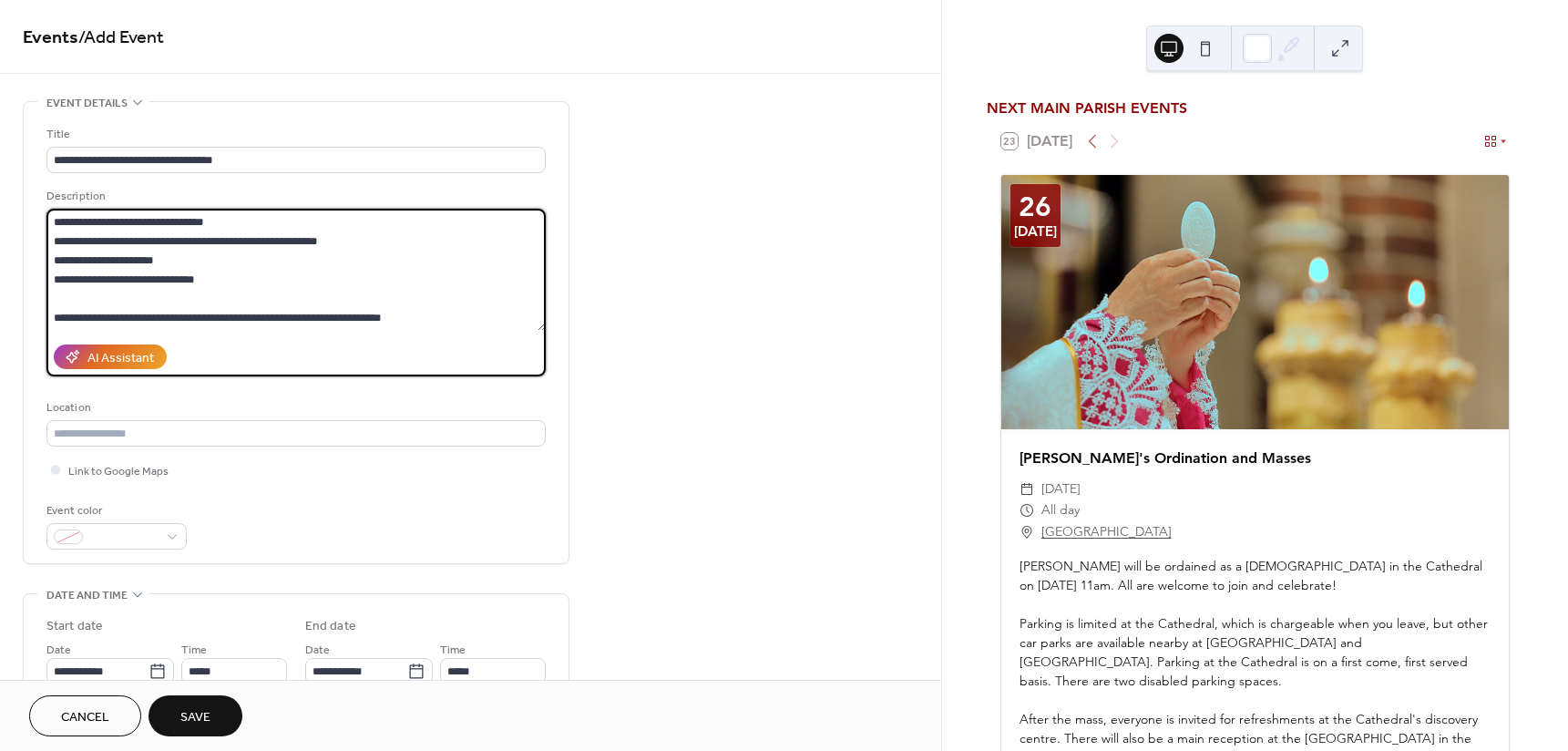 click on "**********" at bounding box center [296, 270] 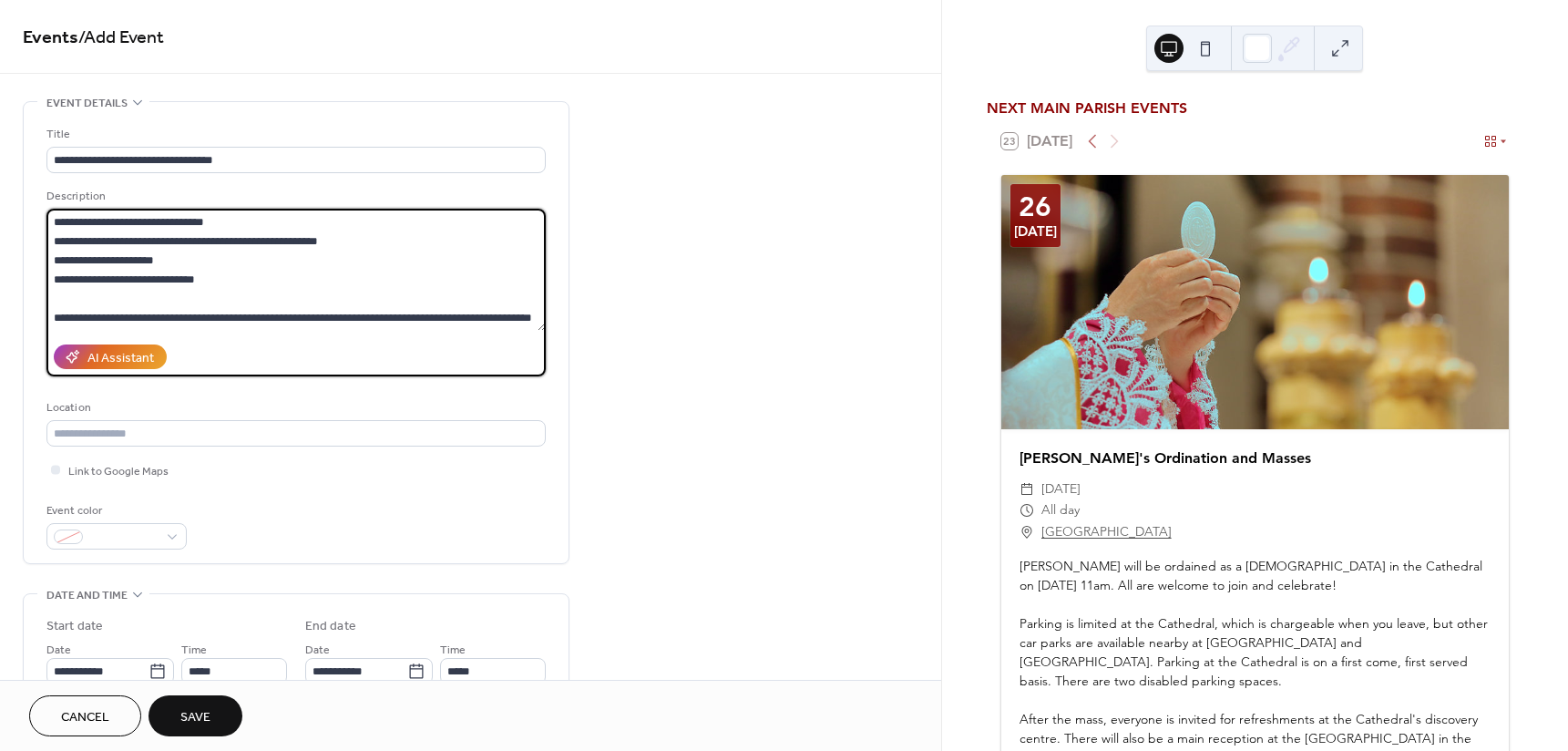 scroll, scrollTop: 189, scrollLeft: 0, axis: vertical 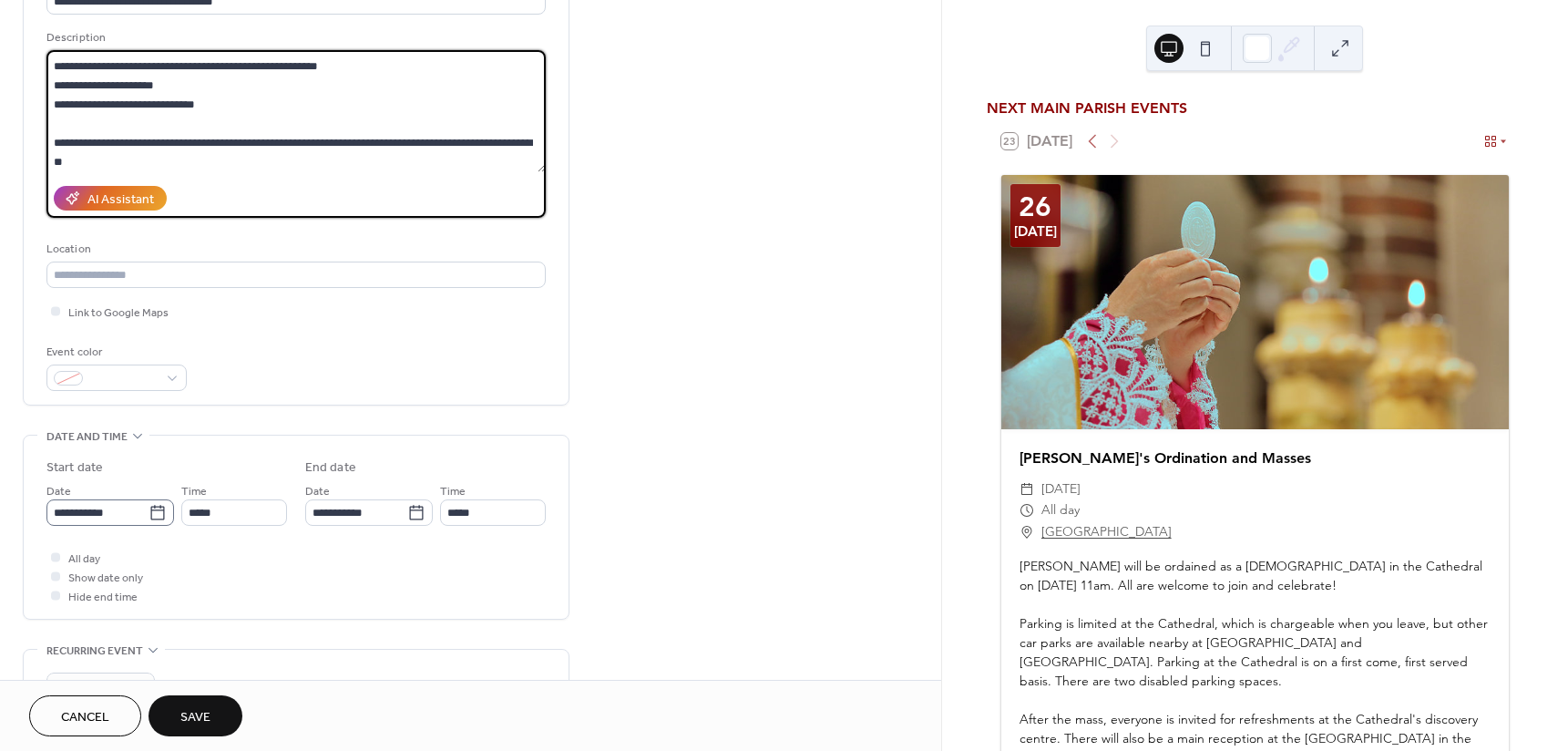 type on "**********" 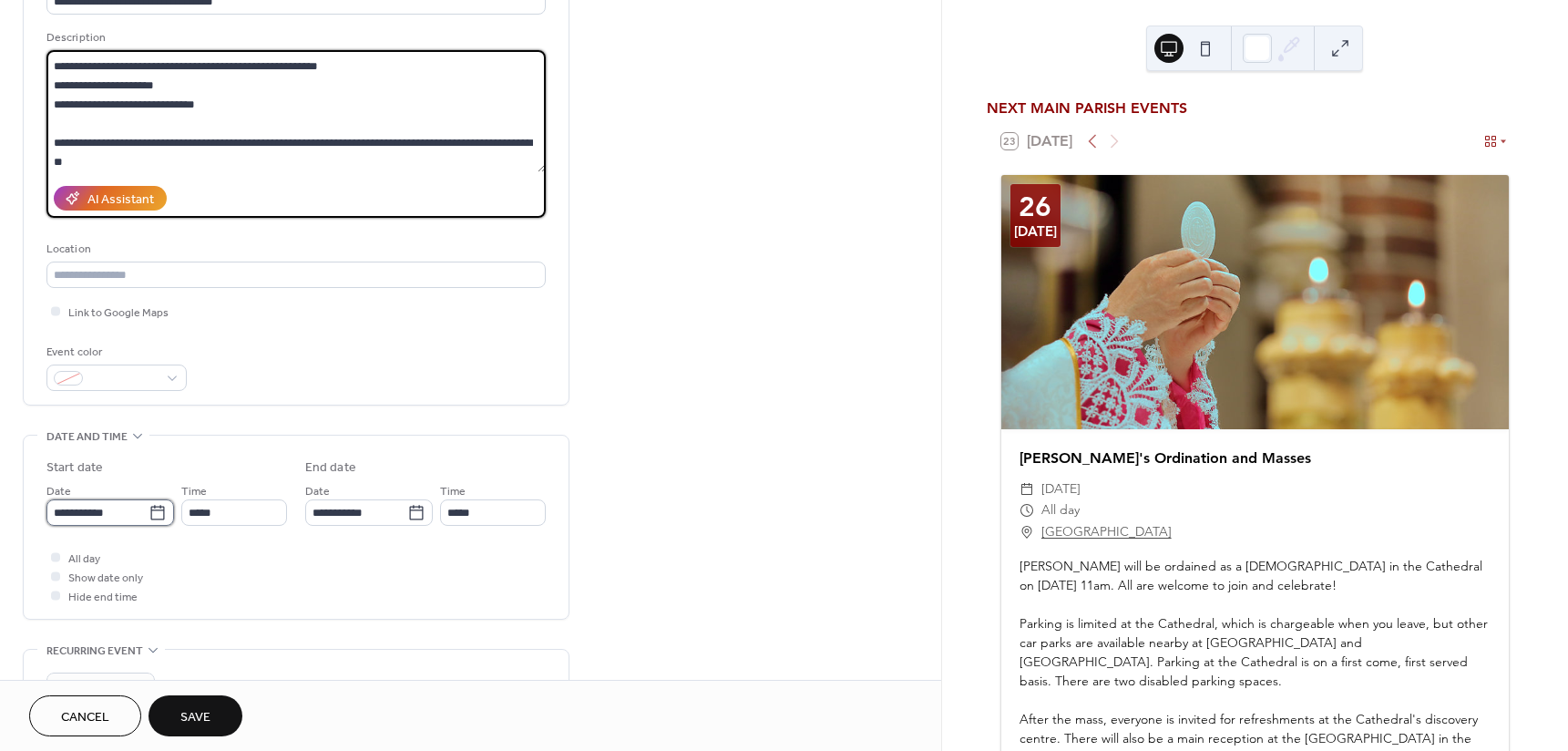 click on "**********" at bounding box center (97, 512) 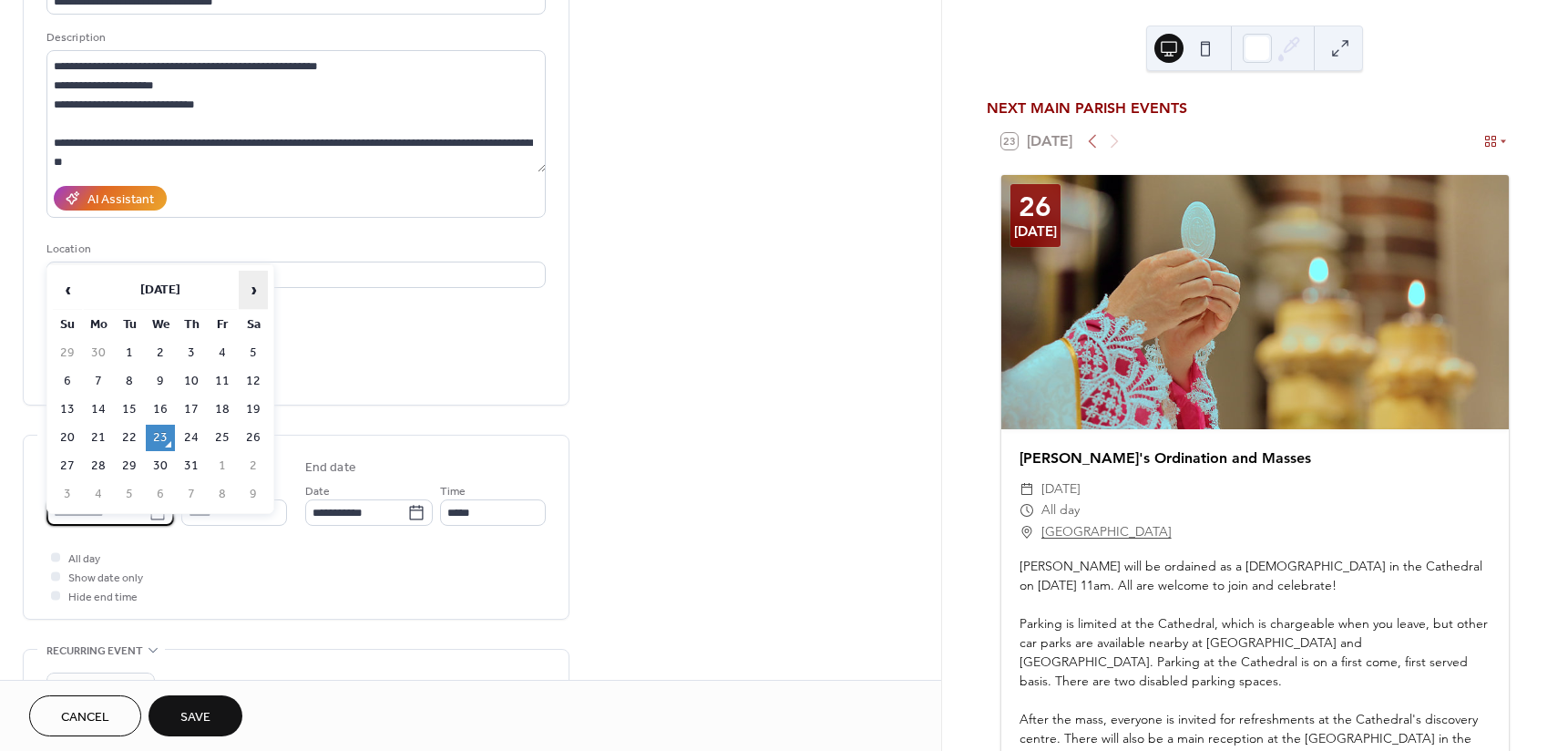 click on "›" at bounding box center (253, 290) 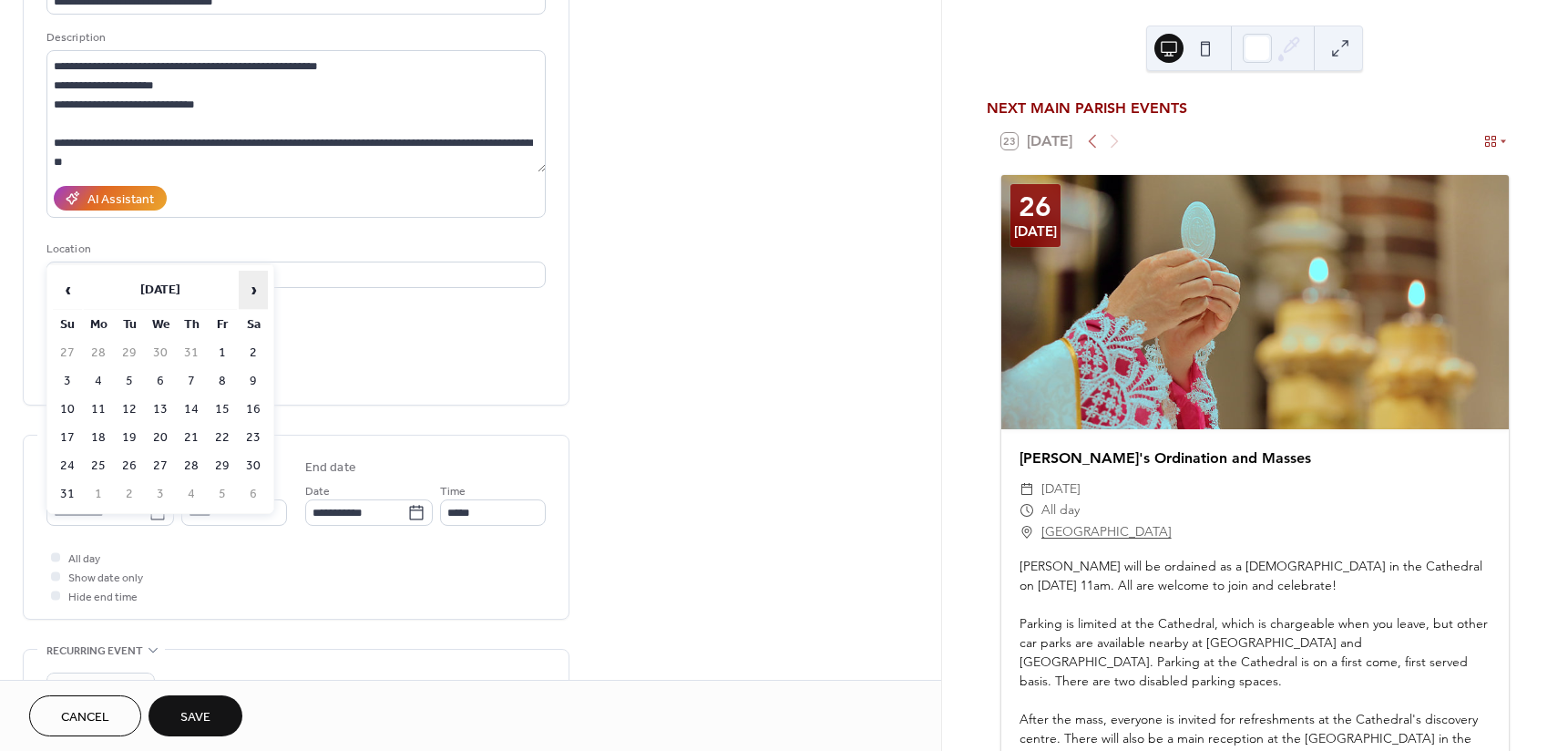 click on "›" at bounding box center (253, 290) 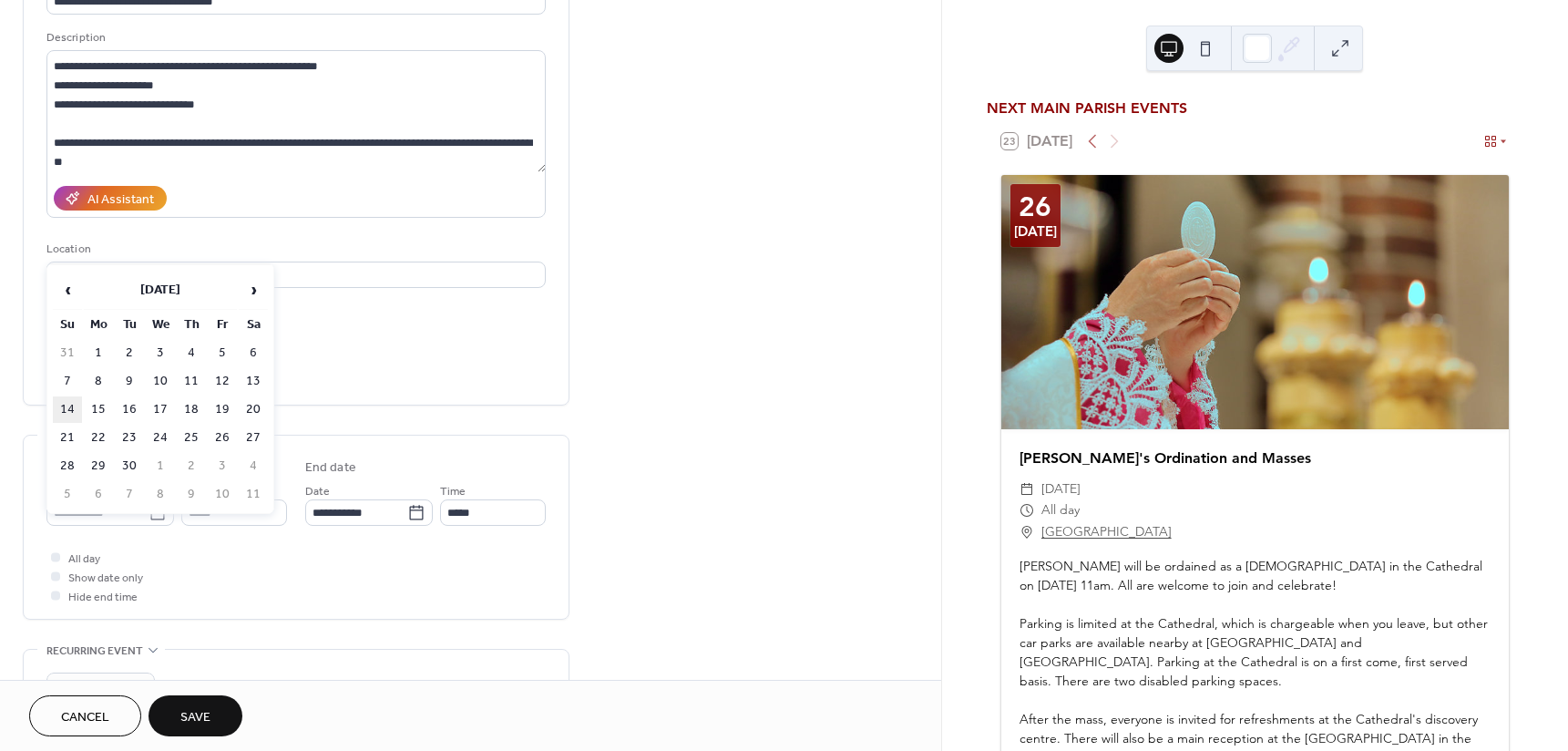 click on "14" at bounding box center (67, 409) 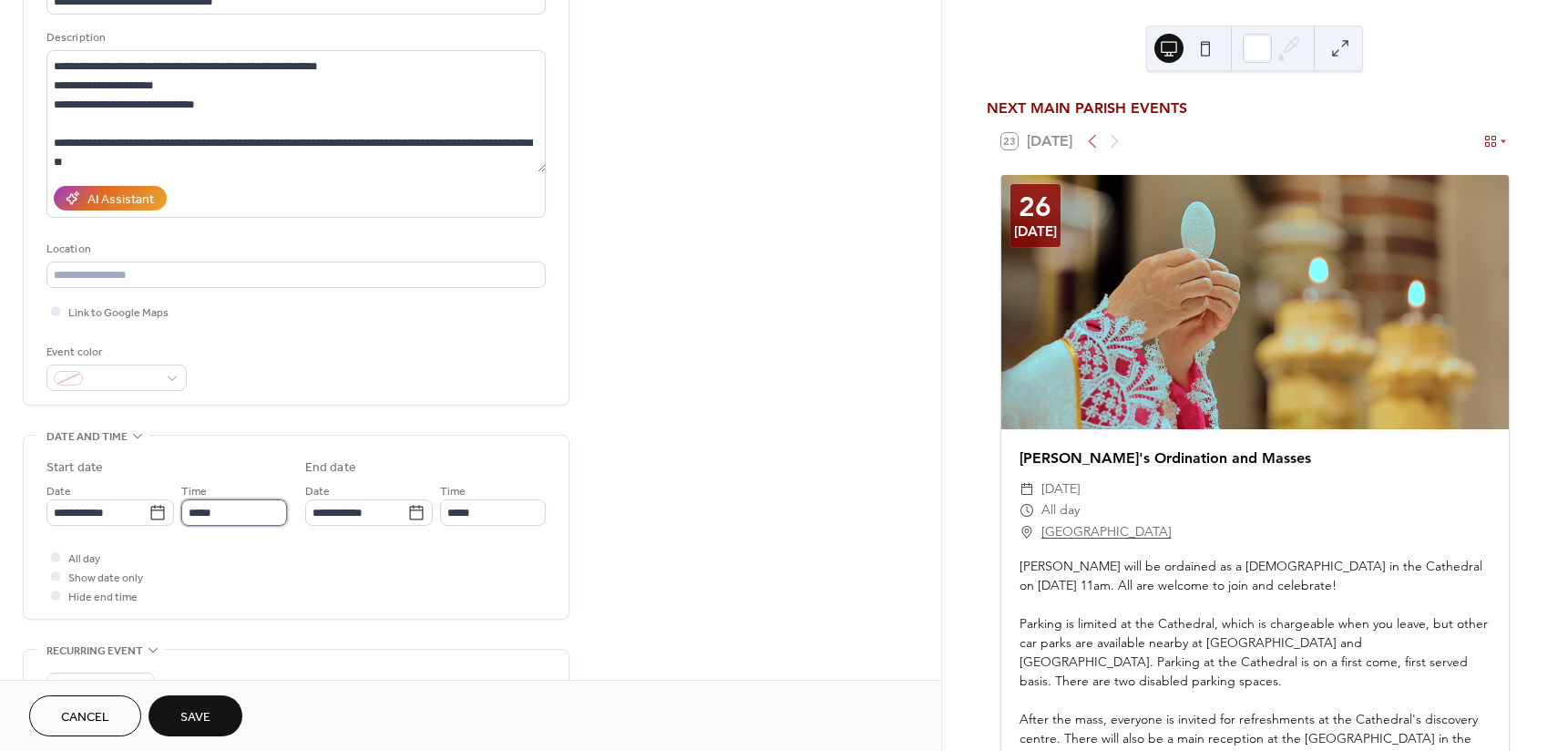 click on "*****" at bounding box center [234, 512] 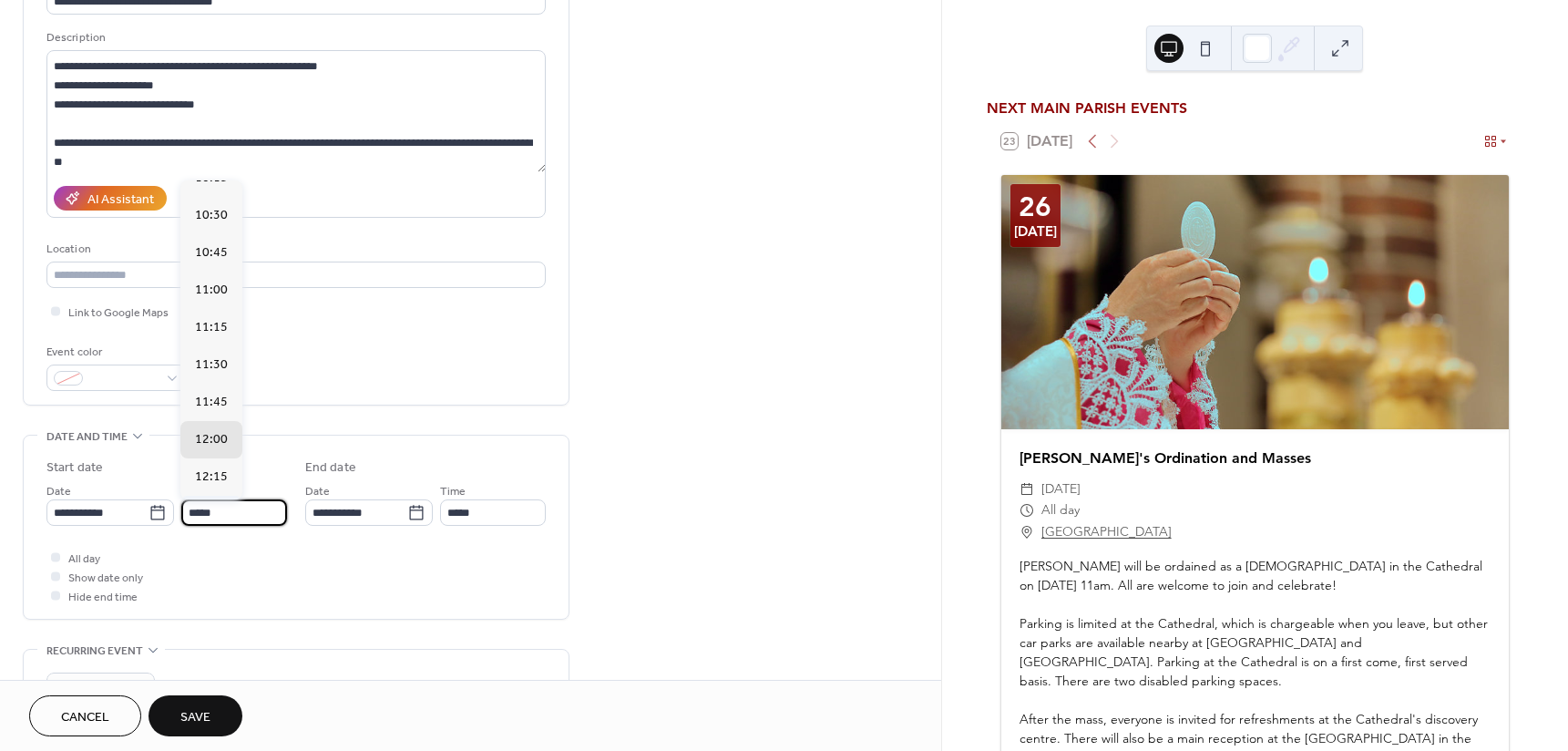 scroll, scrollTop: 1550, scrollLeft: 0, axis: vertical 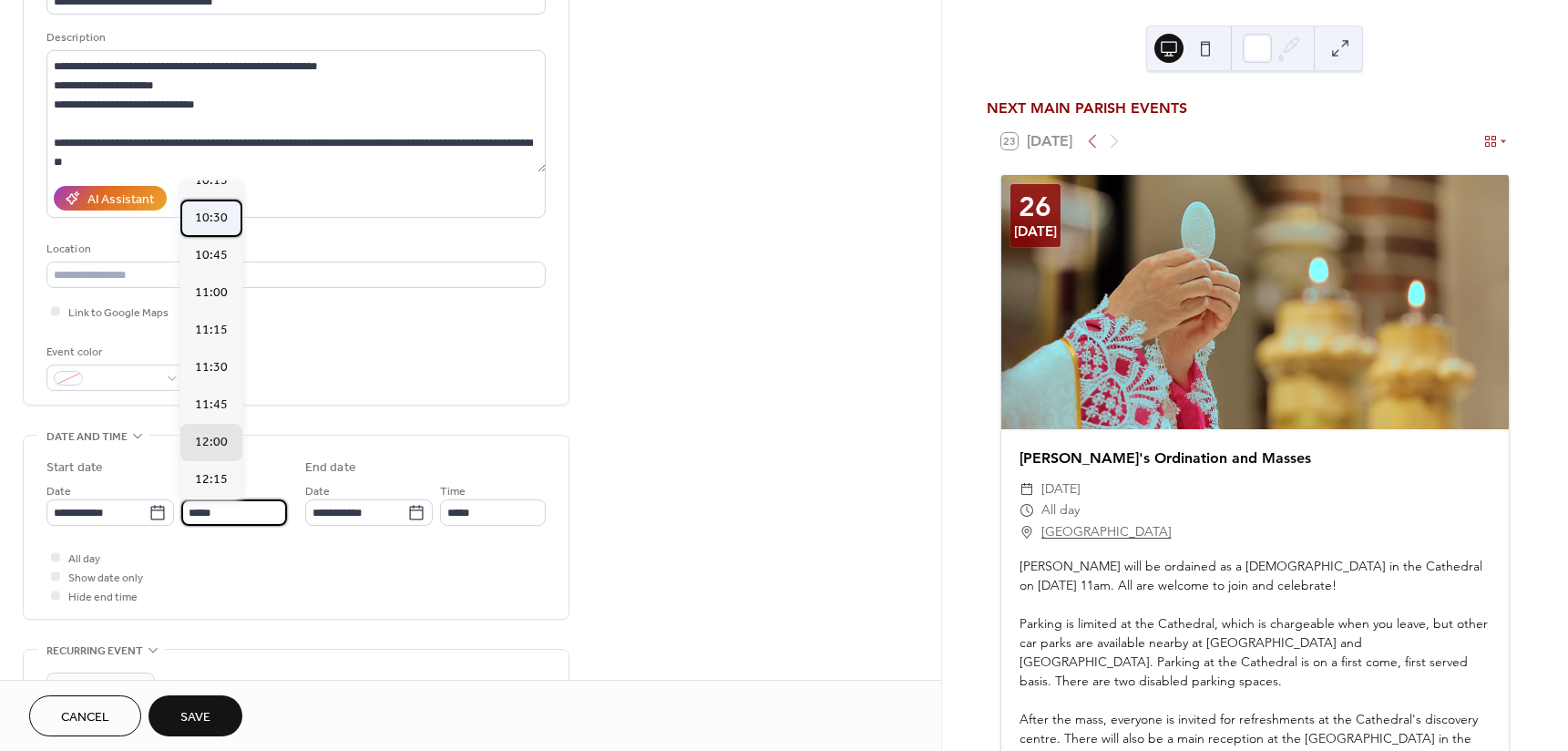 click on "10:30" at bounding box center (211, 218) 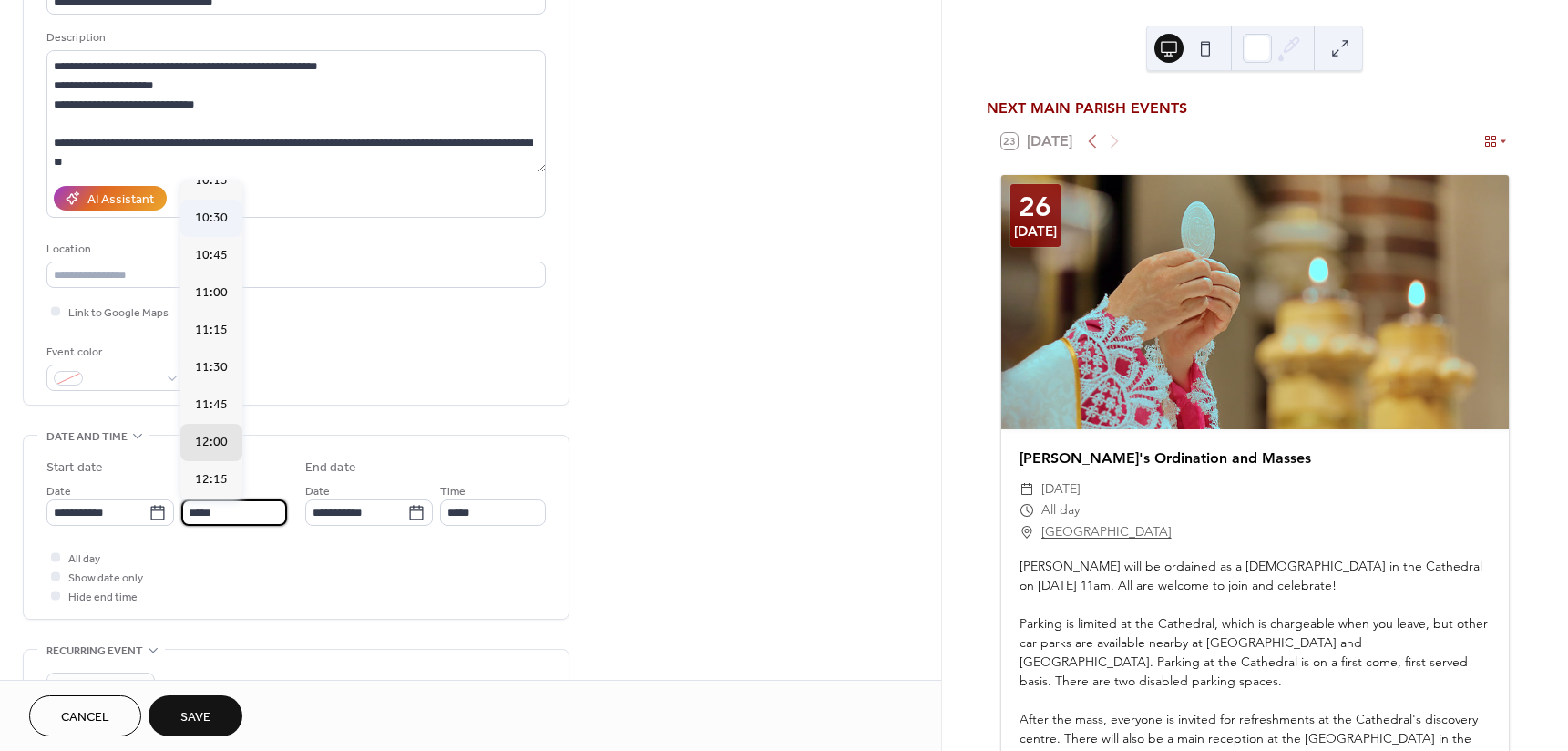 type on "*****" 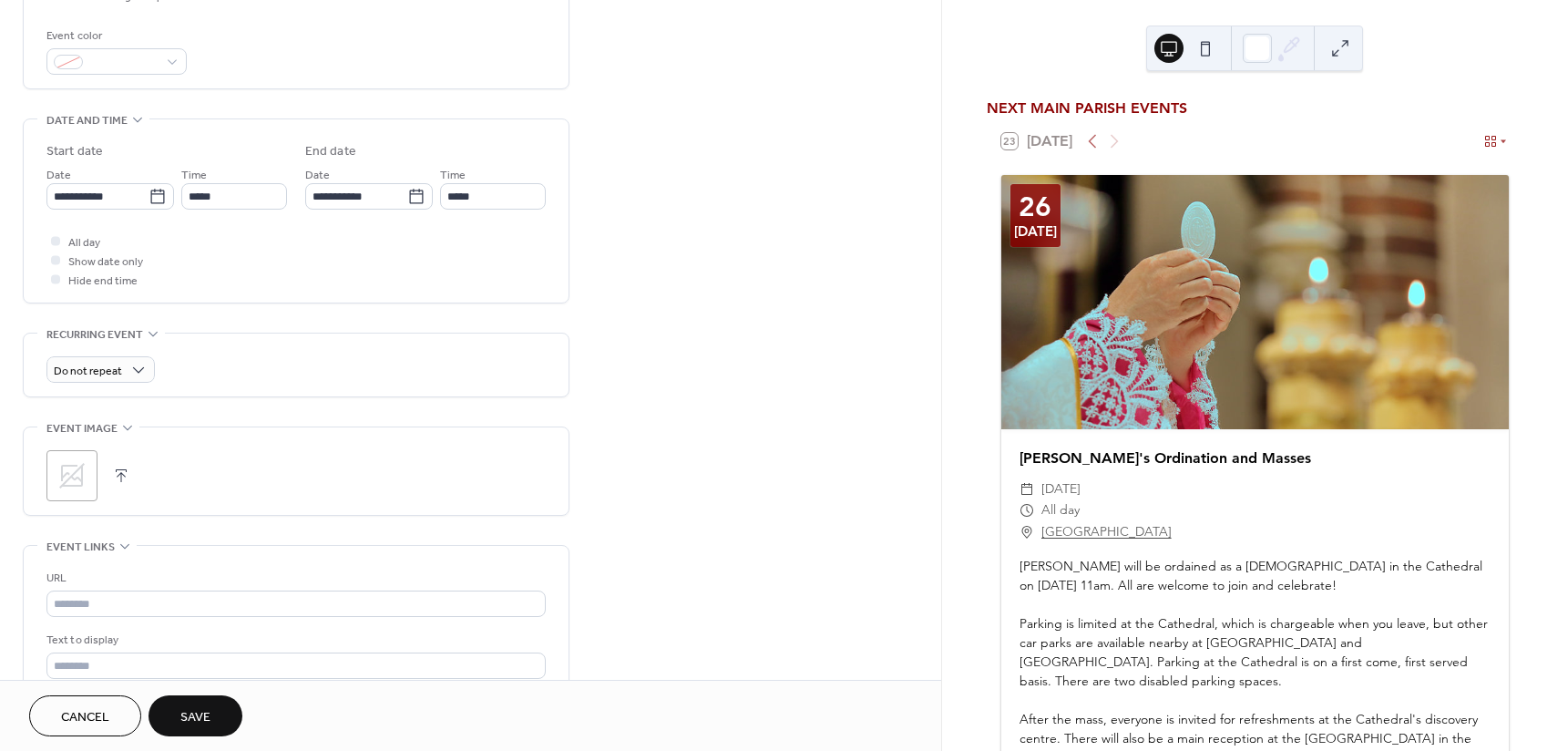 scroll, scrollTop: 477, scrollLeft: 0, axis: vertical 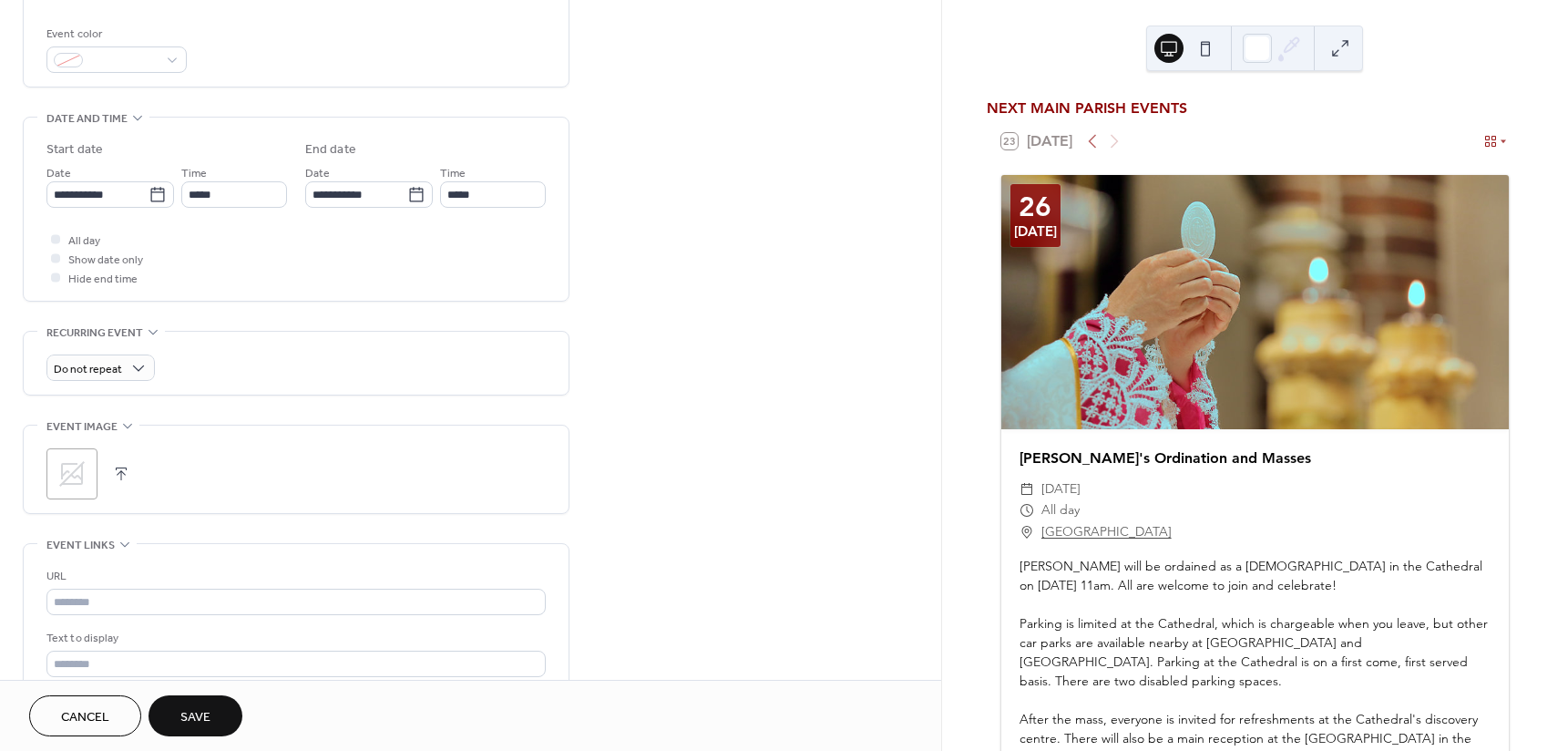 click on ";" at bounding box center [72, 474] 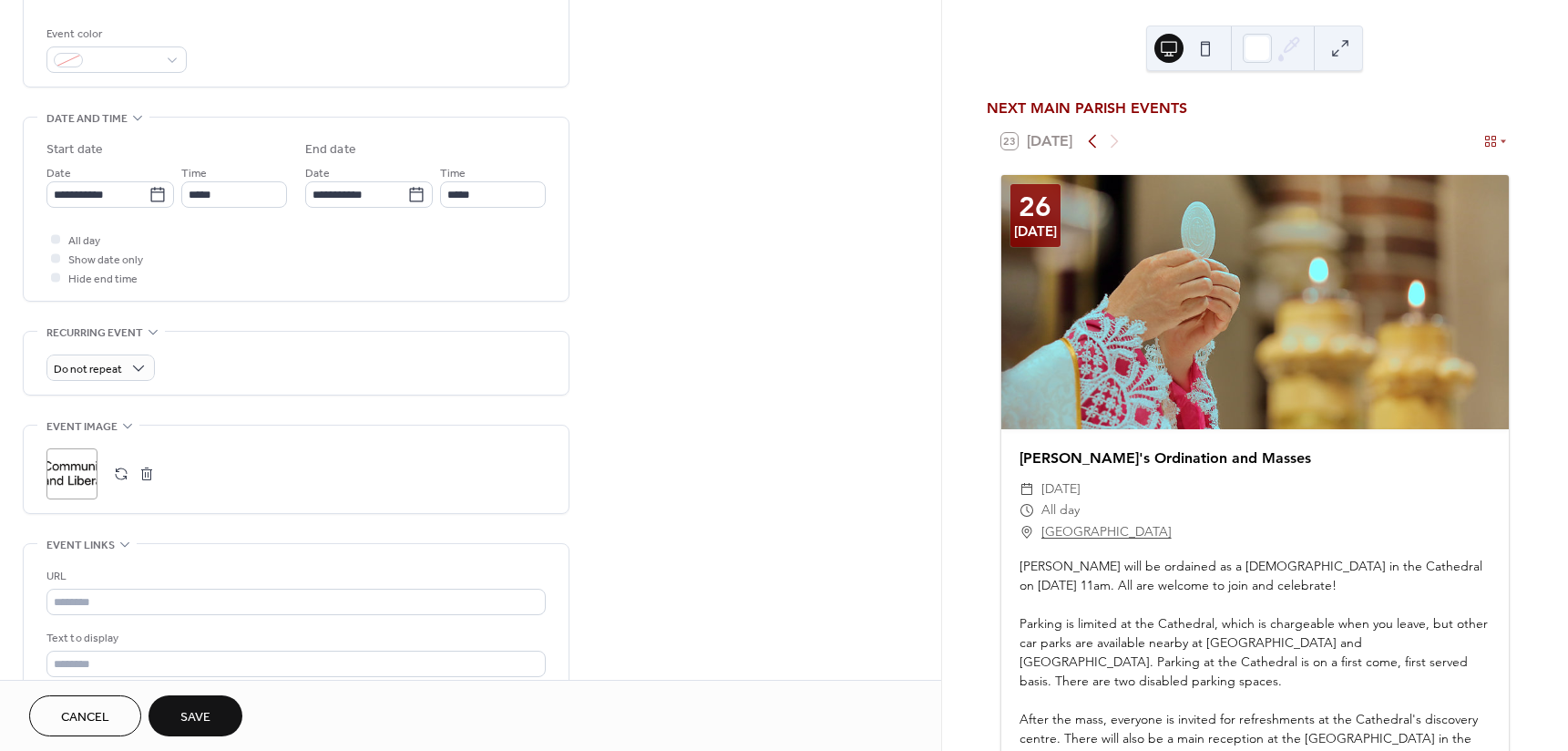 click 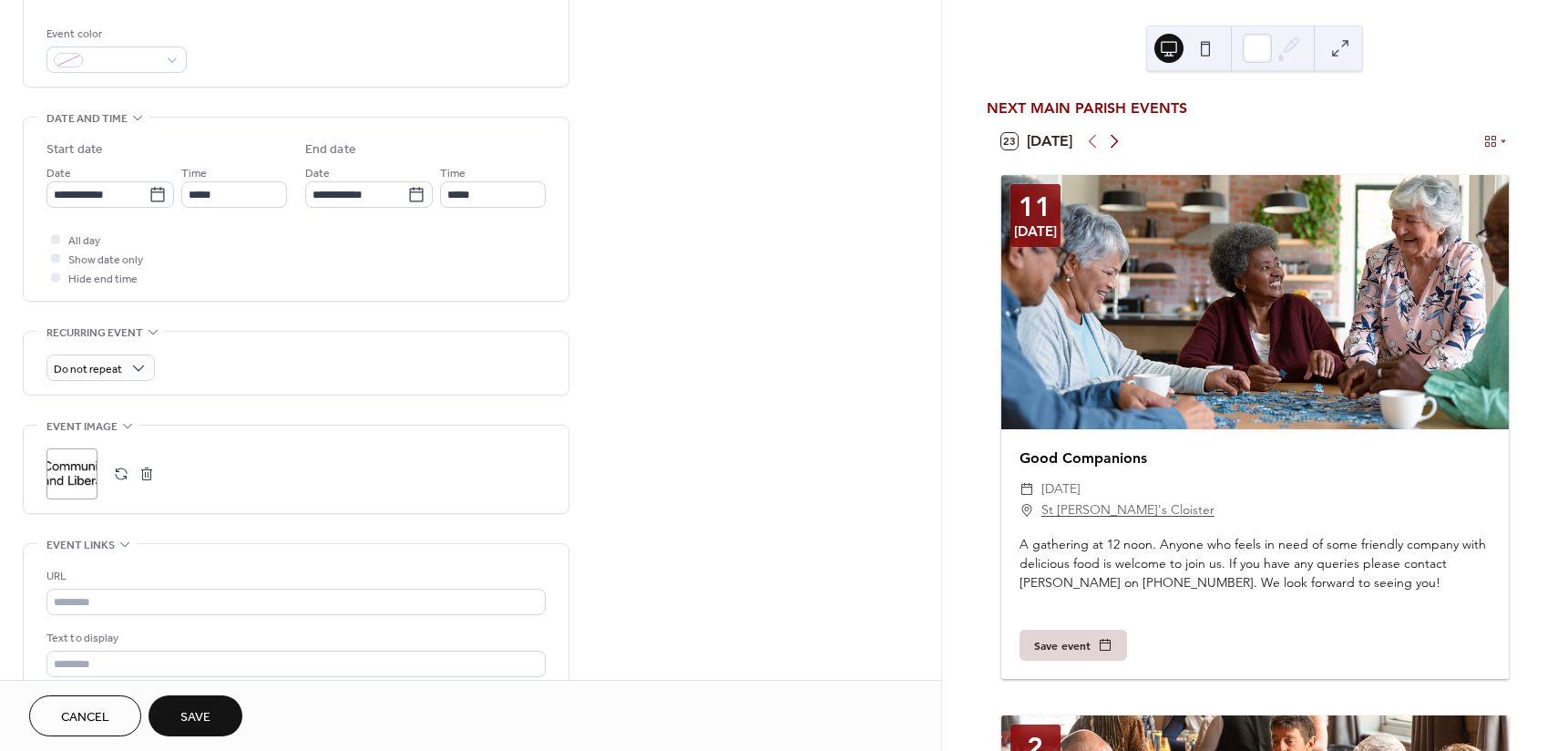 click 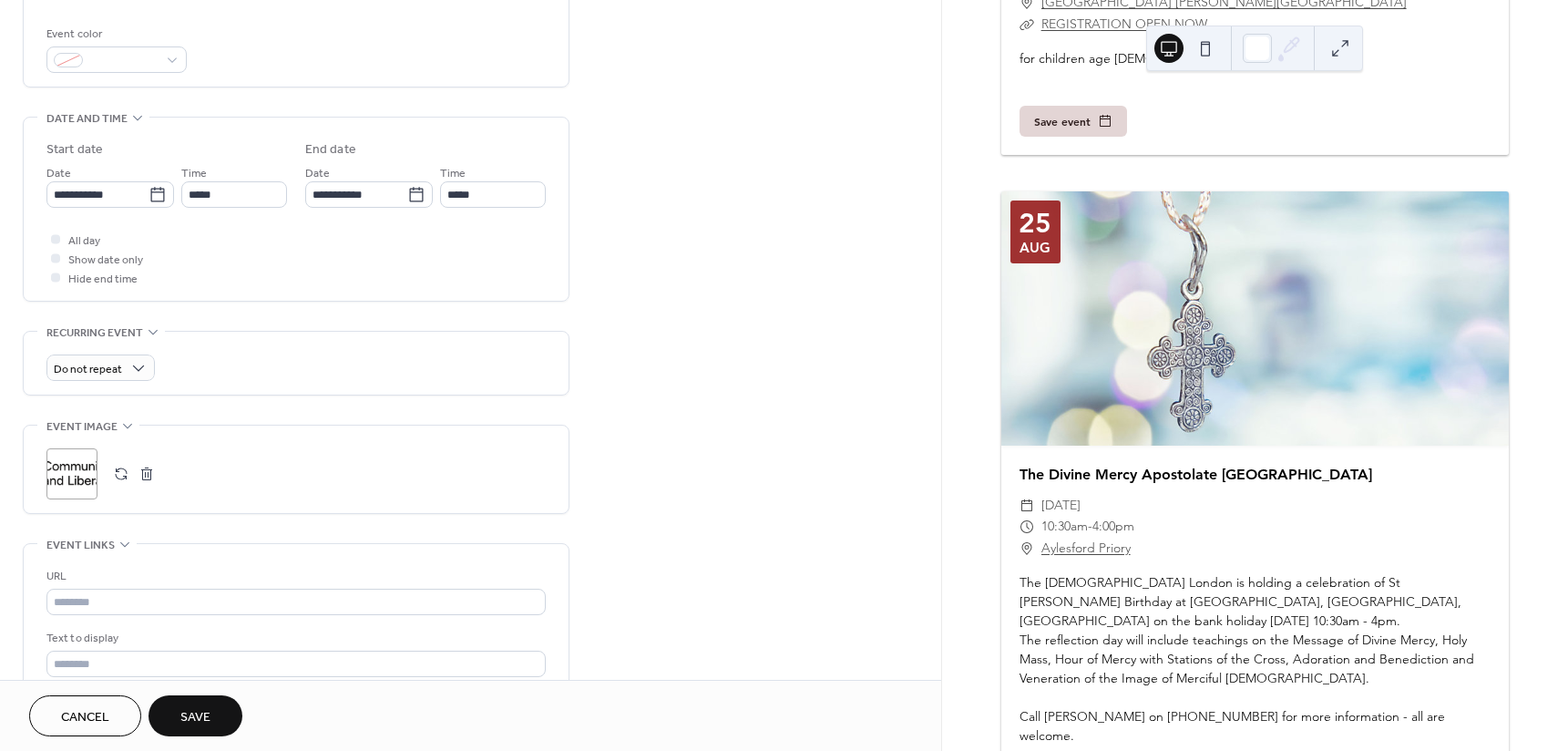 scroll, scrollTop: 1408, scrollLeft: 0, axis: vertical 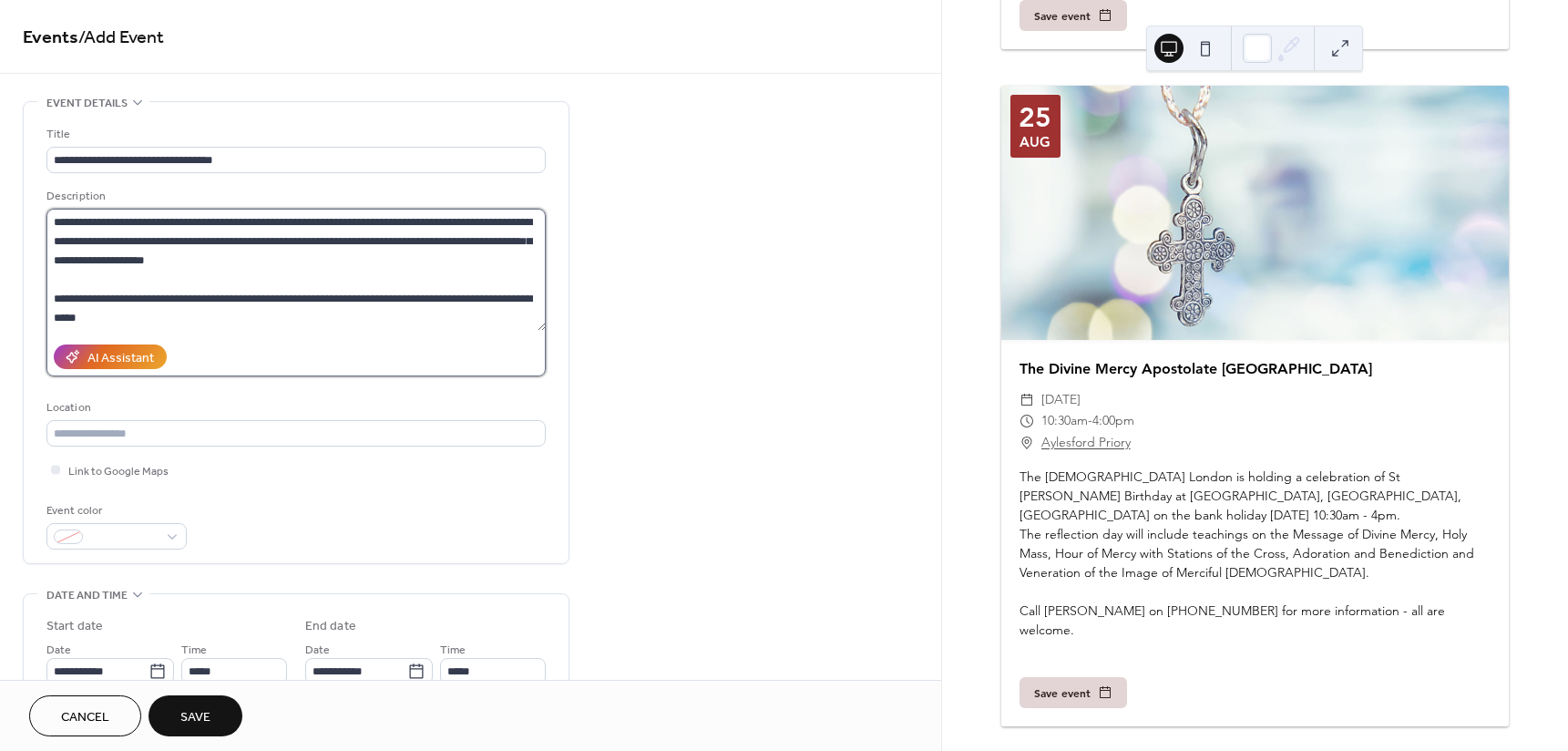 click on "**********" at bounding box center (296, 270) 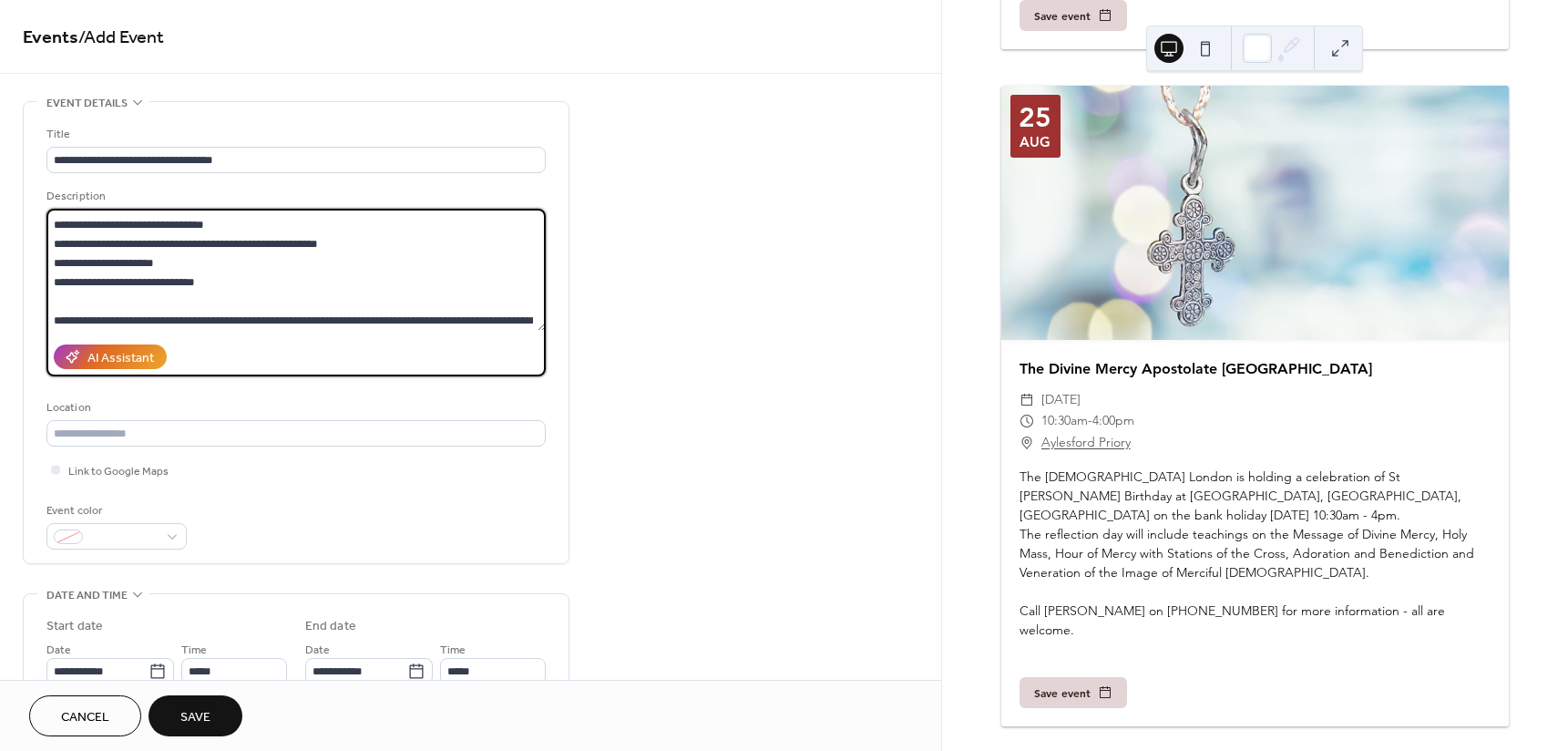 scroll, scrollTop: 189, scrollLeft: 0, axis: vertical 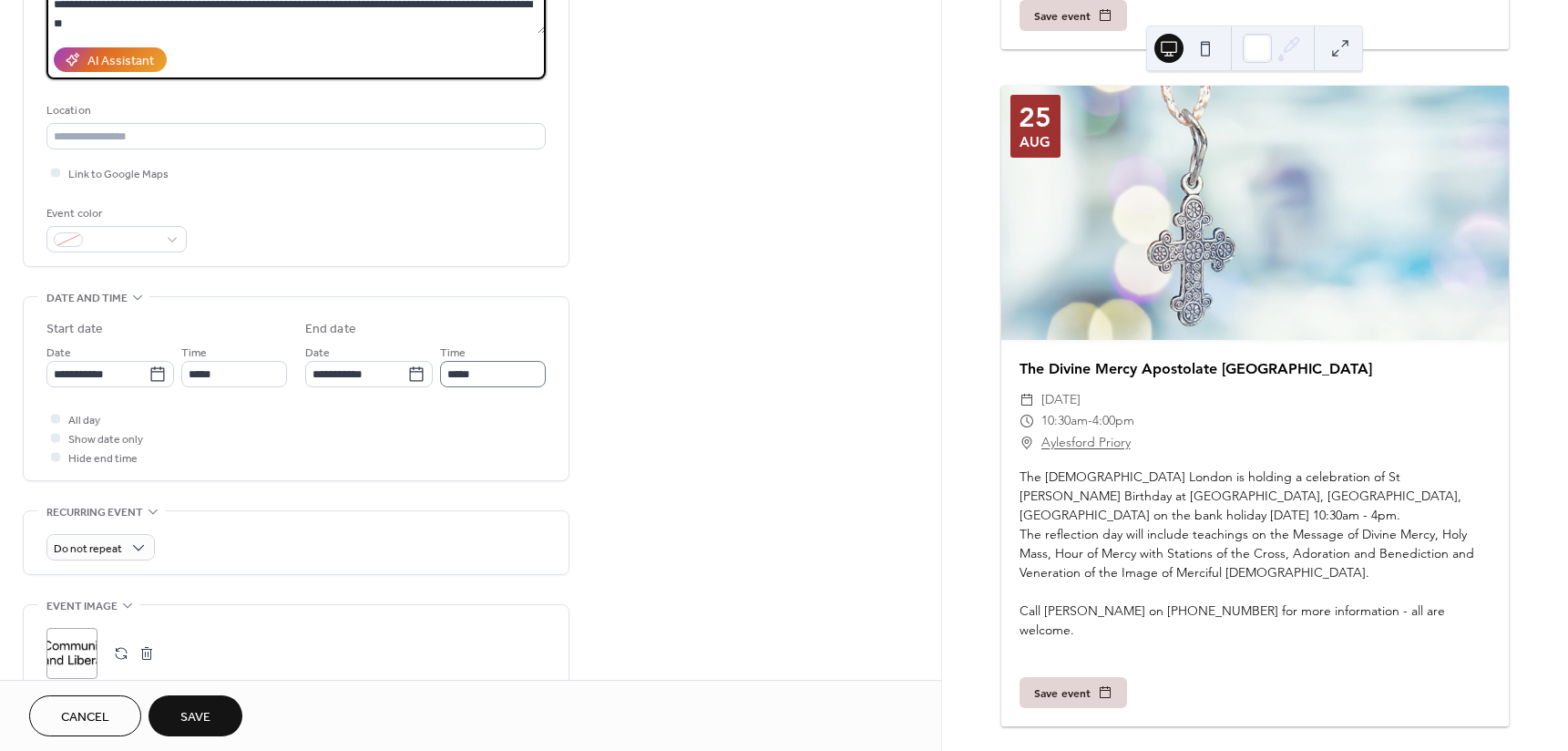 type on "**********" 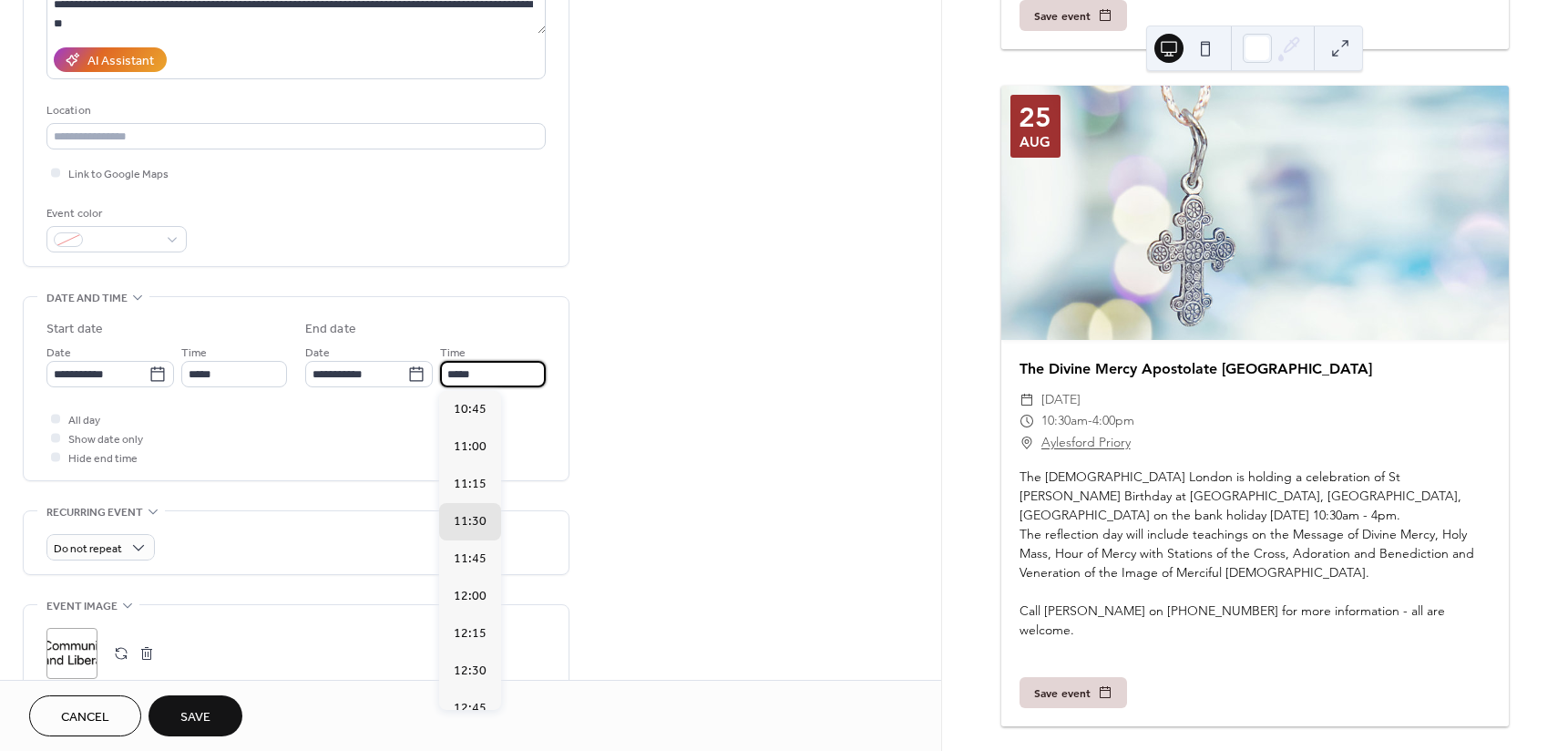 click on "*****" at bounding box center [493, 374] 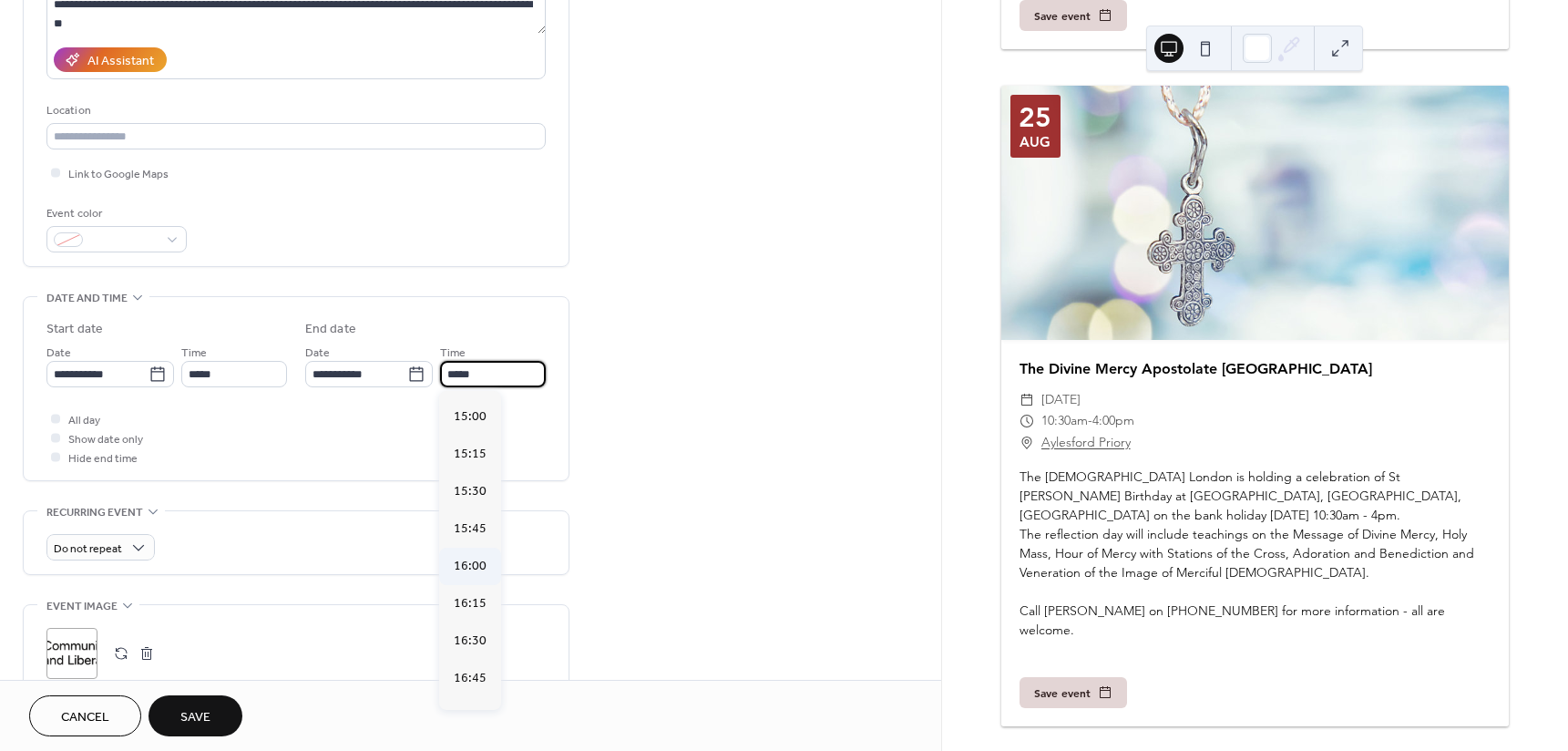 scroll, scrollTop: 629, scrollLeft: 0, axis: vertical 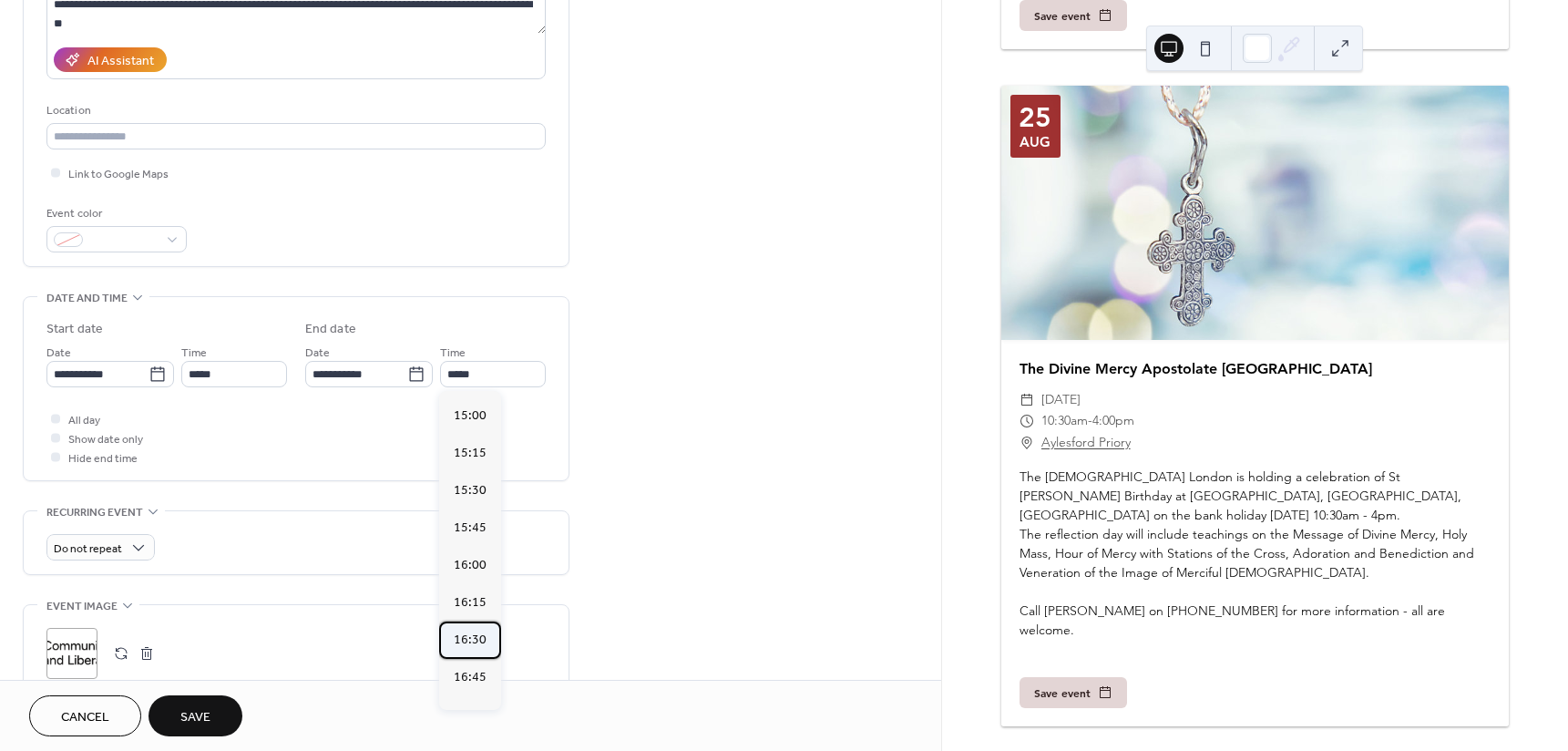 click on "16:30" at bounding box center (470, 640) 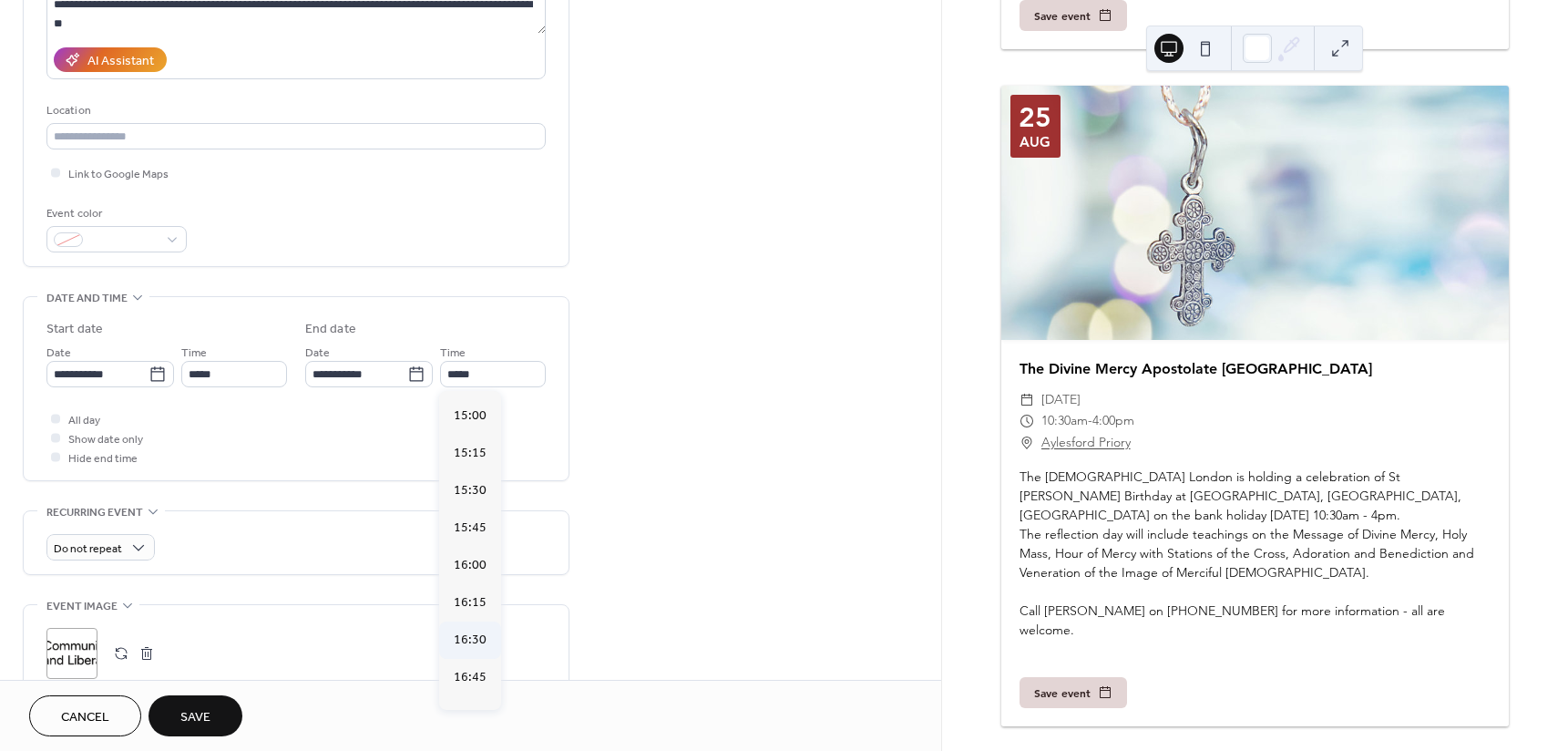 type on "*****" 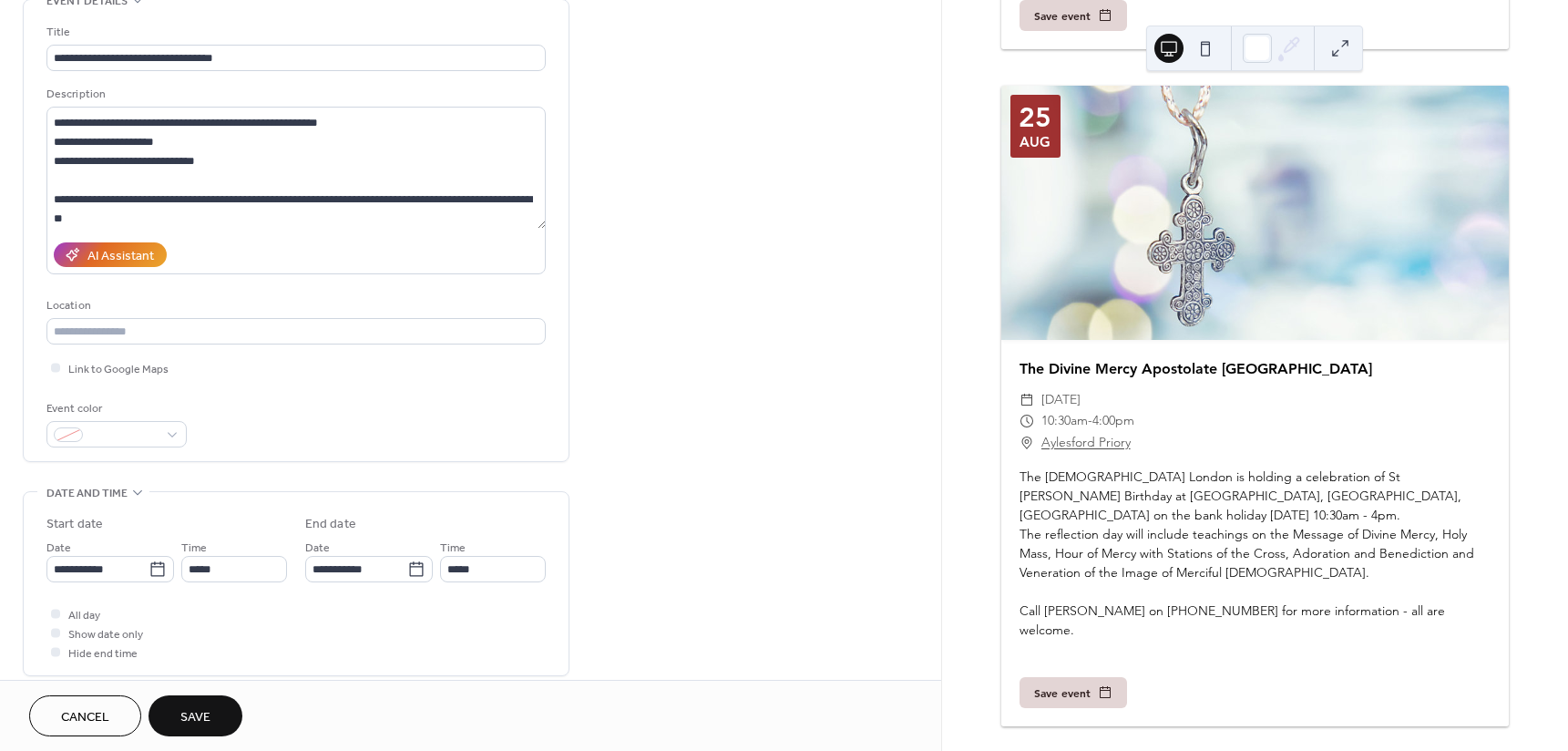 scroll, scrollTop: 0, scrollLeft: 0, axis: both 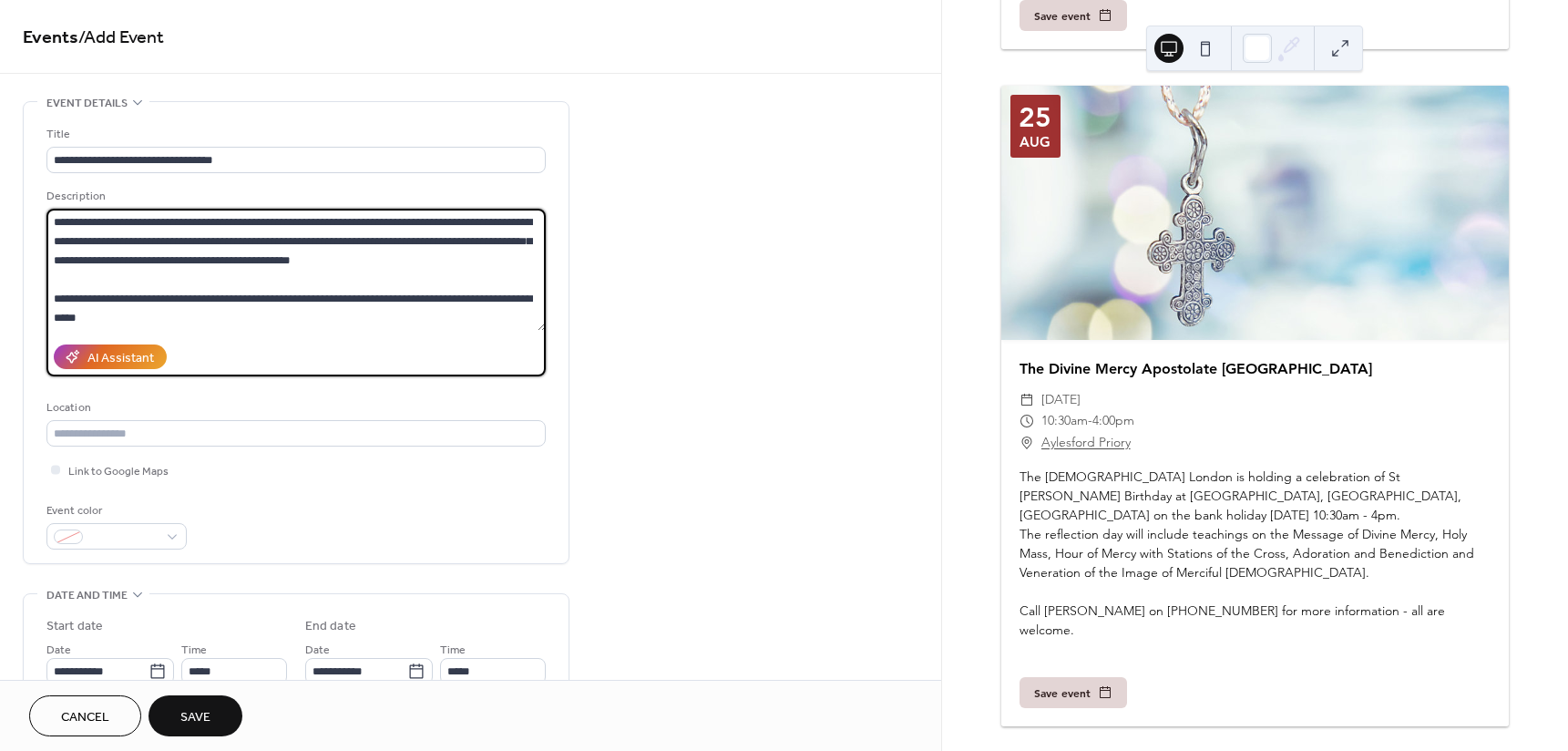drag, startPoint x: 311, startPoint y: 295, endPoint x: 472, endPoint y: 295, distance: 161 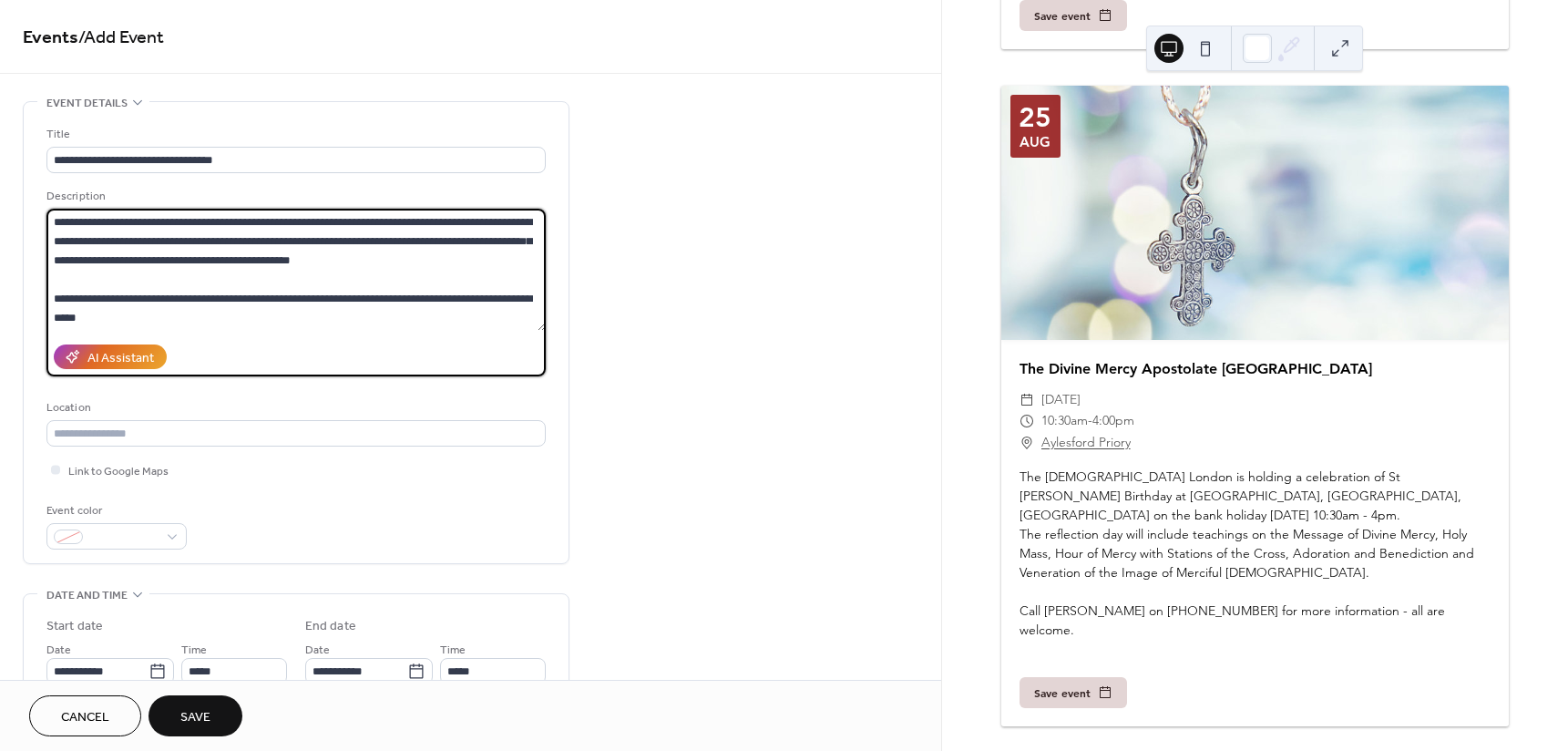 click on "**********" at bounding box center (296, 270) 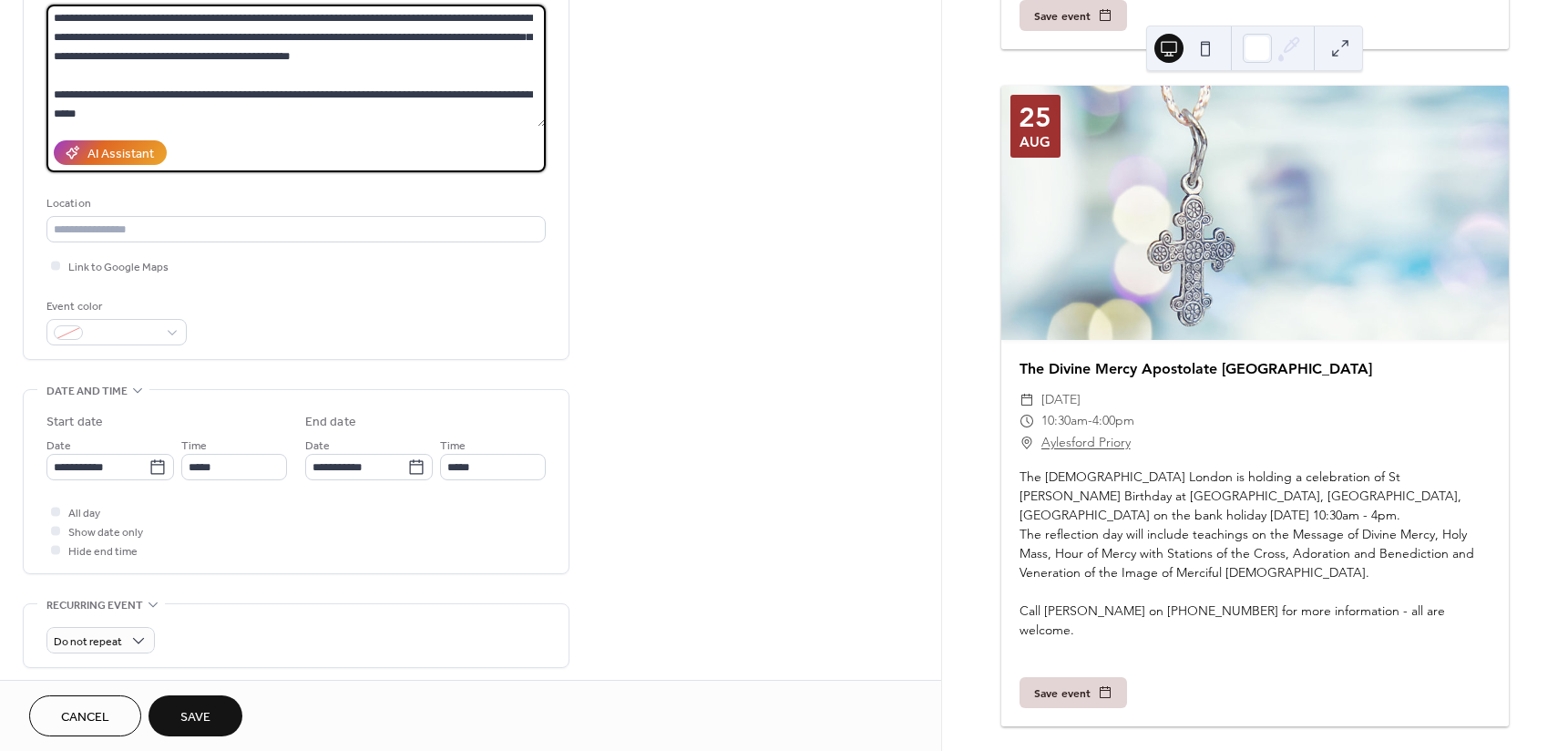 scroll, scrollTop: 202, scrollLeft: 0, axis: vertical 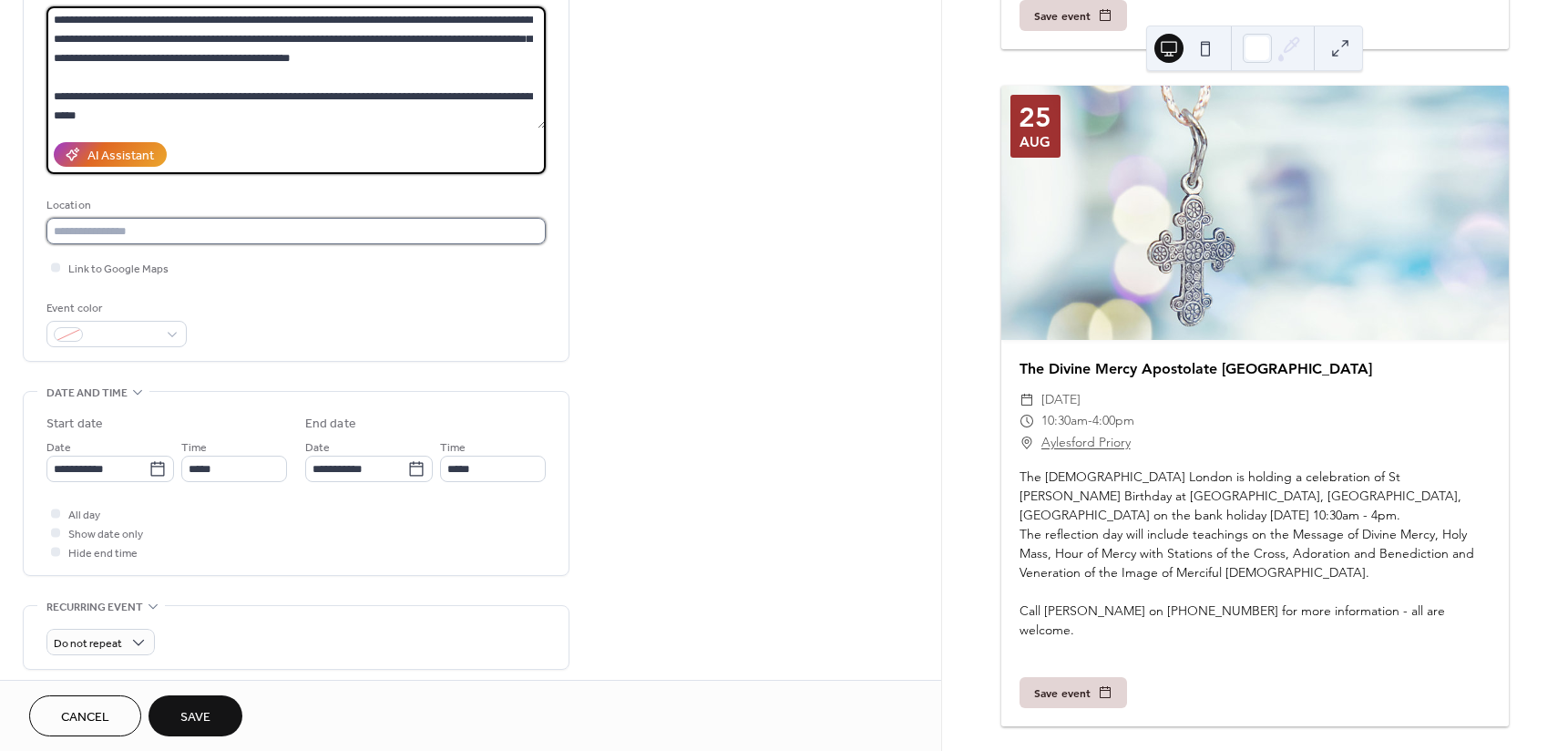 click at bounding box center (296, 231) 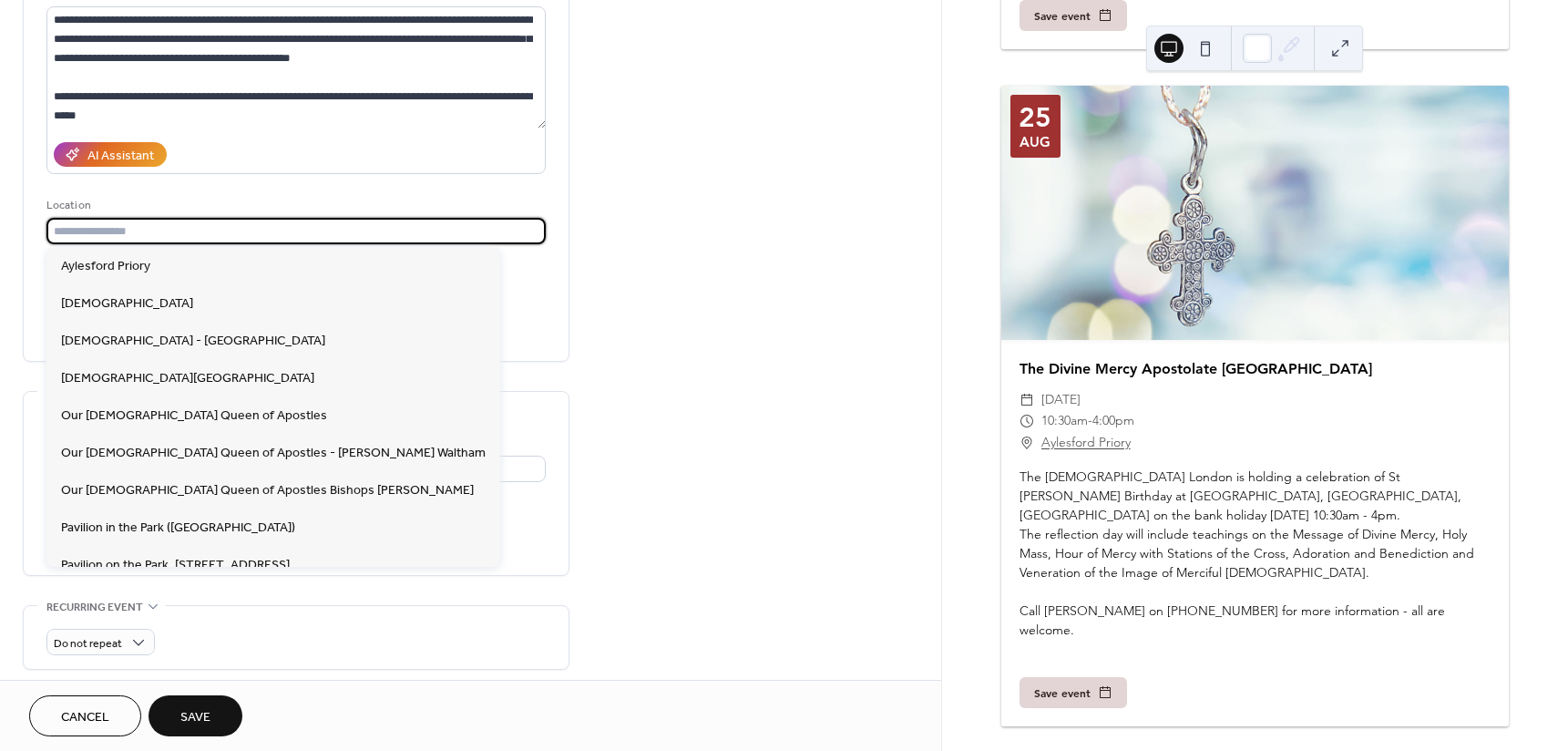 paste on "**********" 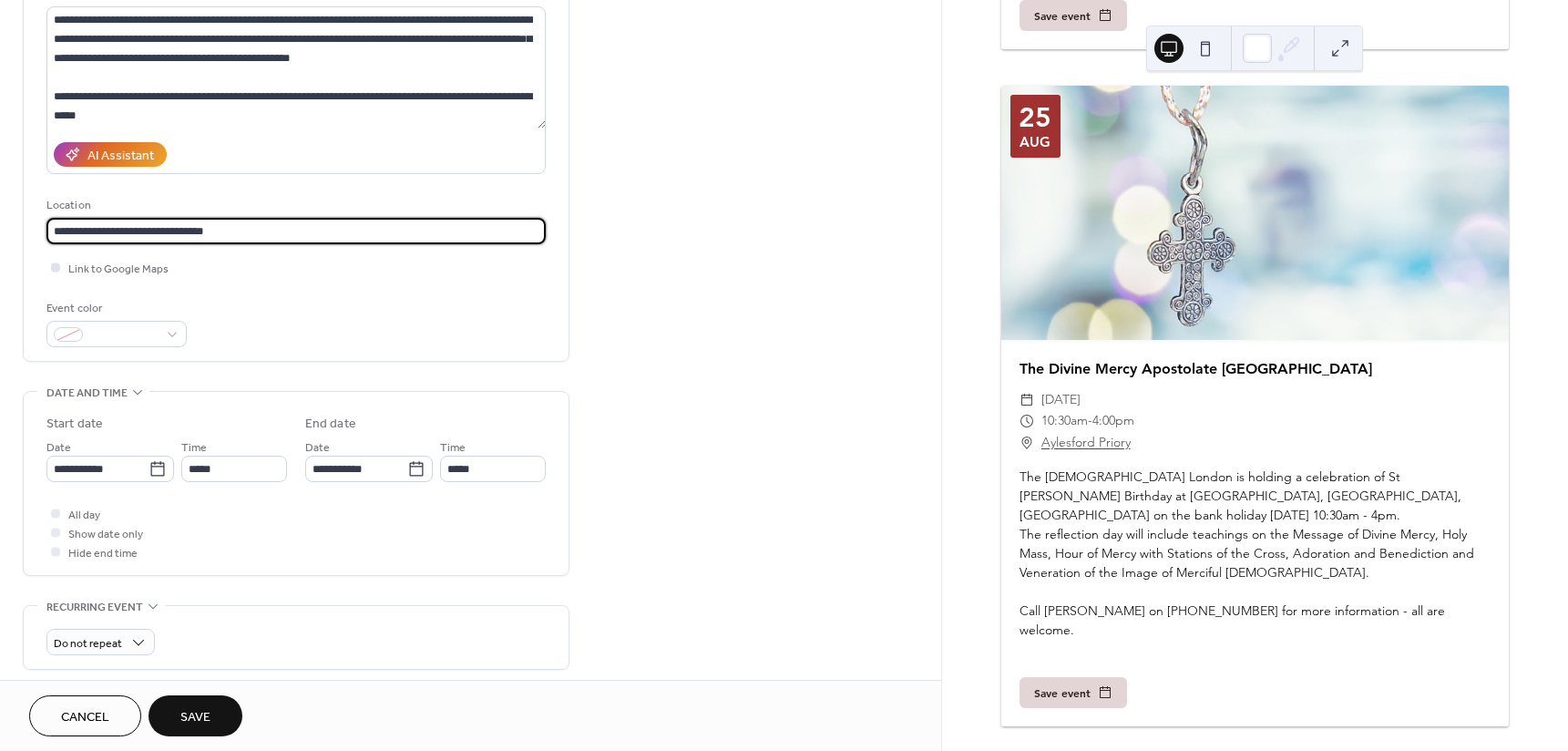 type on "**********" 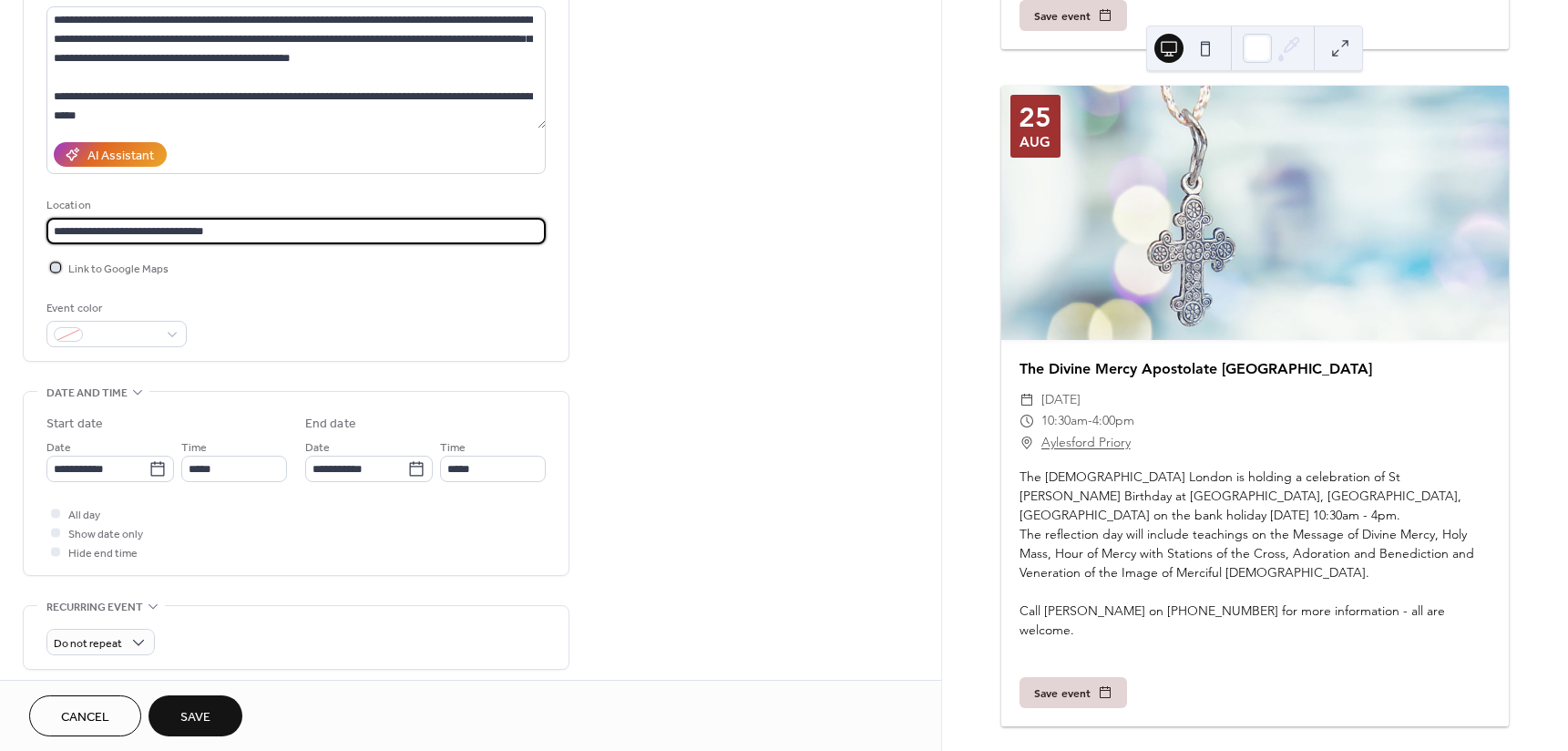 click on "Link to Google Maps" at bounding box center (118, 269) 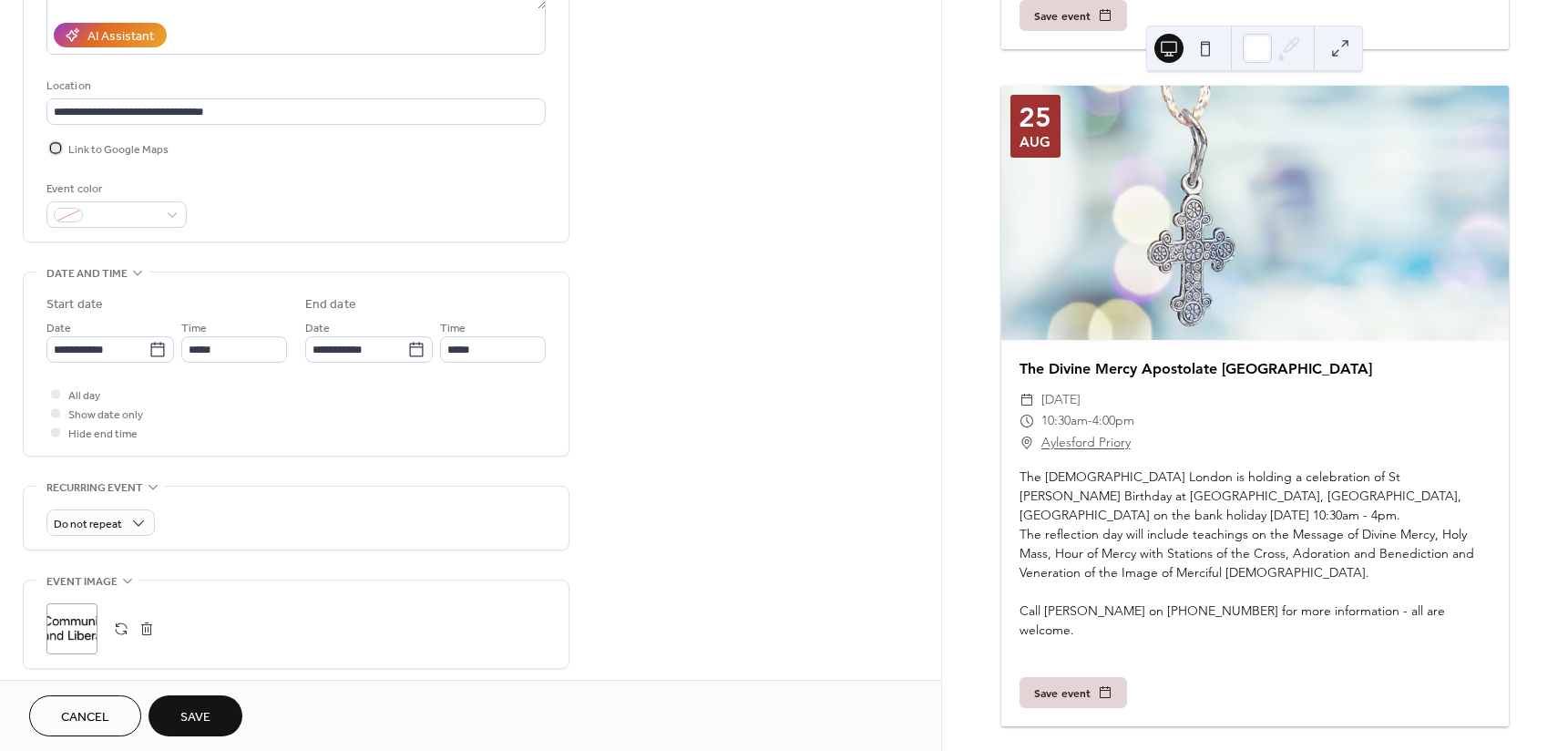 scroll, scrollTop: 327, scrollLeft: 0, axis: vertical 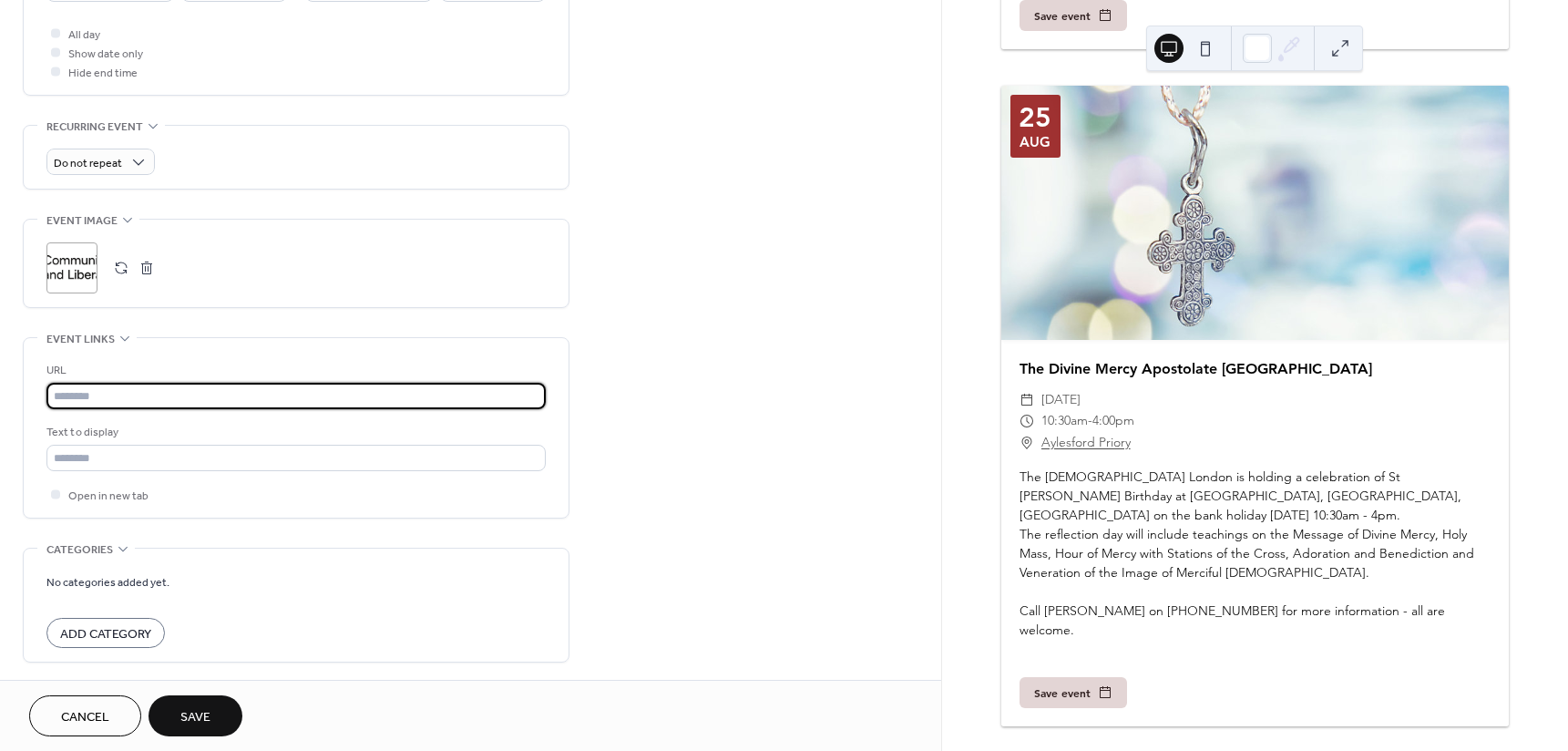 click at bounding box center [296, 396] 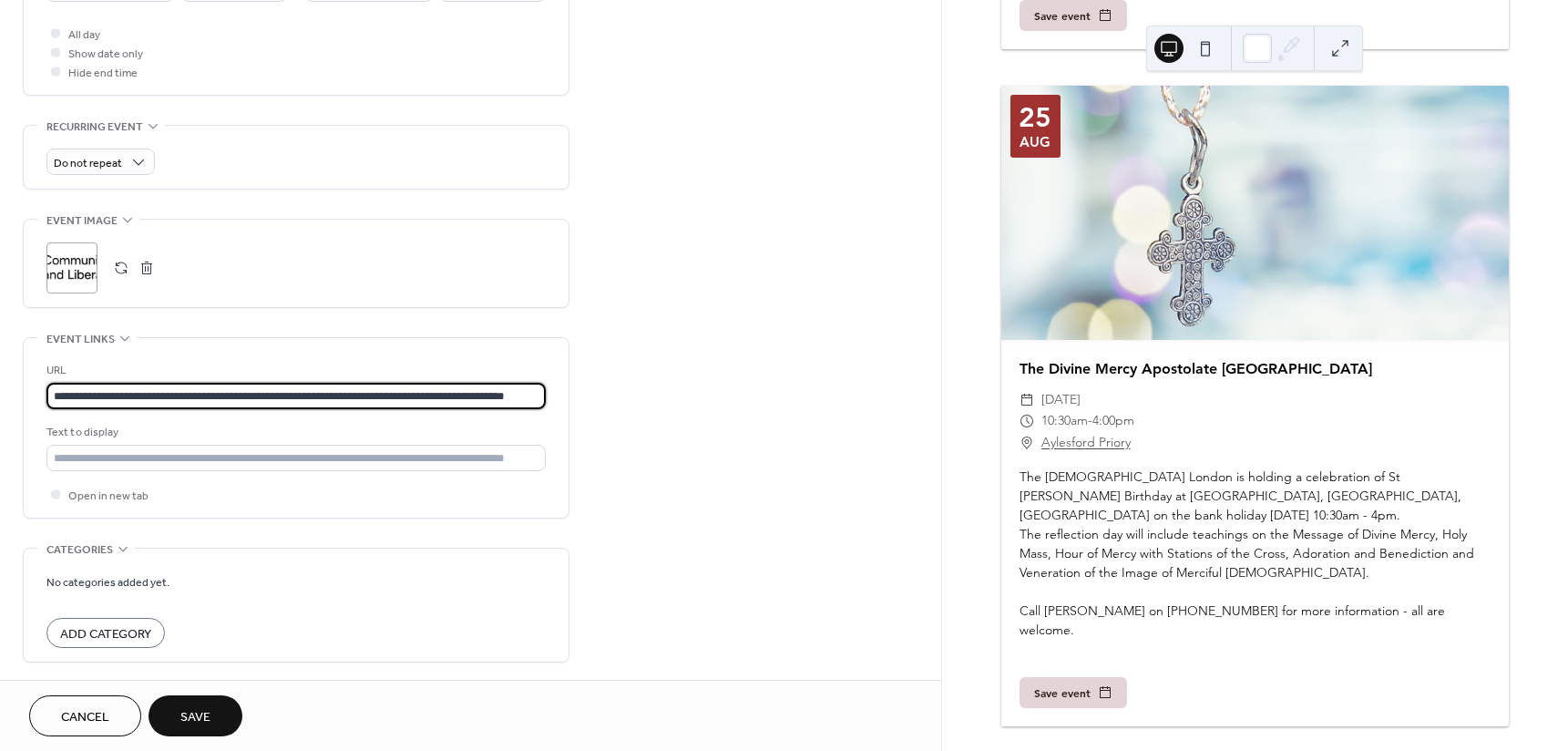scroll, scrollTop: 0, scrollLeft: 74, axis: horizontal 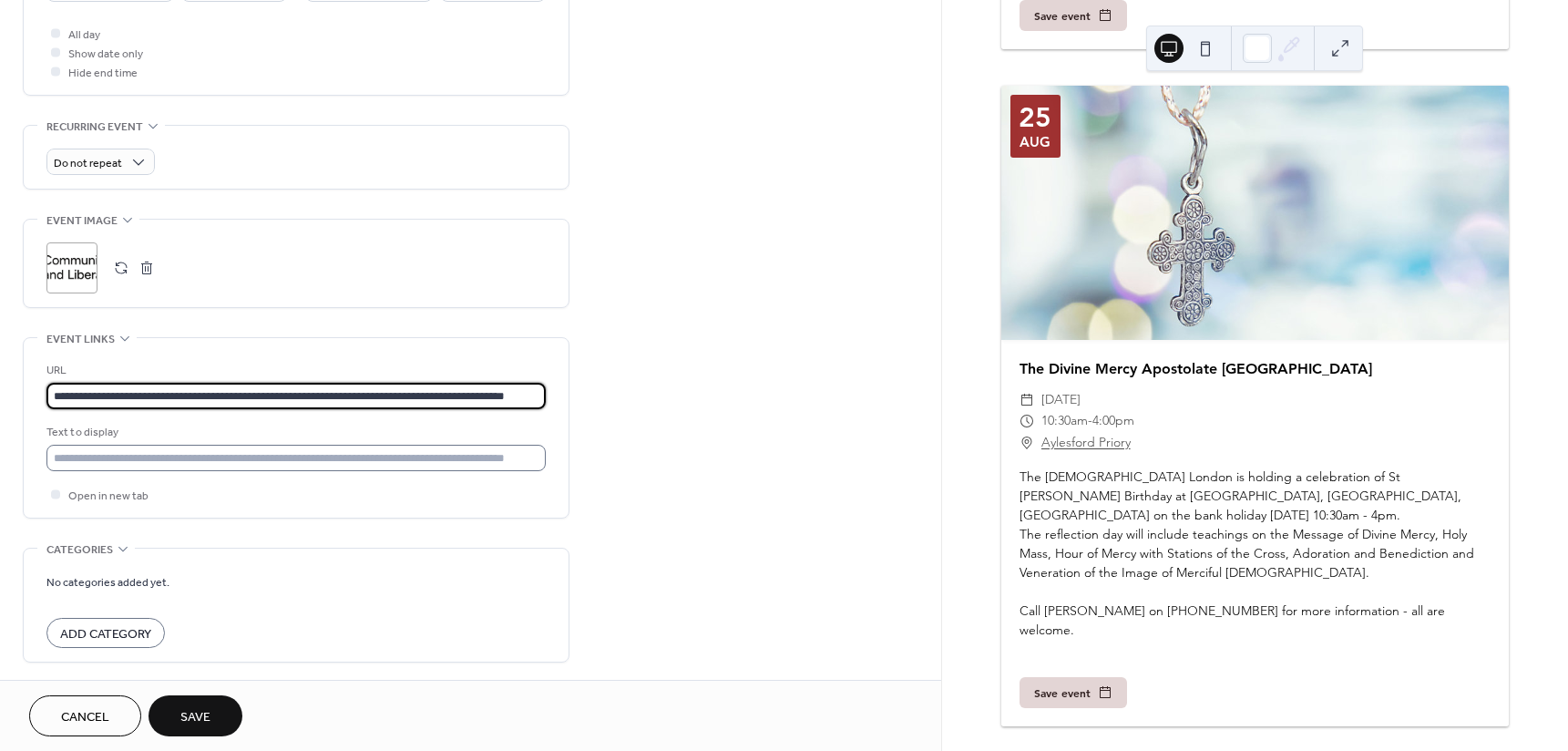 type on "**********" 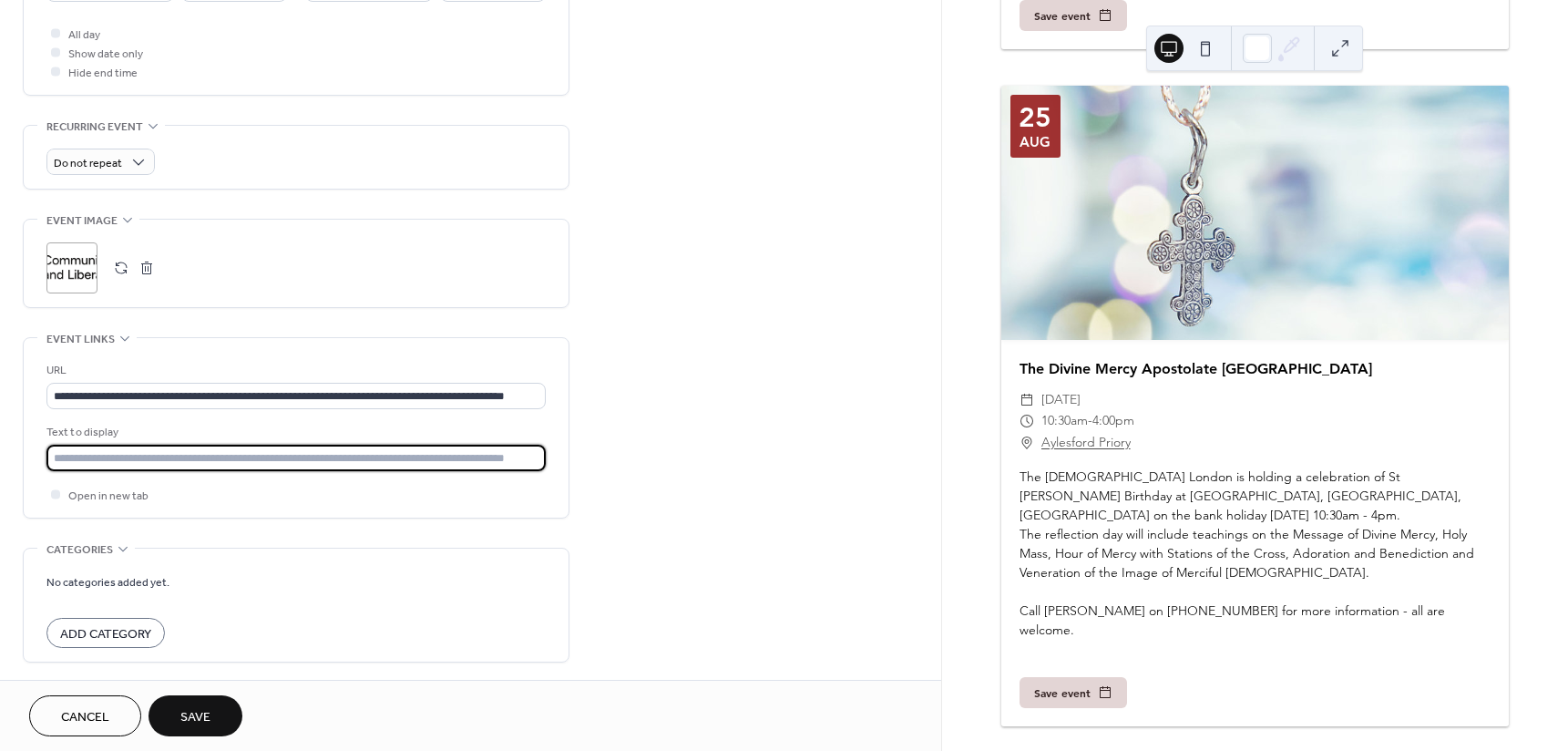 click at bounding box center (296, 458) 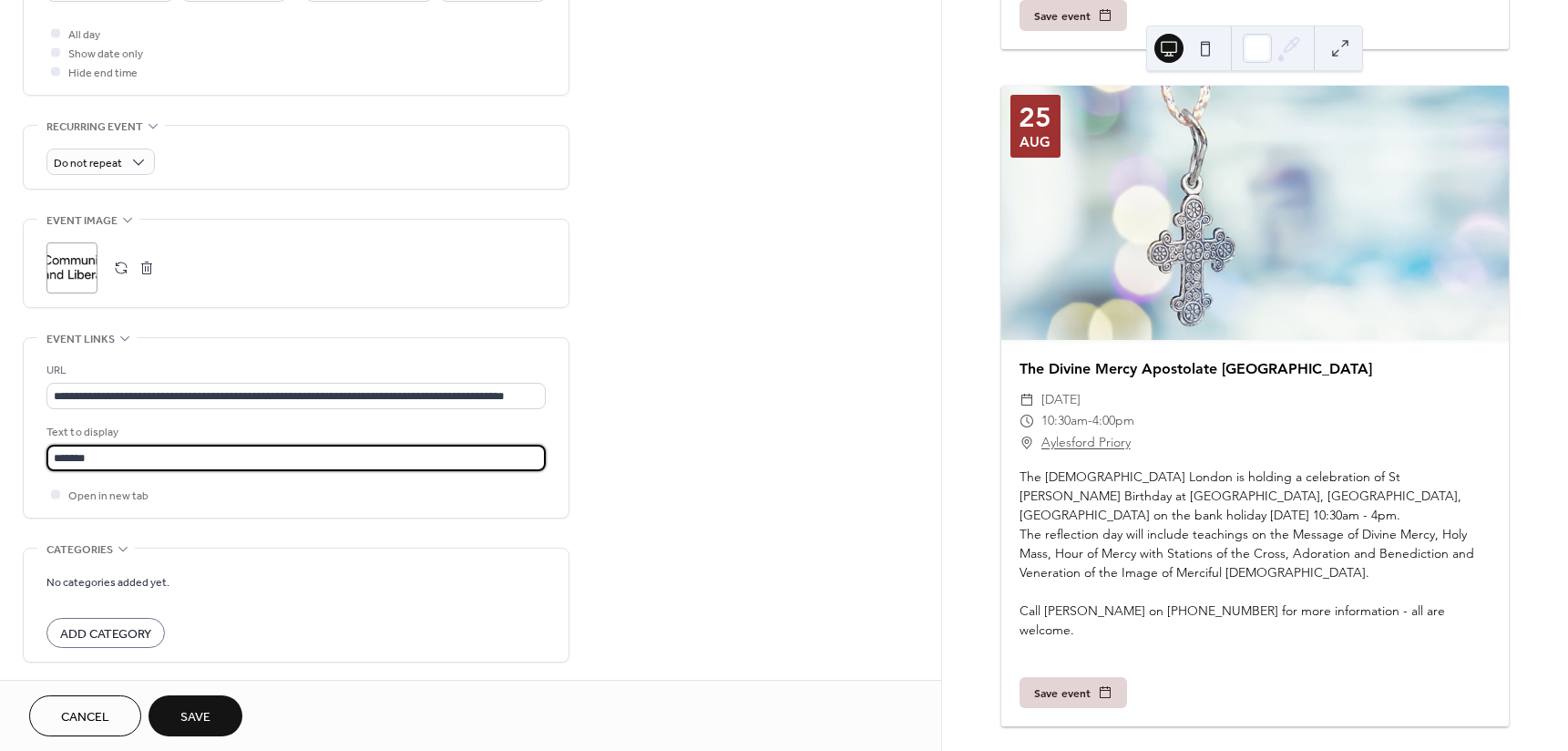 type on "**********" 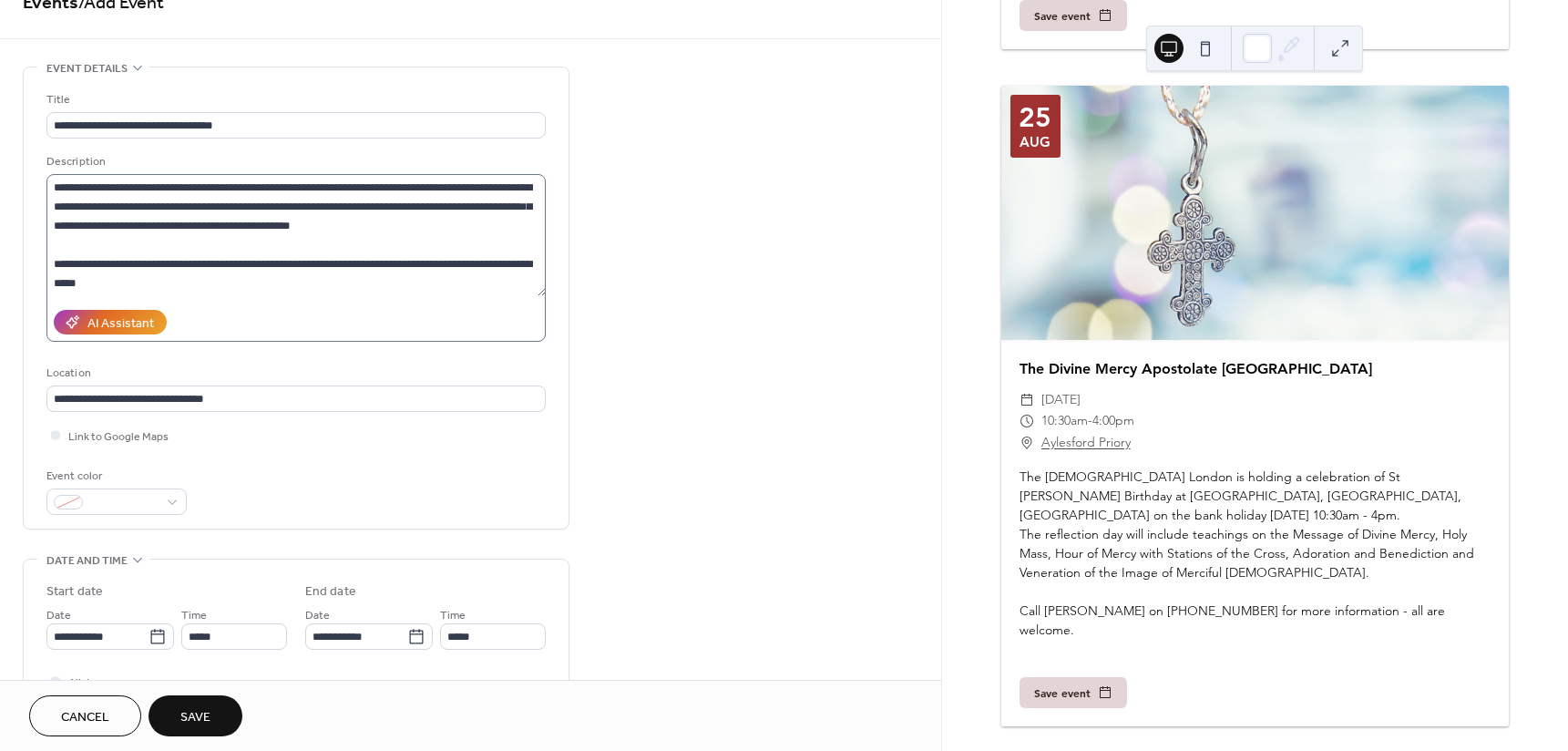 scroll, scrollTop: 87, scrollLeft: 0, axis: vertical 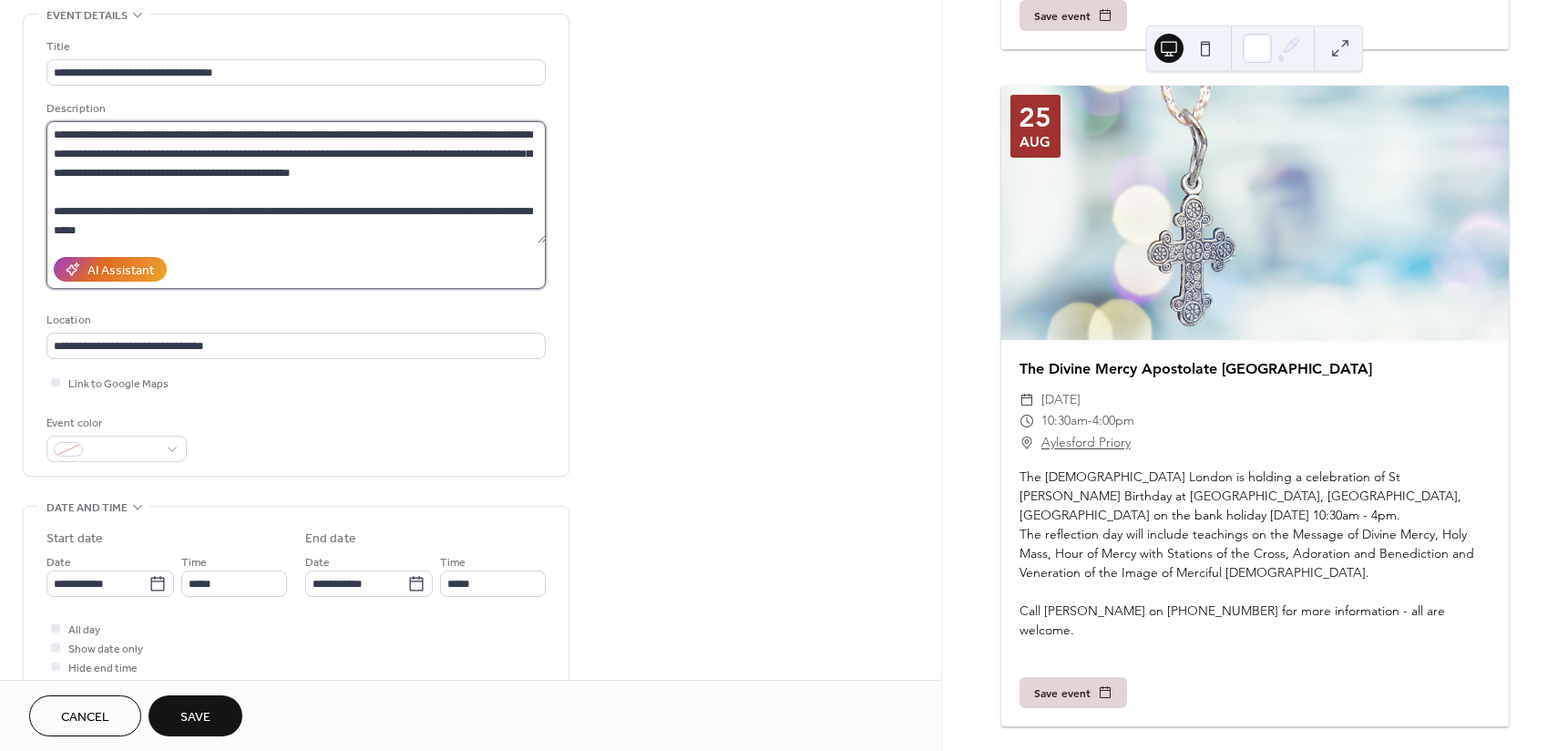click on "**********" at bounding box center (296, 182) 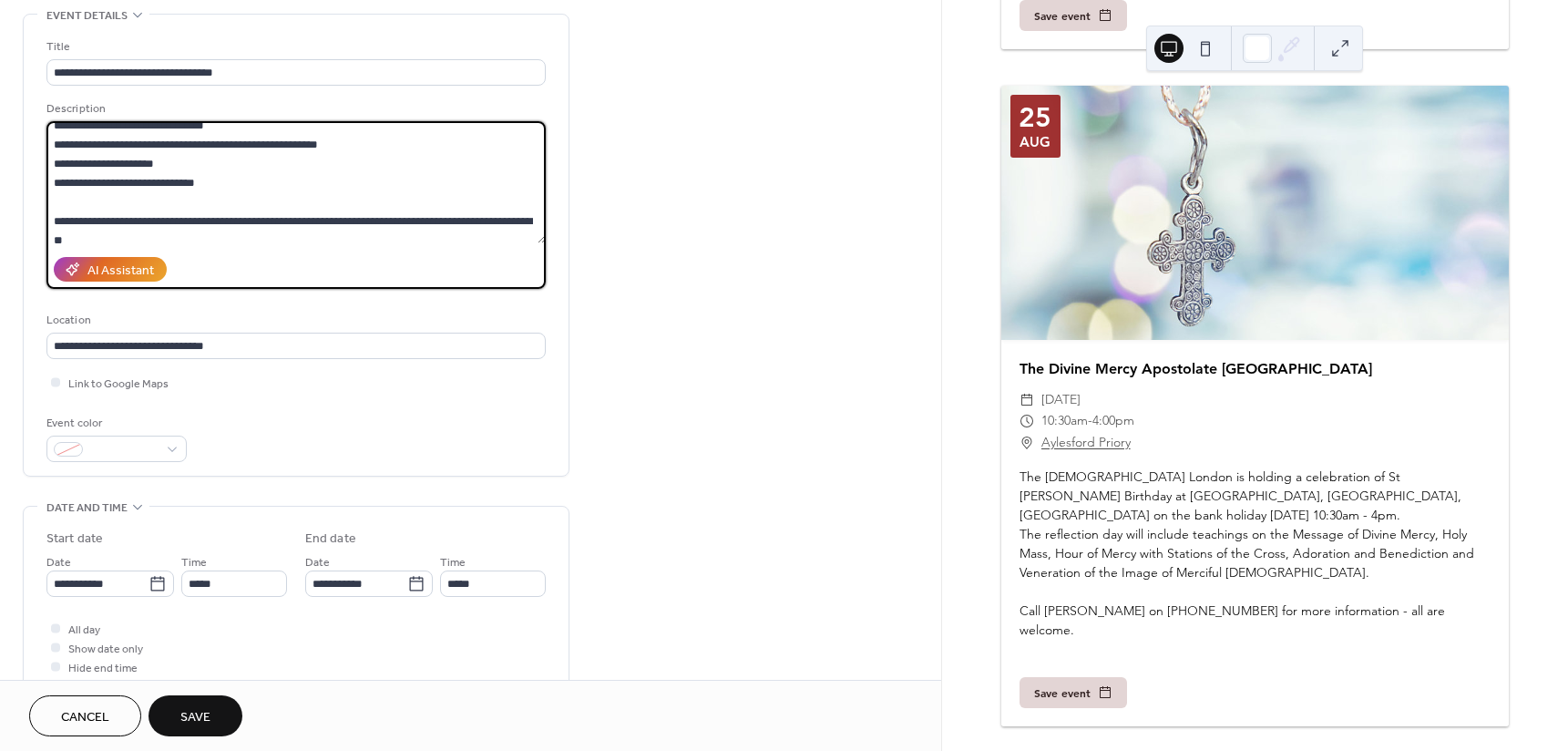 scroll, scrollTop: 191, scrollLeft: 0, axis: vertical 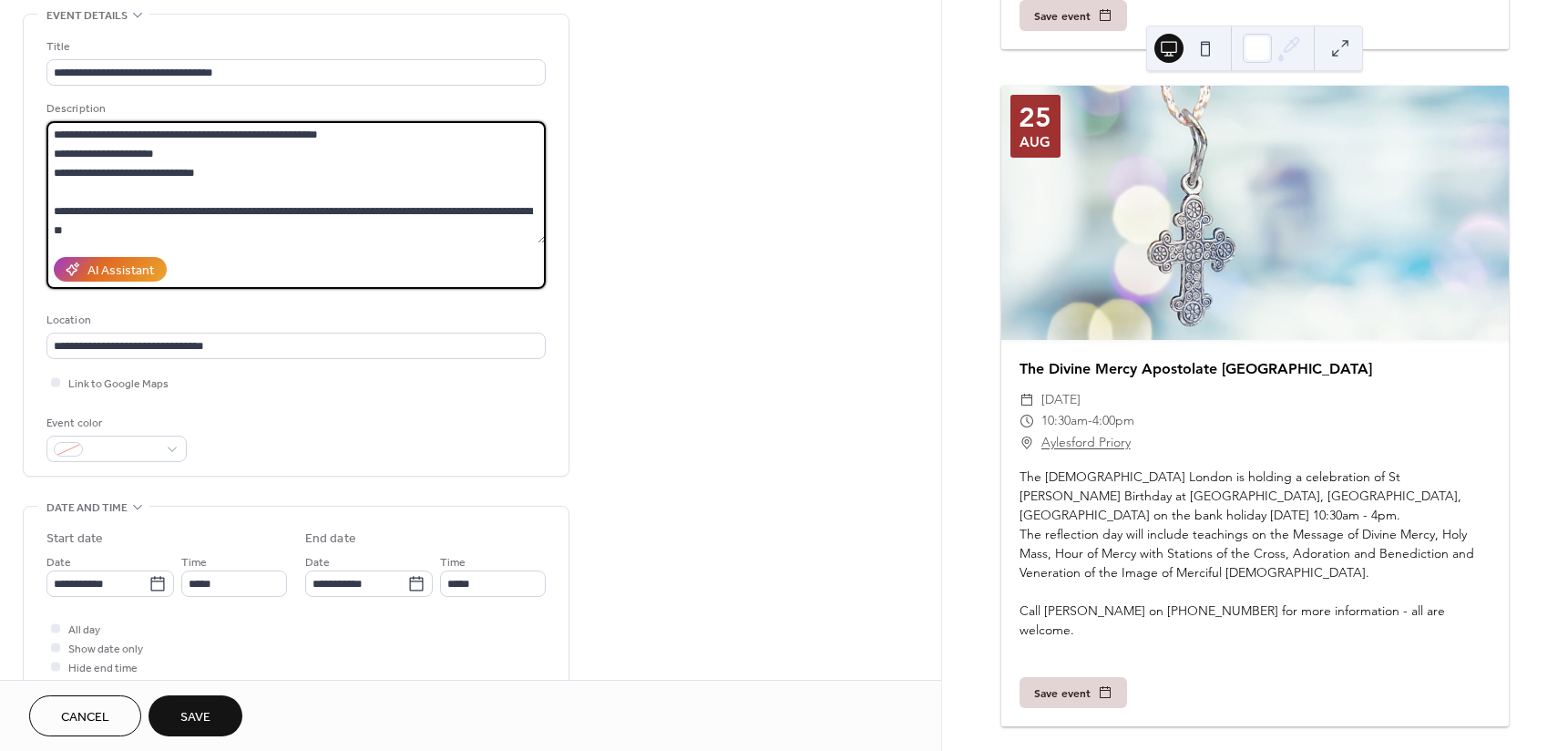 click on "**********" at bounding box center [296, 182] 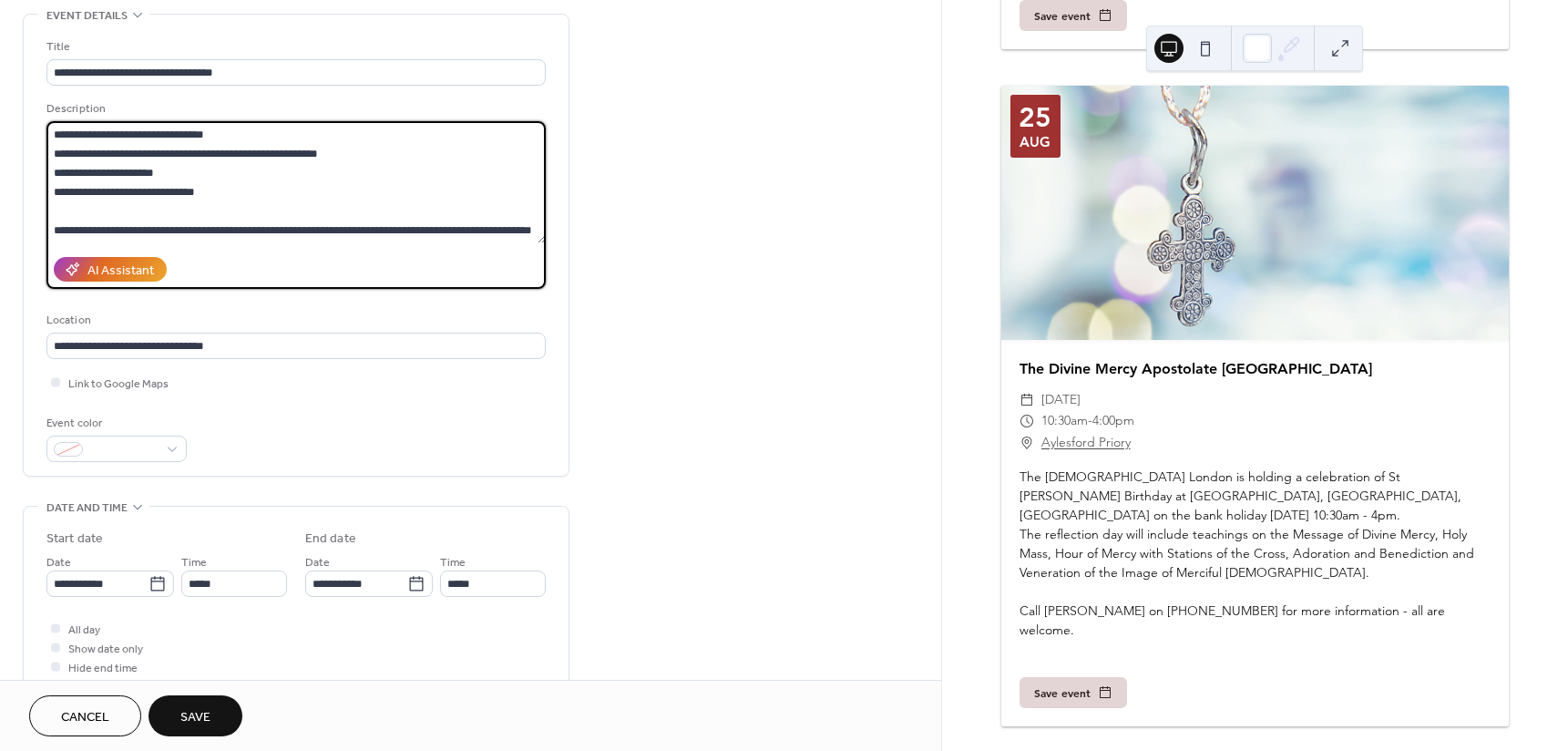 scroll, scrollTop: 191, scrollLeft: 0, axis: vertical 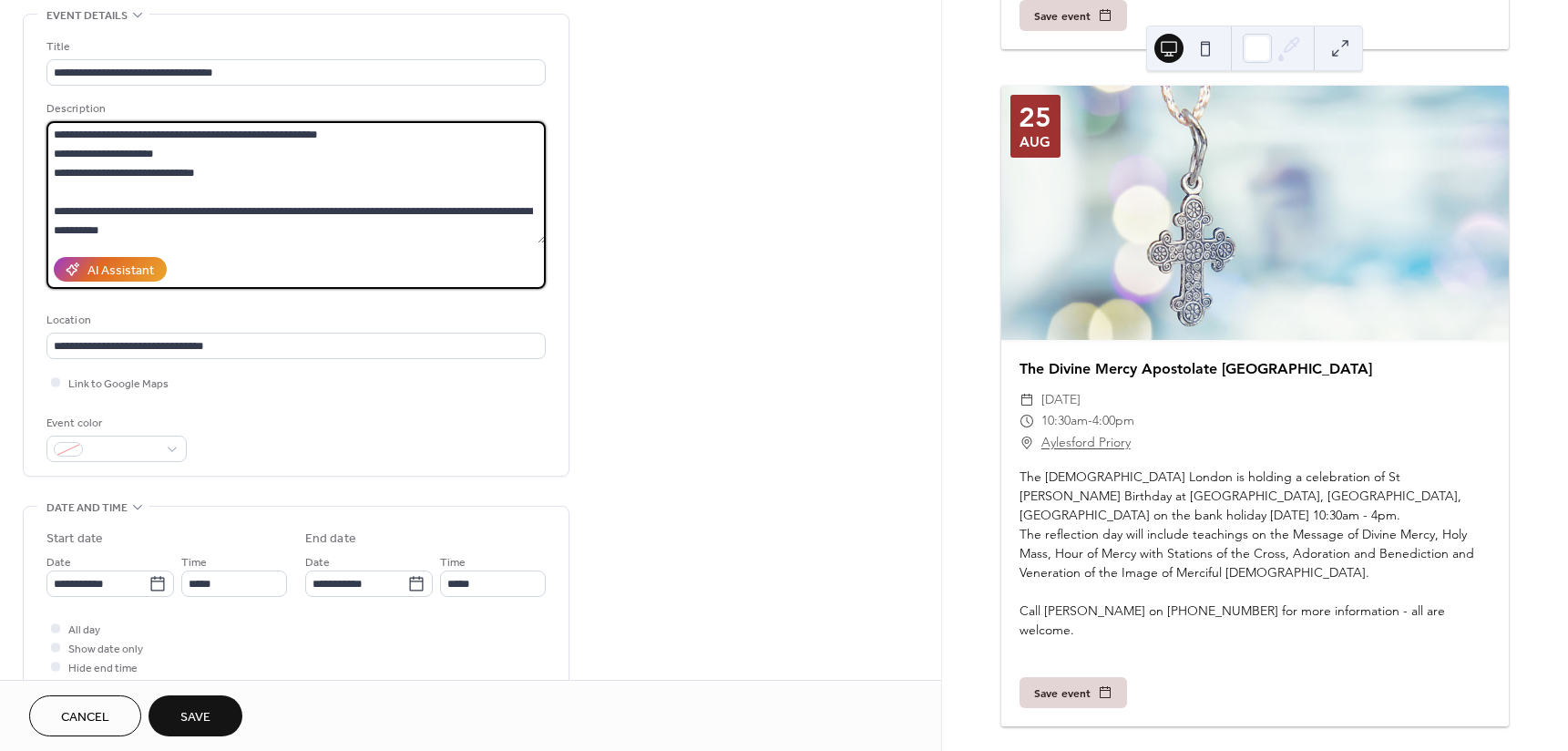 click on "**********" at bounding box center [296, 182] 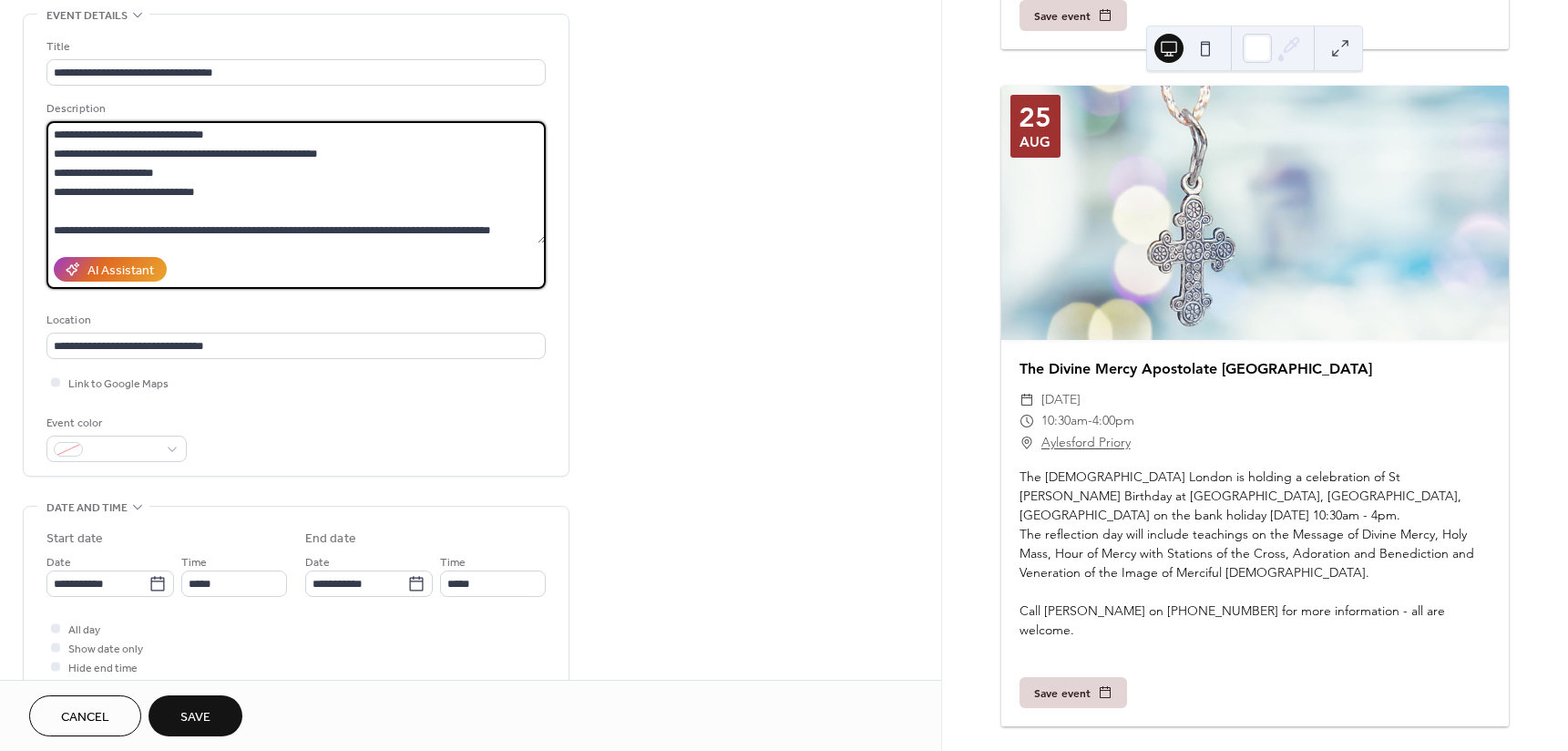 scroll, scrollTop: 172, scrollLeft: 0, axis: vertical 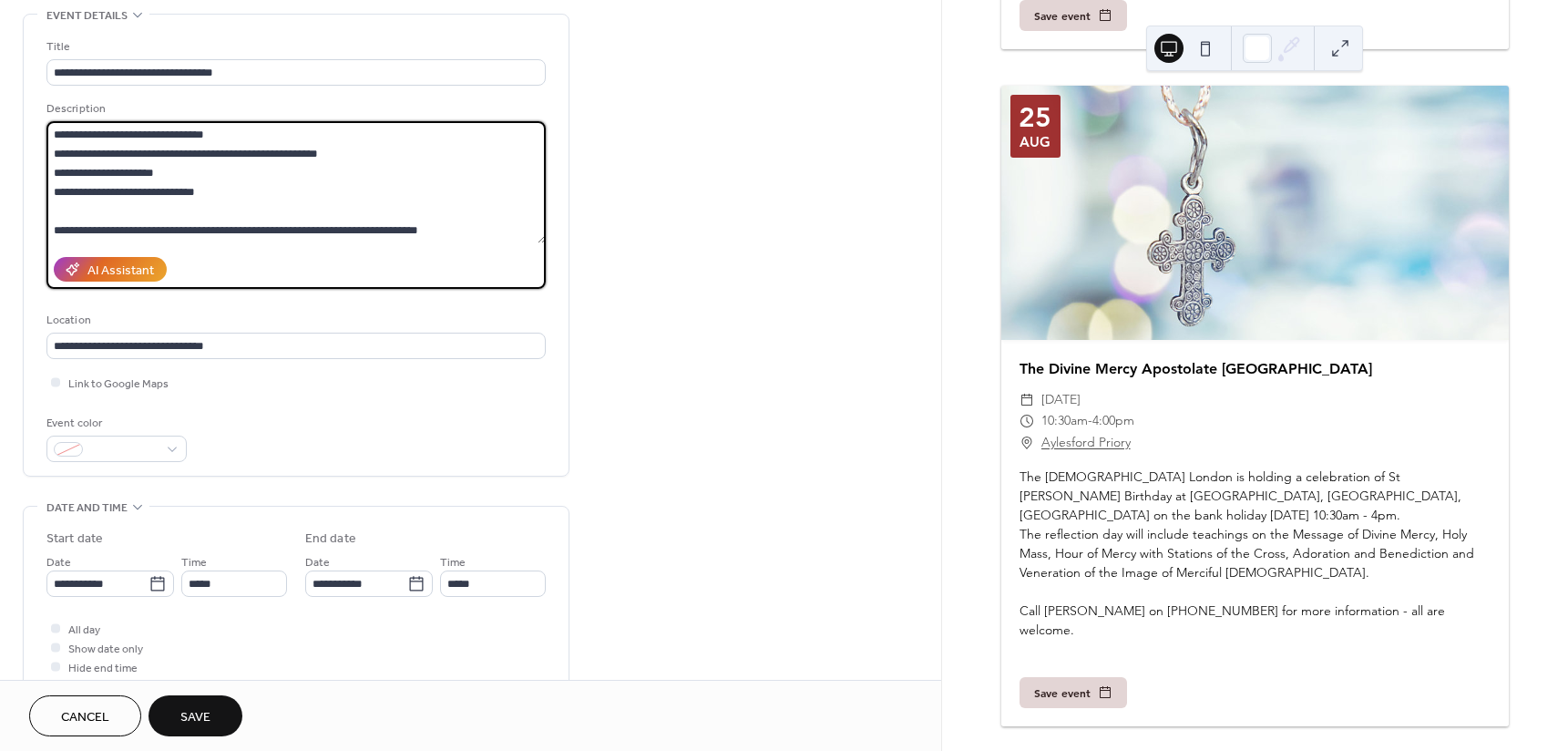 type on "**********" 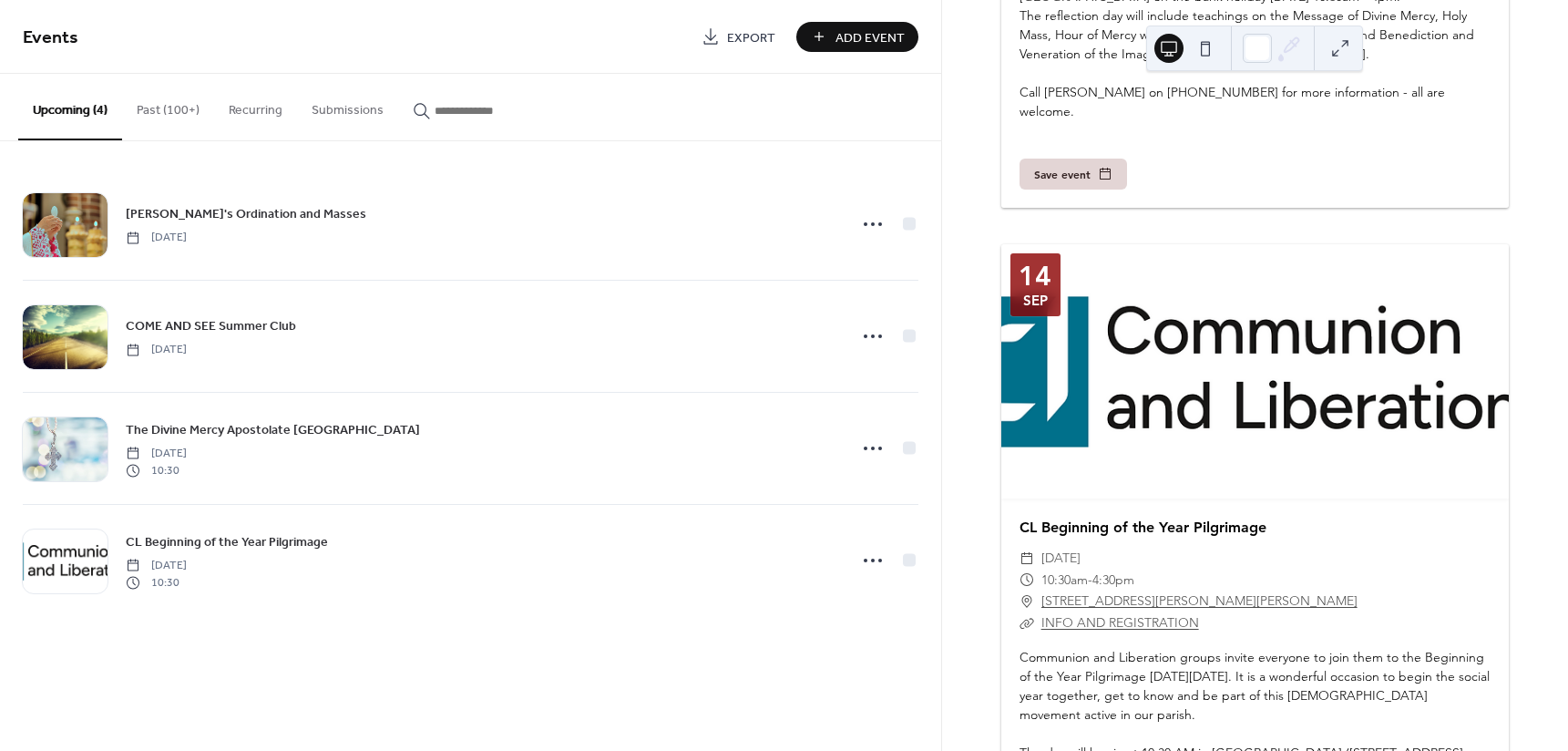 scroll, scrollTop: 1928, scrollLeft: 0, axis: vertical 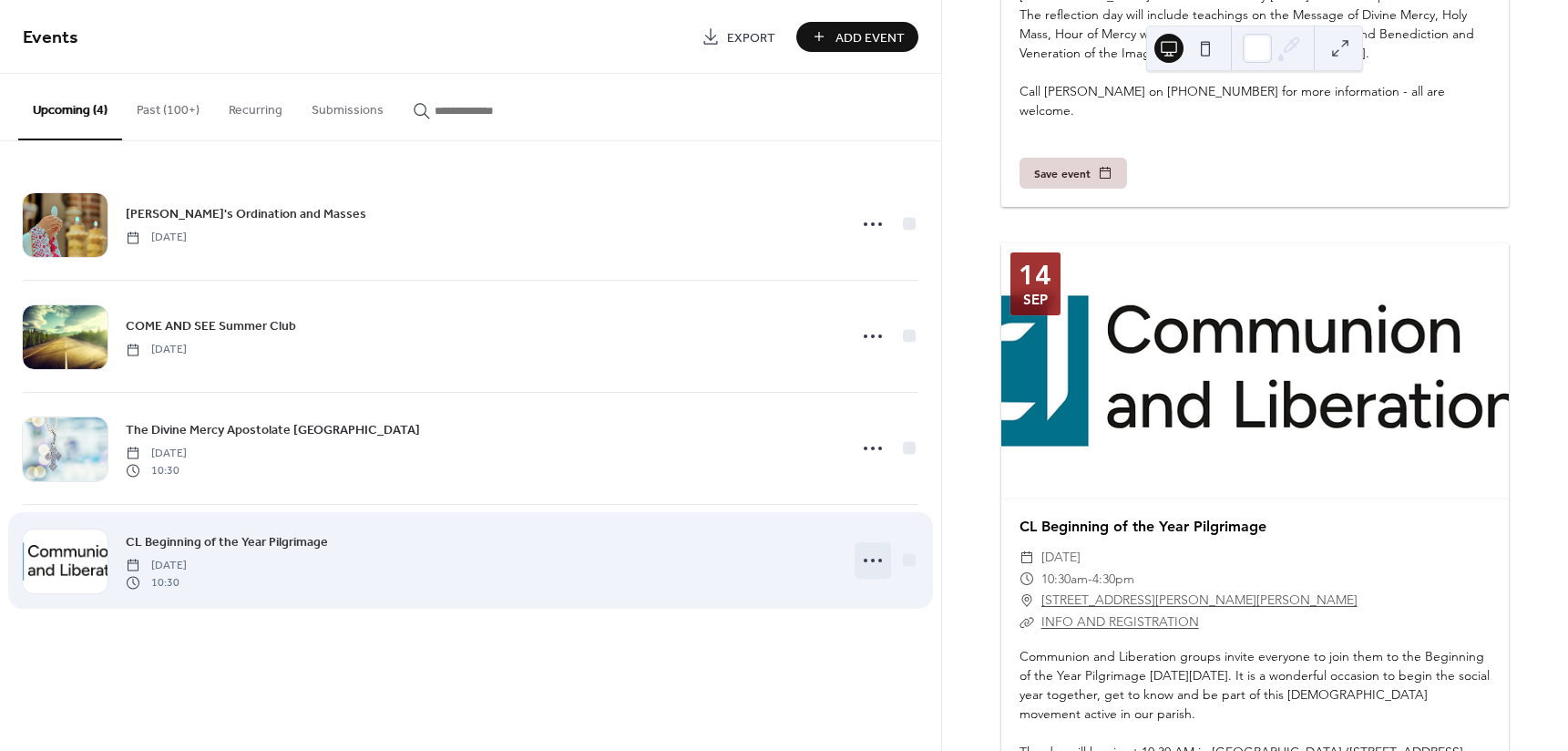 click 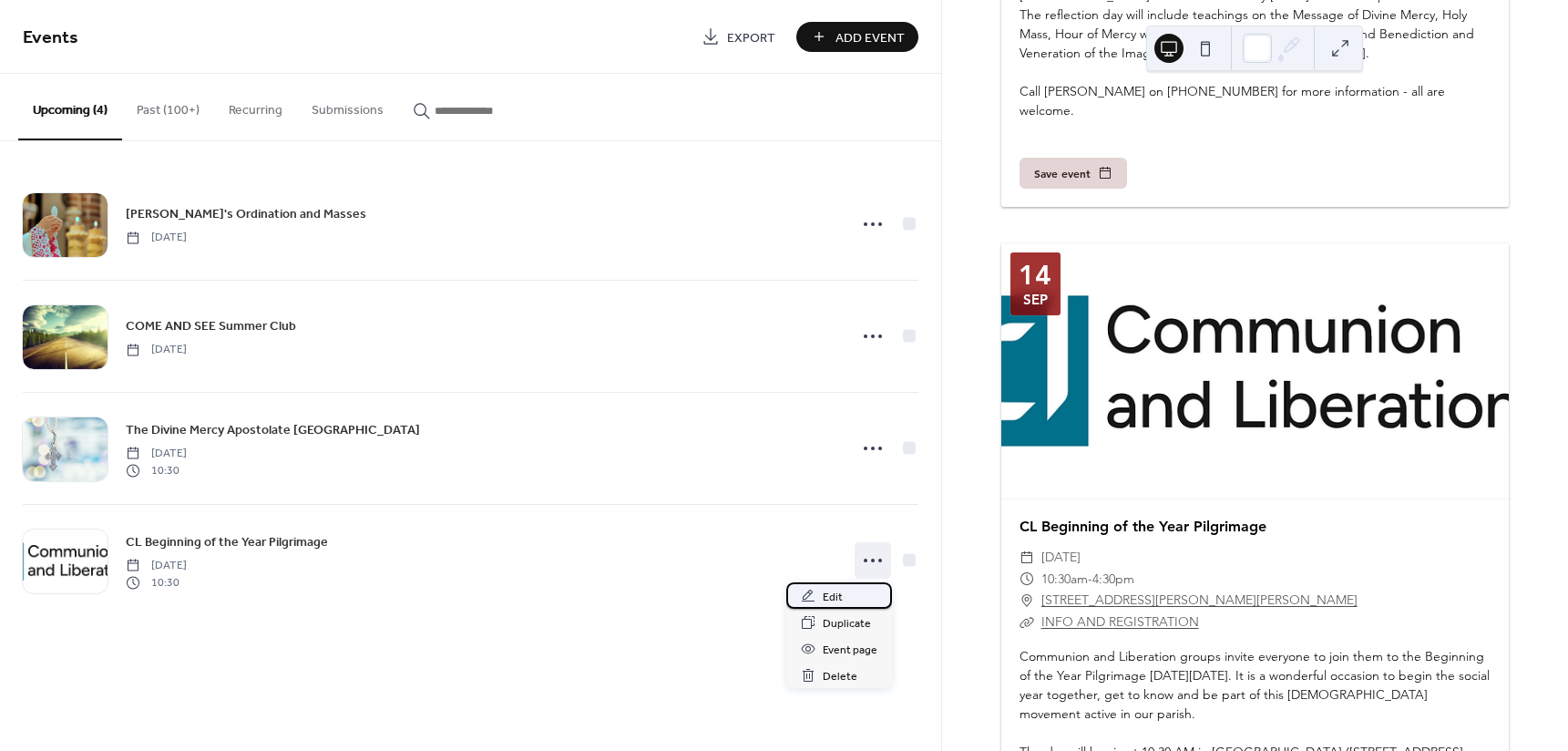 click on "Edit" at bounding box center (833, 597) 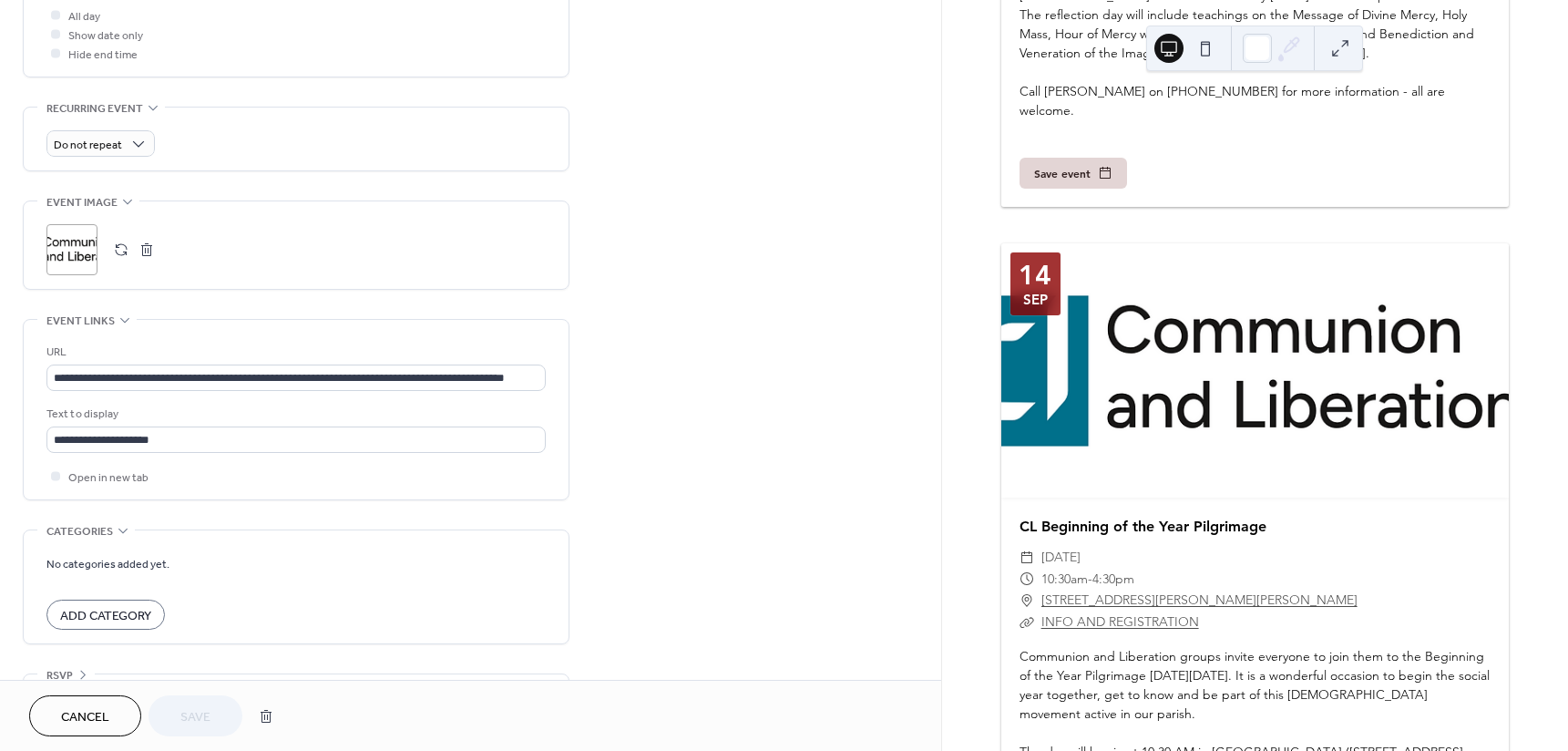 scroll, scrollTop: 751, scrollLeft: 0, axis: vertical 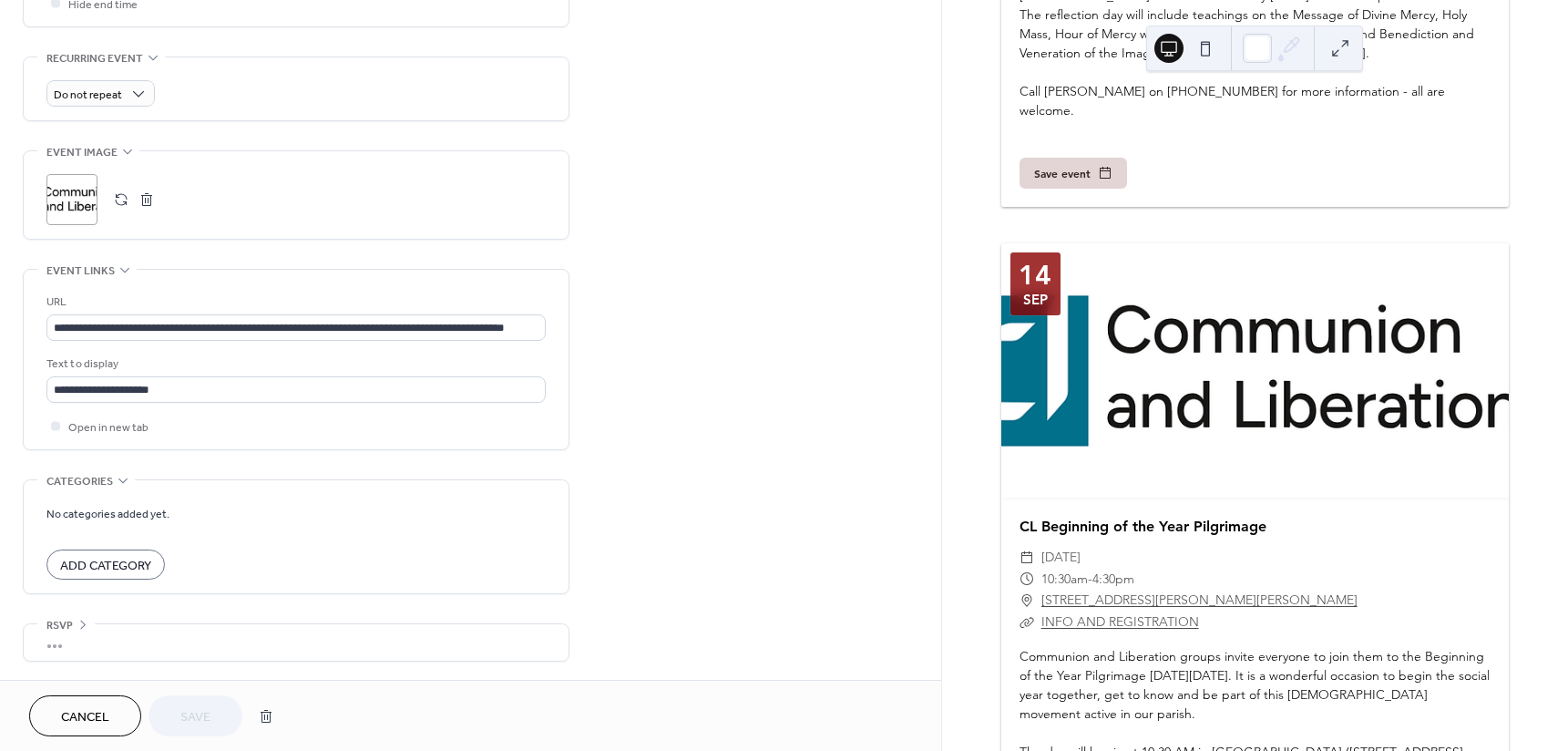 click on ";" at bounding box center [72, 200] 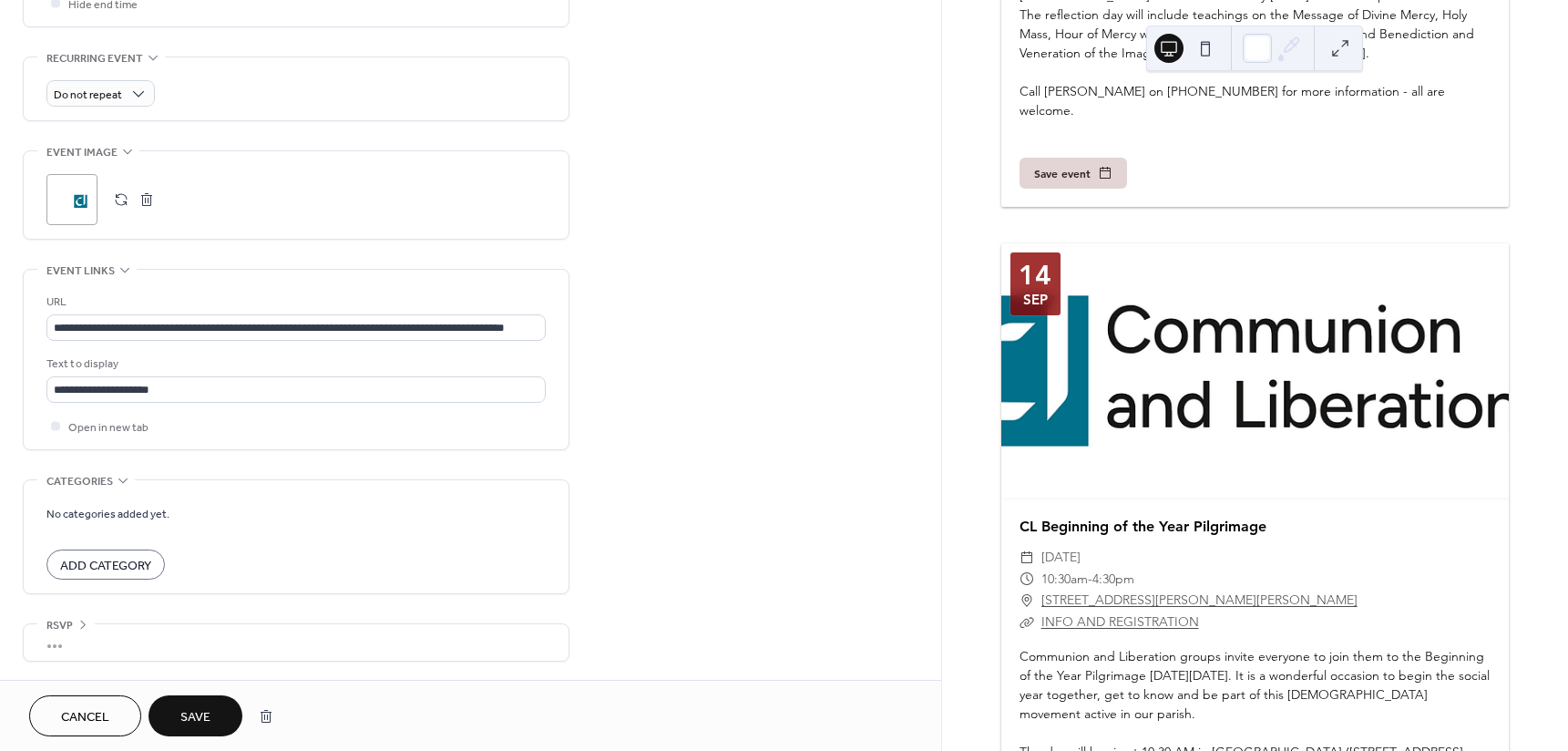 click on ";" at bounding box center (72, 200) 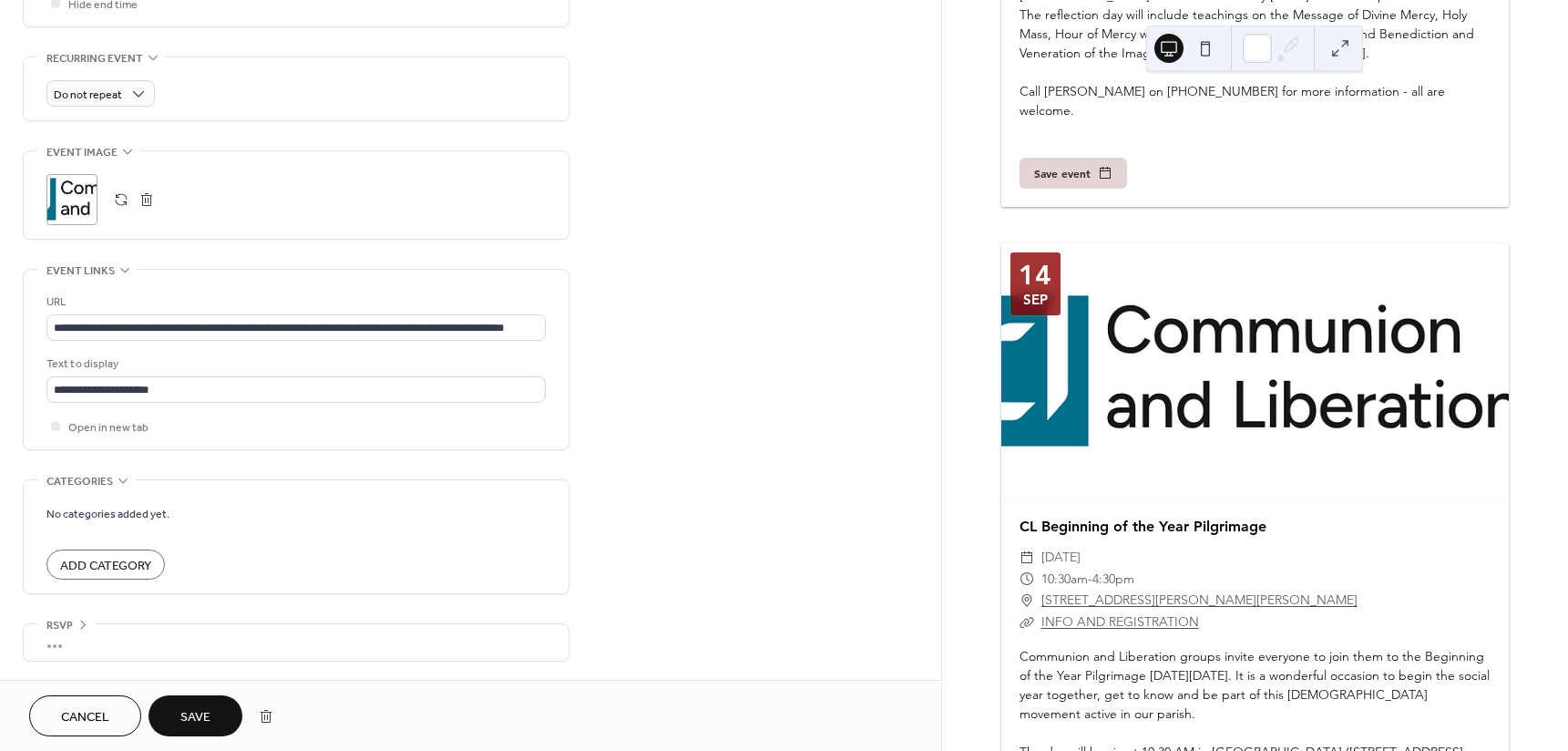 click on "Save" at bounding box center (195, 717) 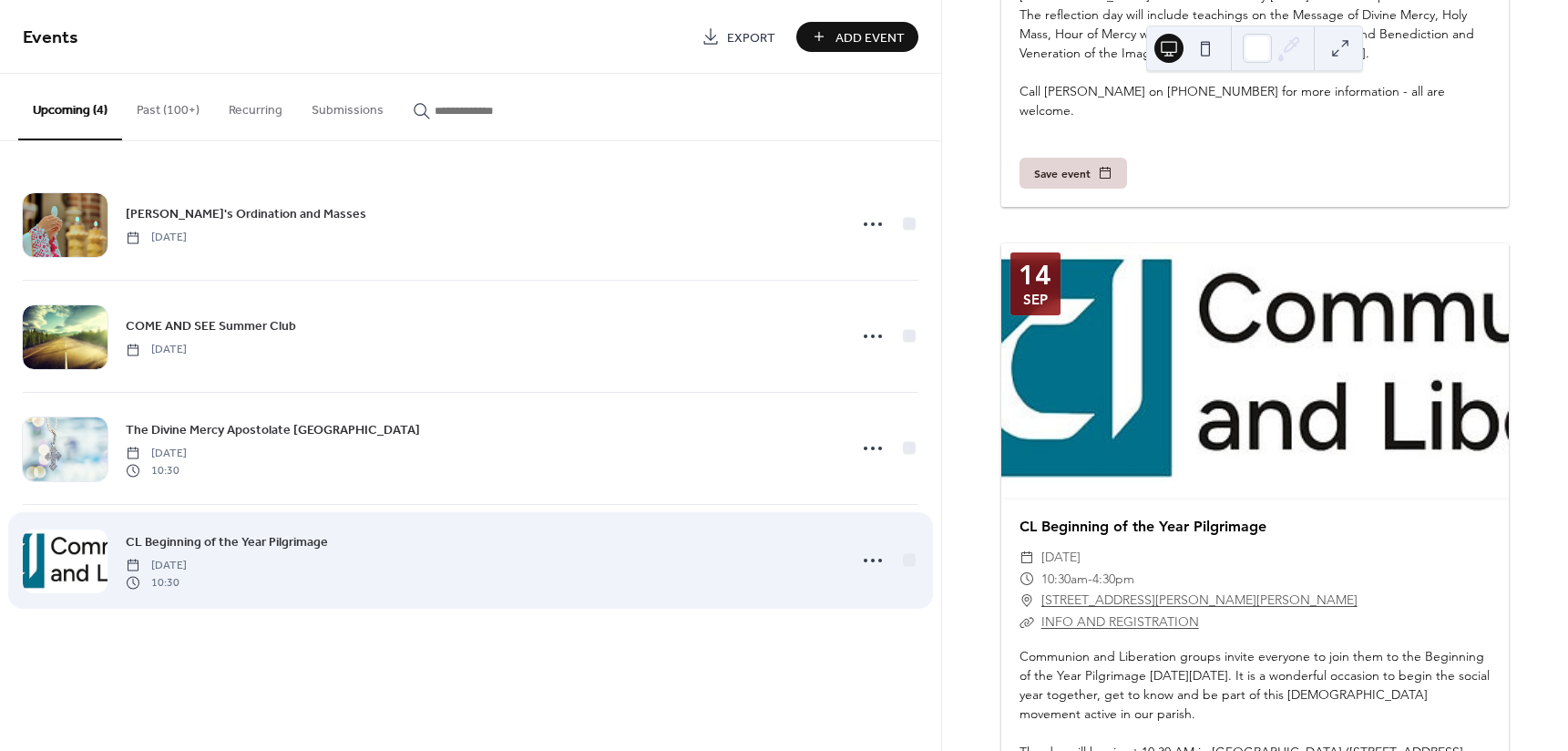 click at bounding box center (65, 561) 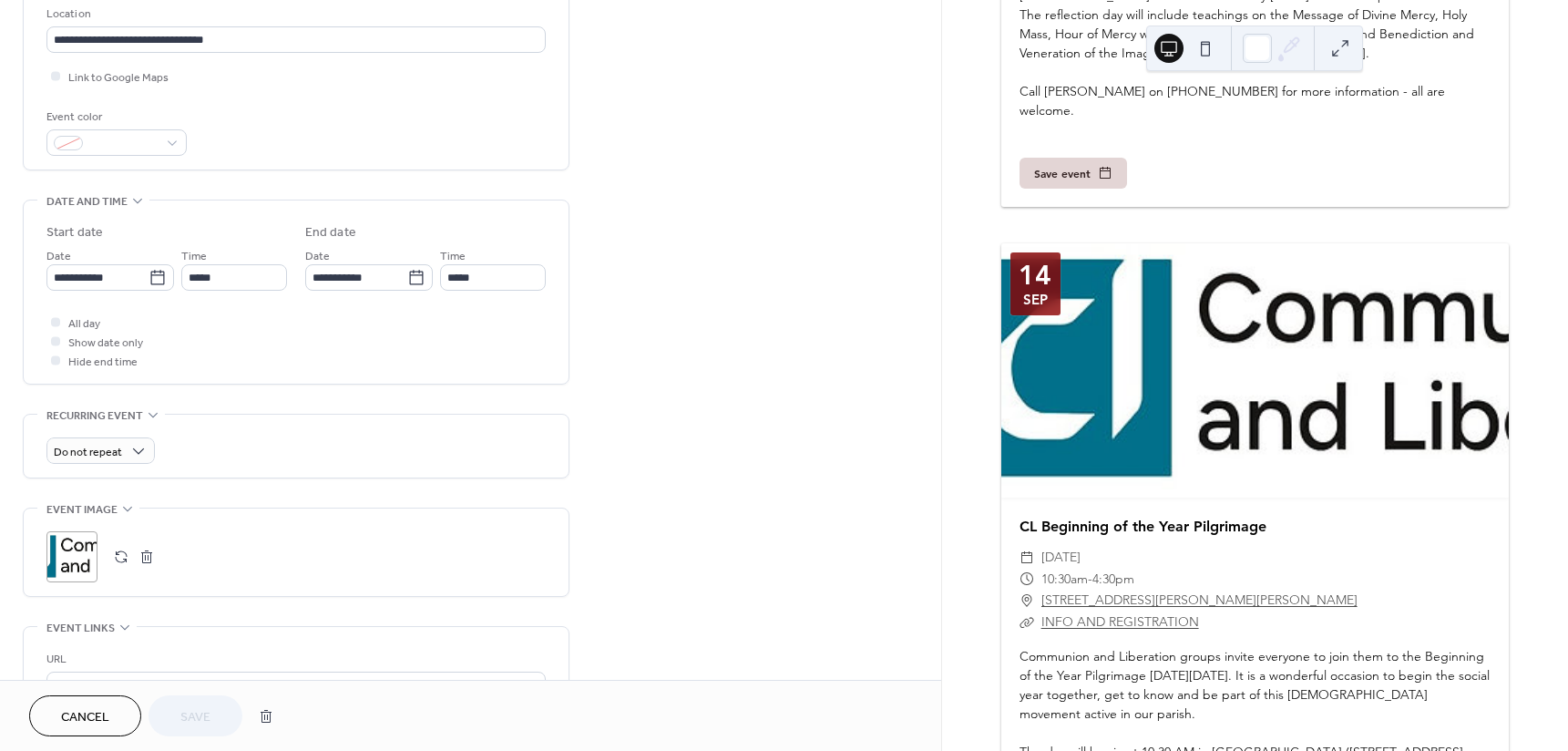 scroll, scrollTop: 405, scrollLeft: 0, axis: vertical 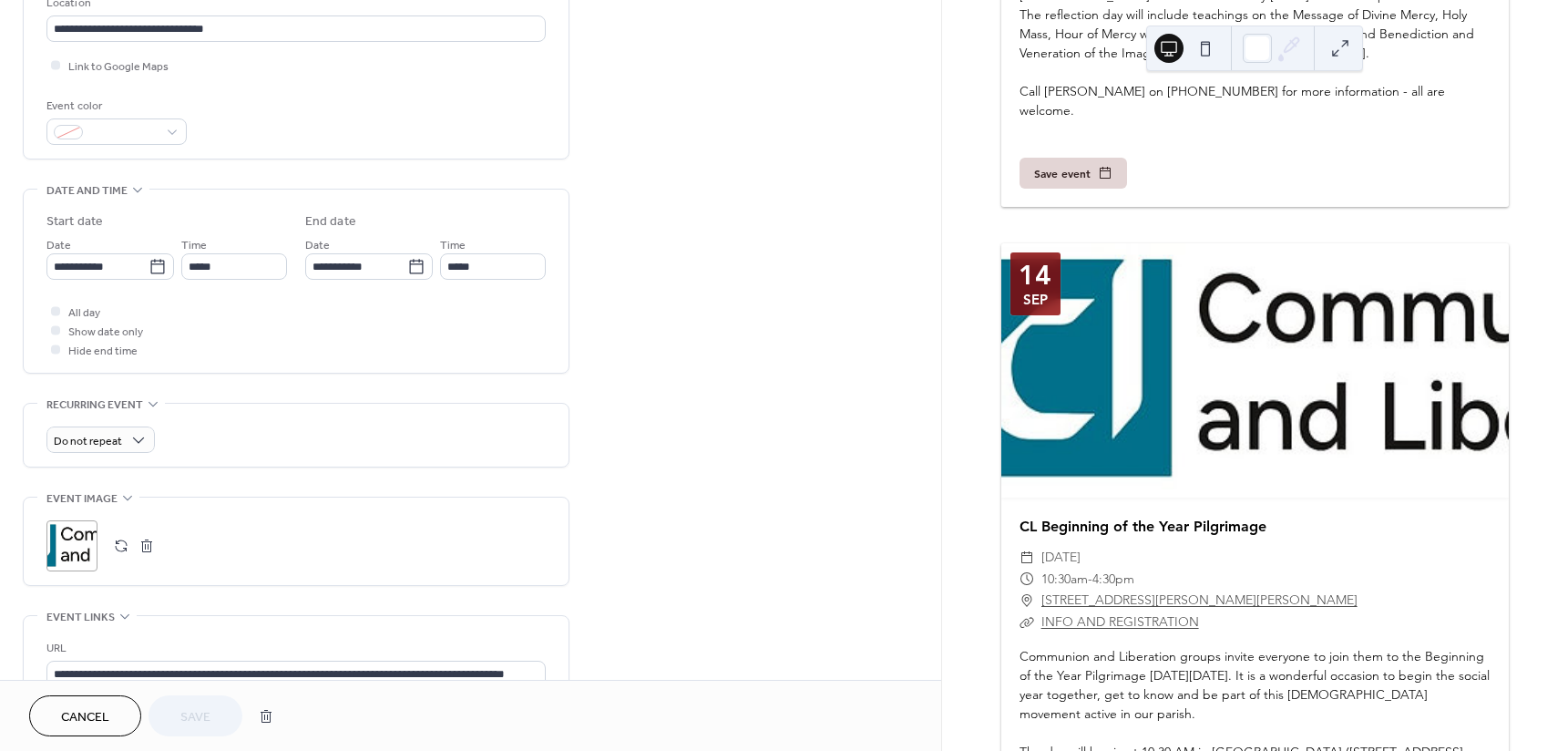 click at bounding box center [147, 546] 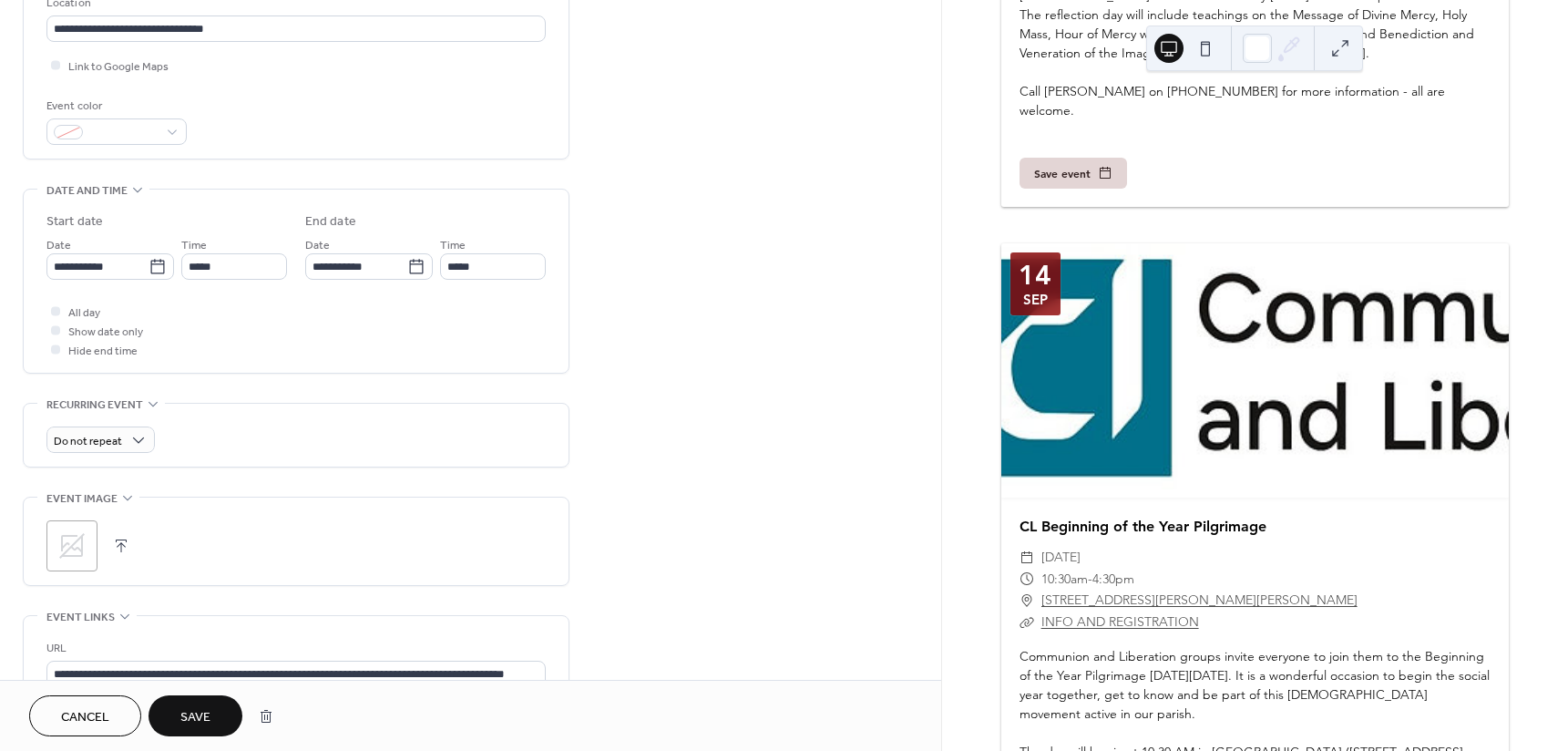 click on ";" at bounding box center [72, 546] 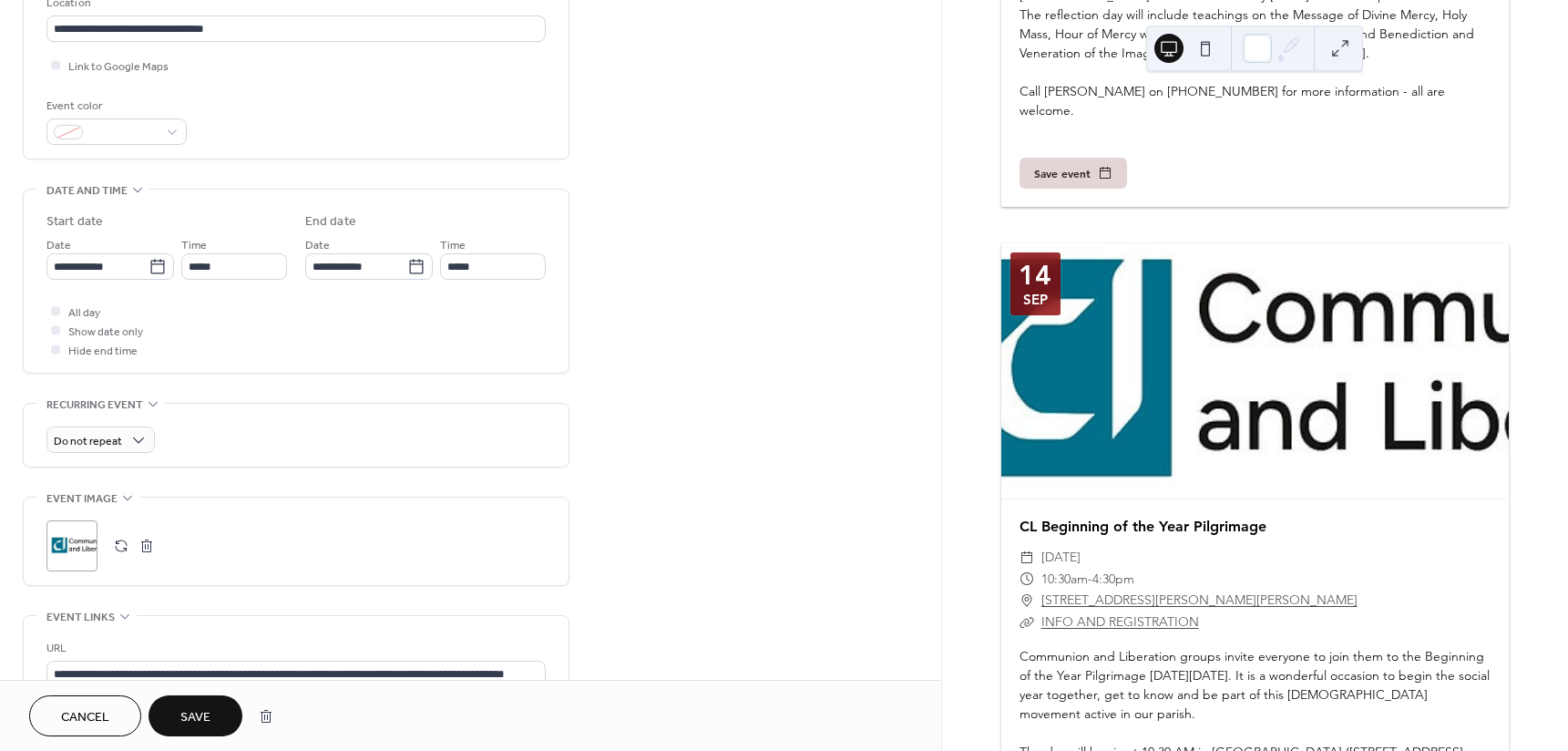 drag, startPoint x: 202, startPoint y: 720, endPoint x: 243, endPoint y: 709, distance: 42.449971 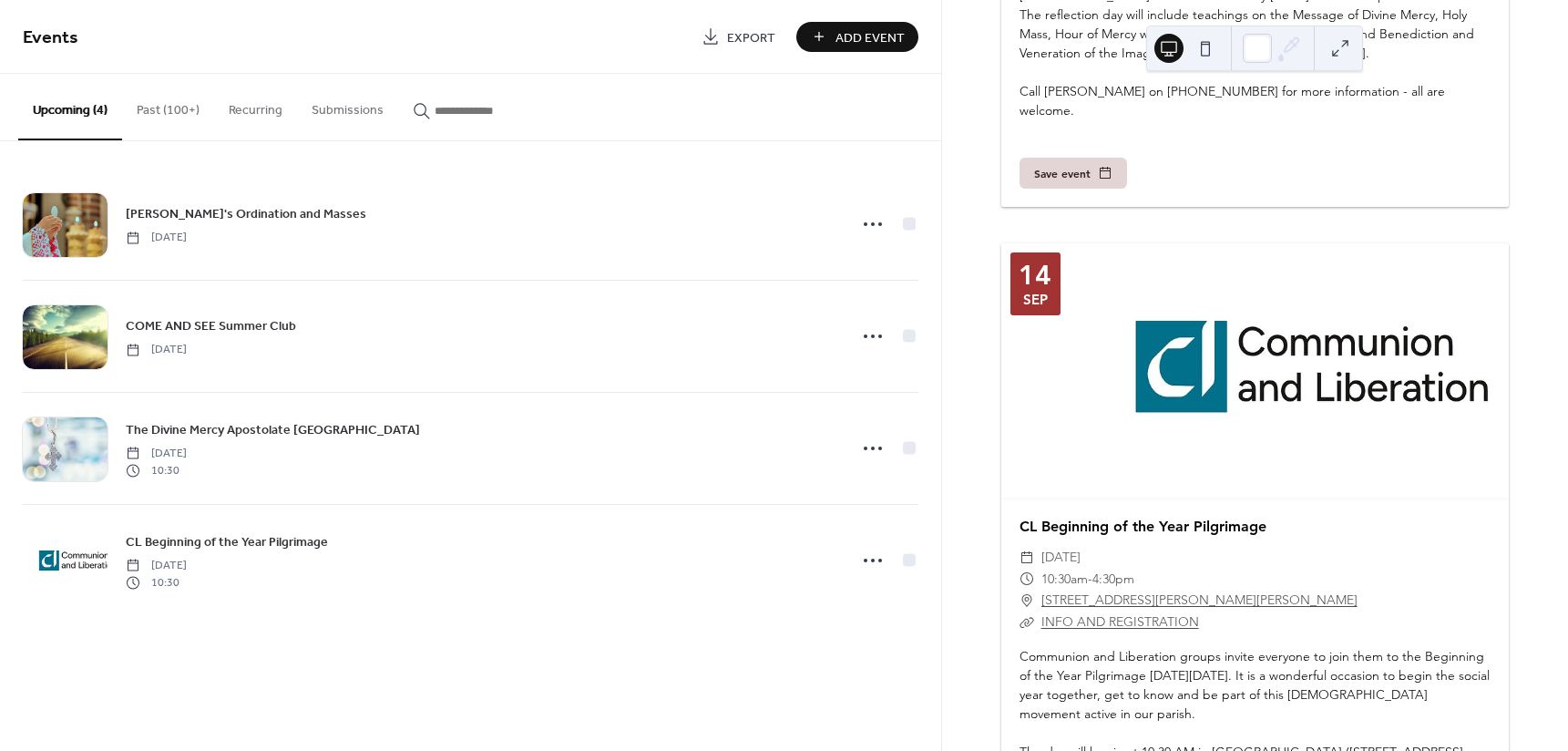 click at bounding box center (65, 561) 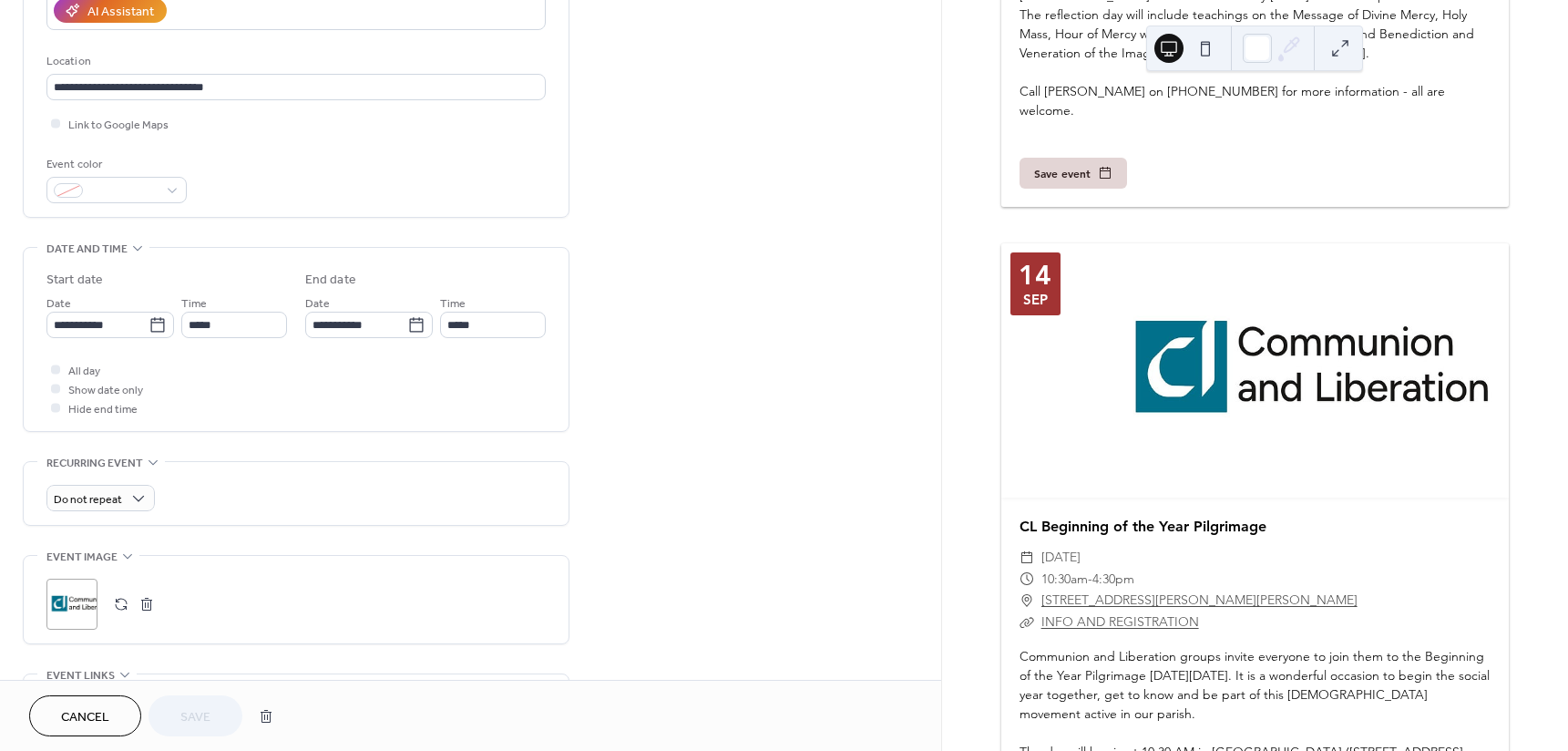 scroll, scrollTop: 353, scrollLeft: 0, axis: vertical 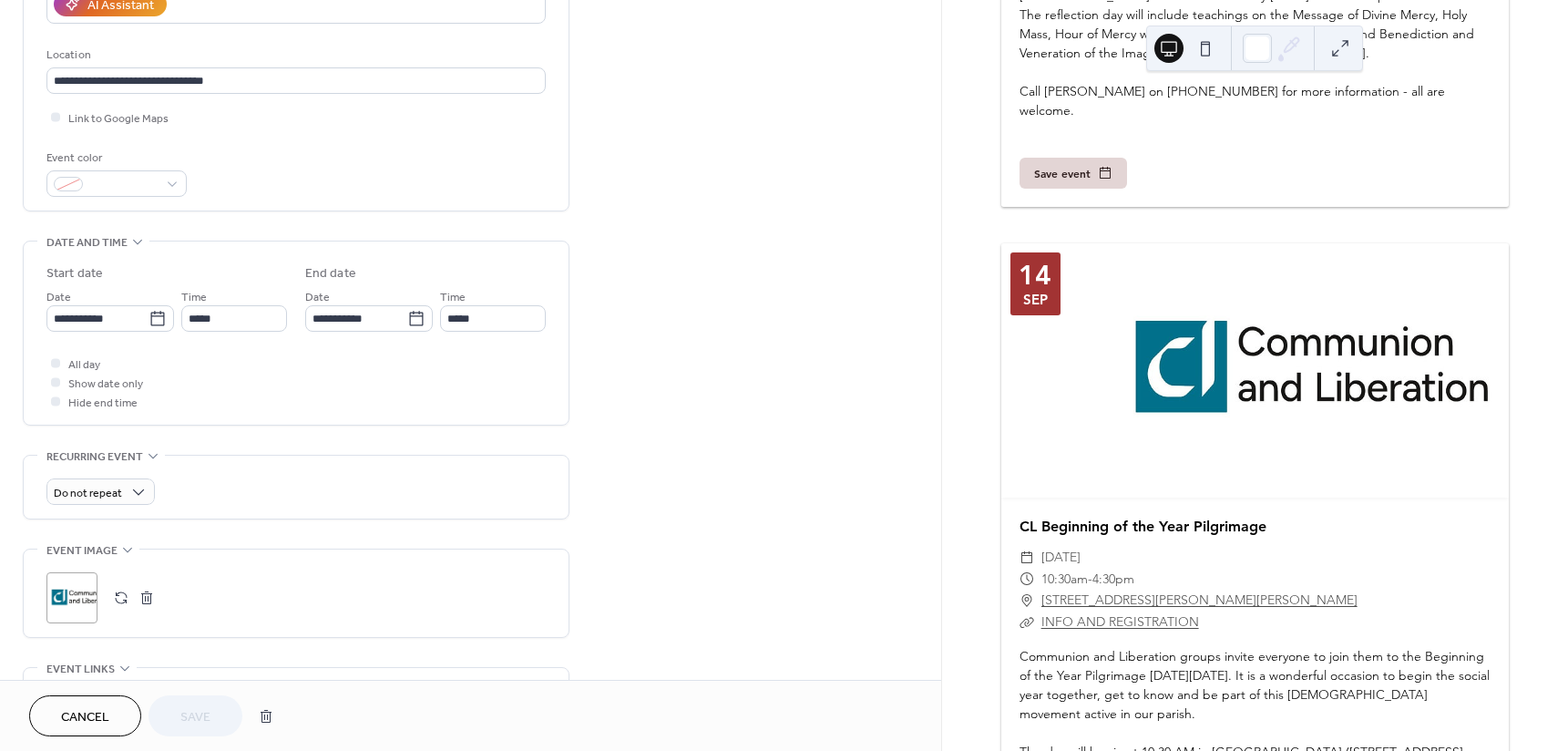 click at bounding box center (147, 598) 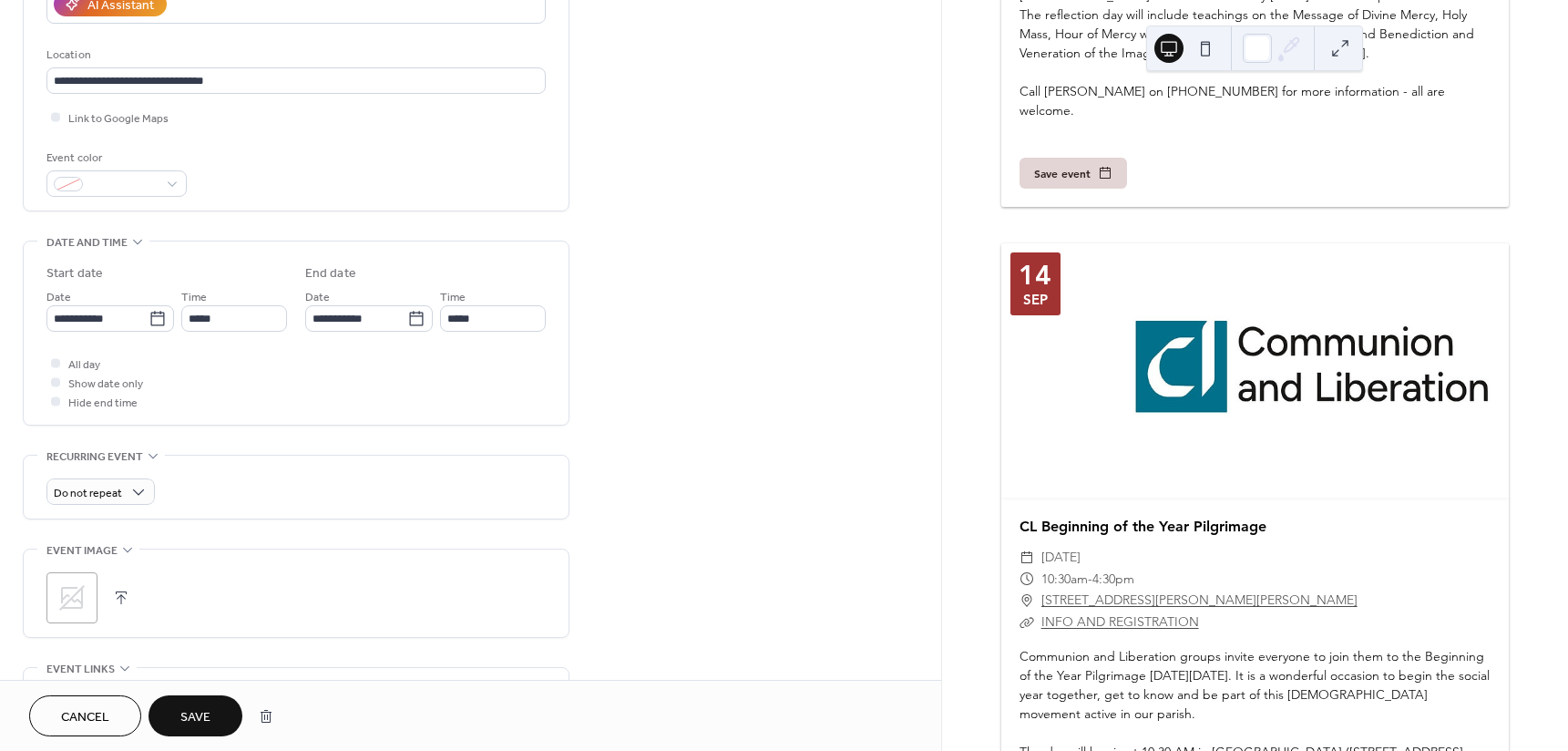 click 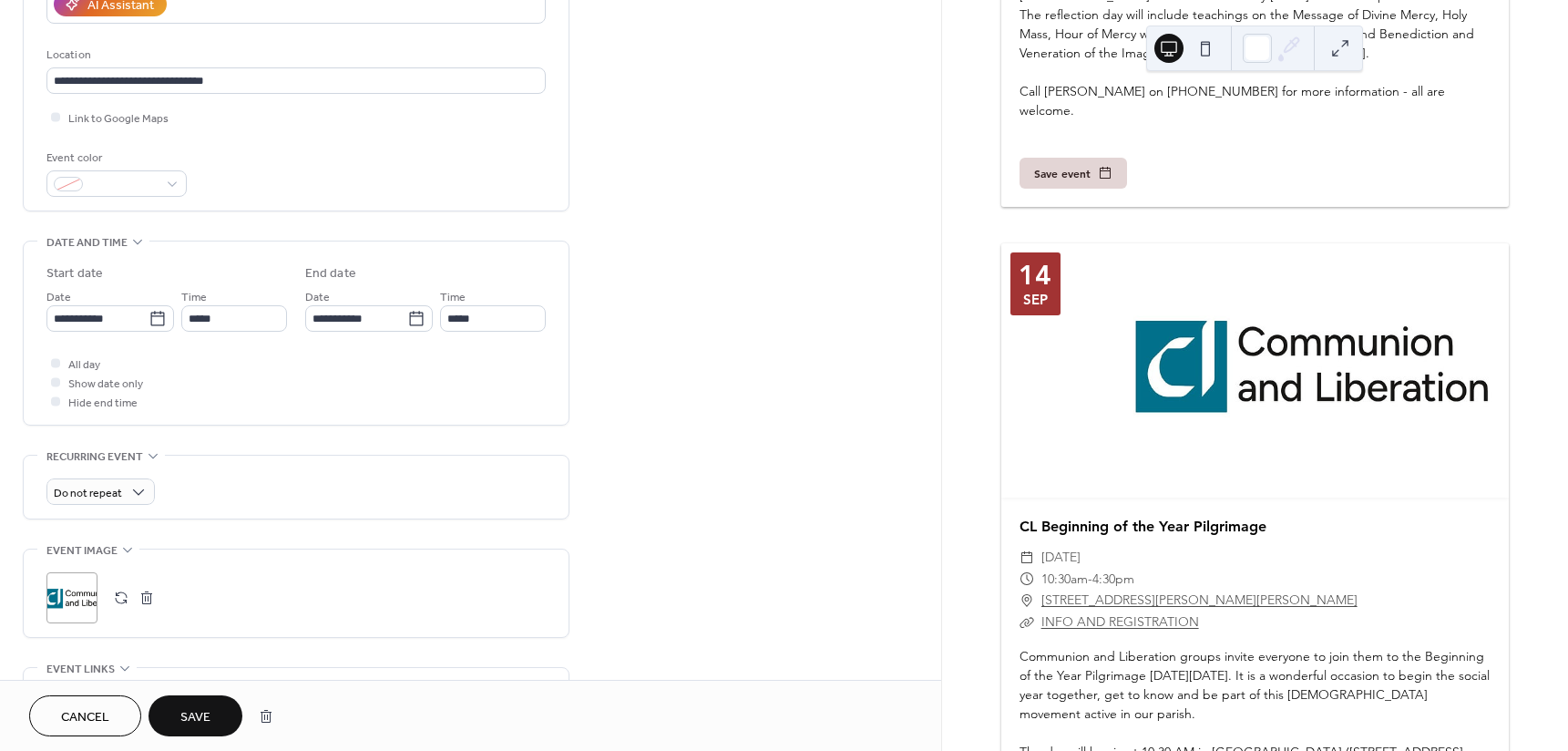 click on "Save" at bounding box center (195, 717) 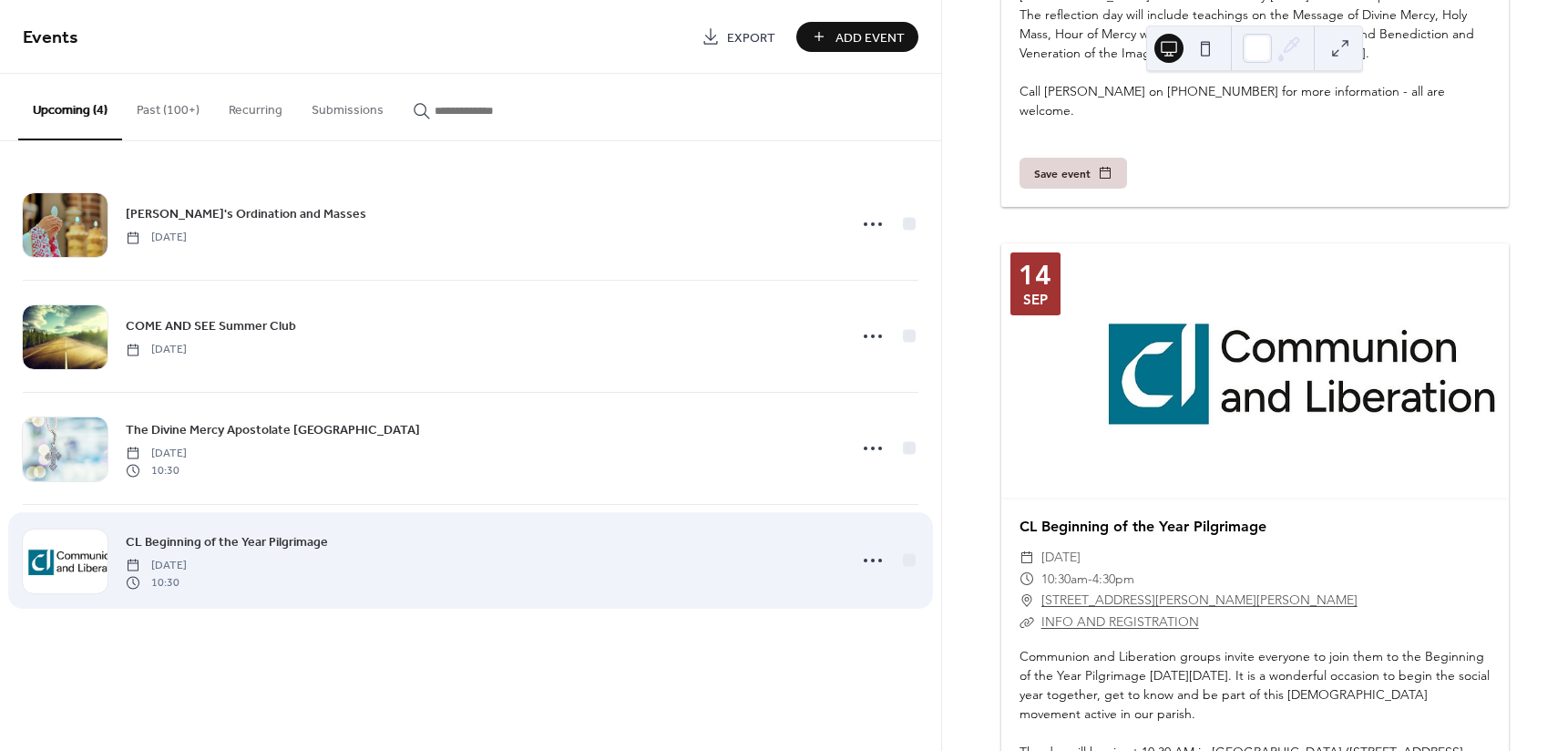 click on "CL Beginning of the Year Pilgrimage [DATE] 10:30" at bounding box center (480, 561) 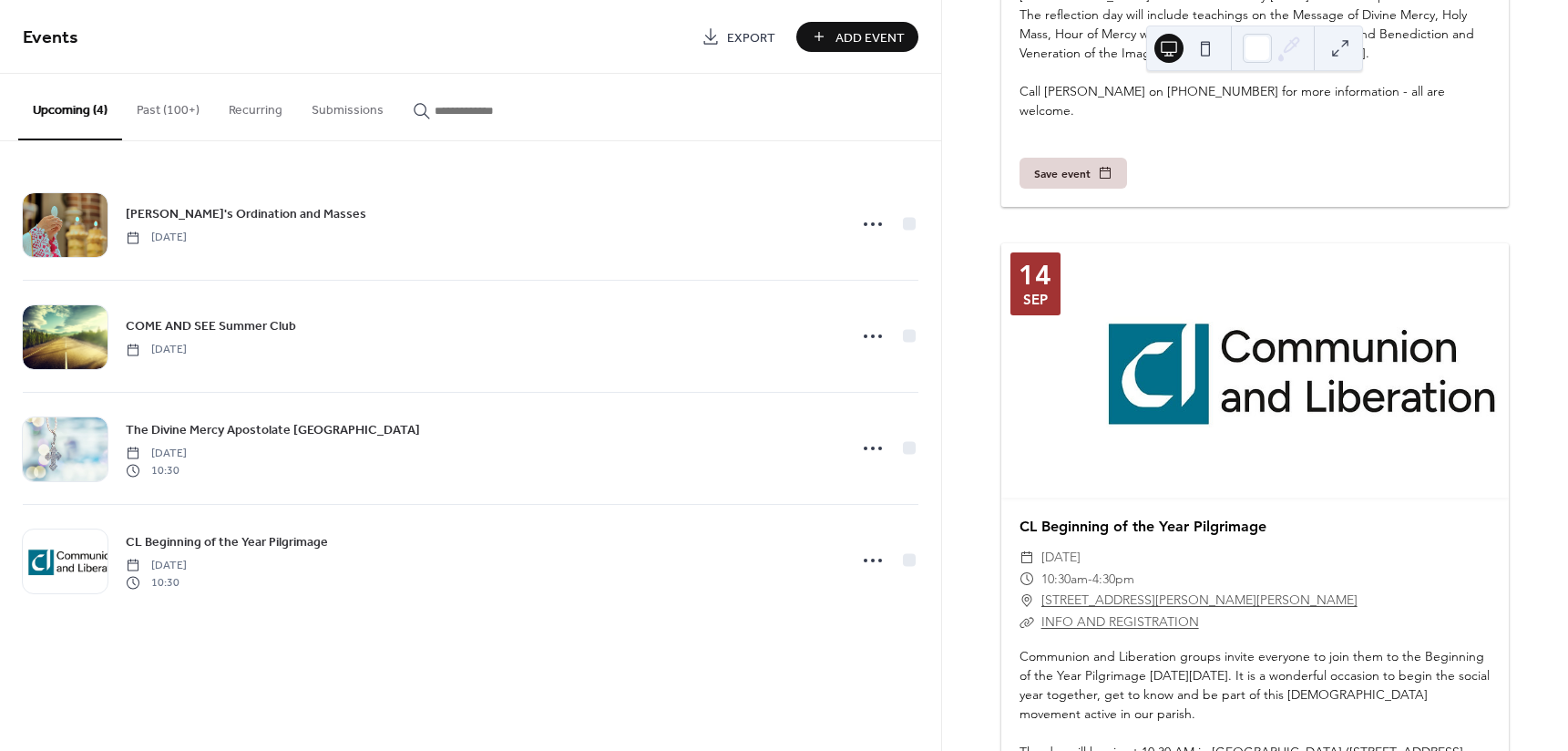 click on "CL Beginning of the Year Pilgrimage" at bounding box center [227, 542] 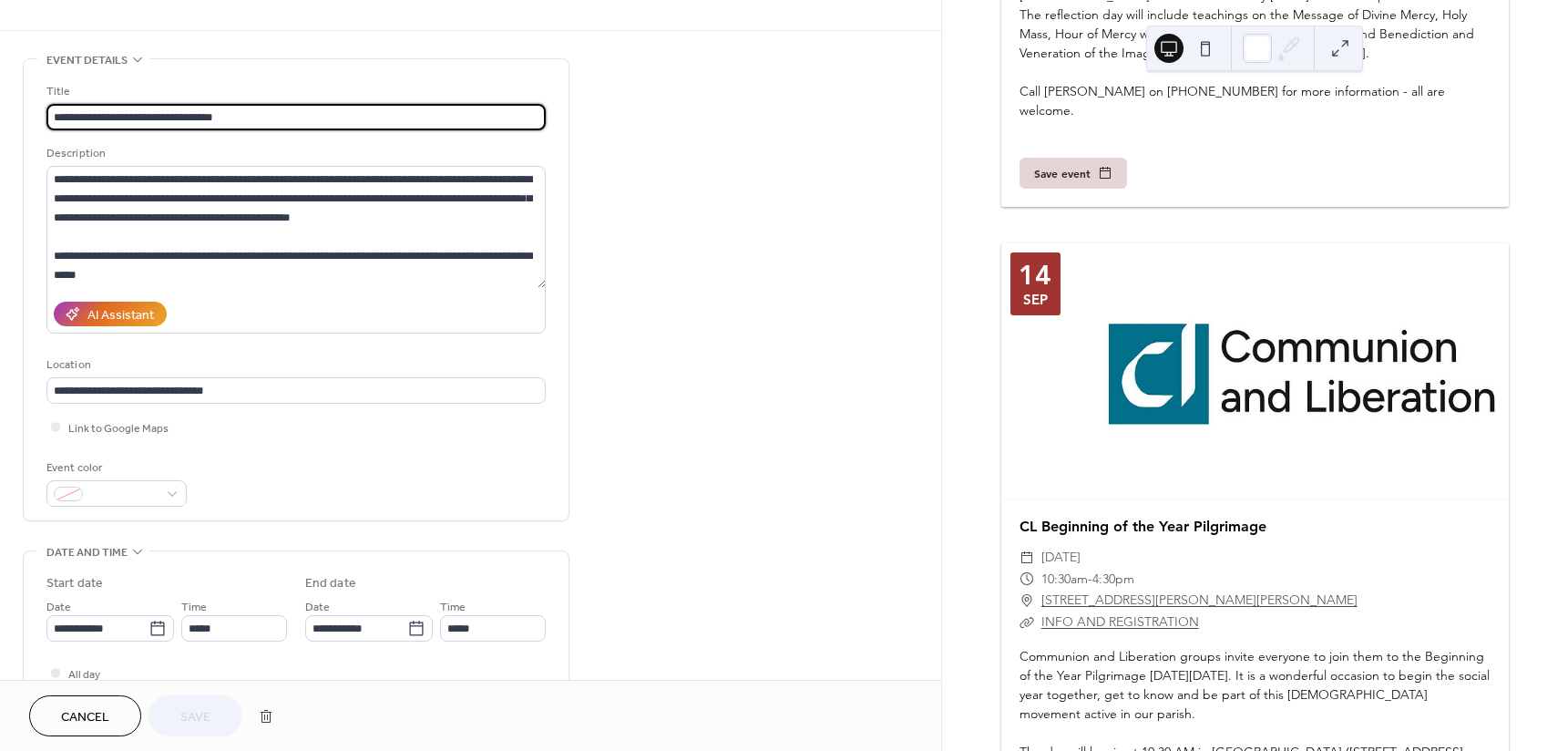 scroll, scrollTop: 46, scrollLeft: 0, axis: vertical 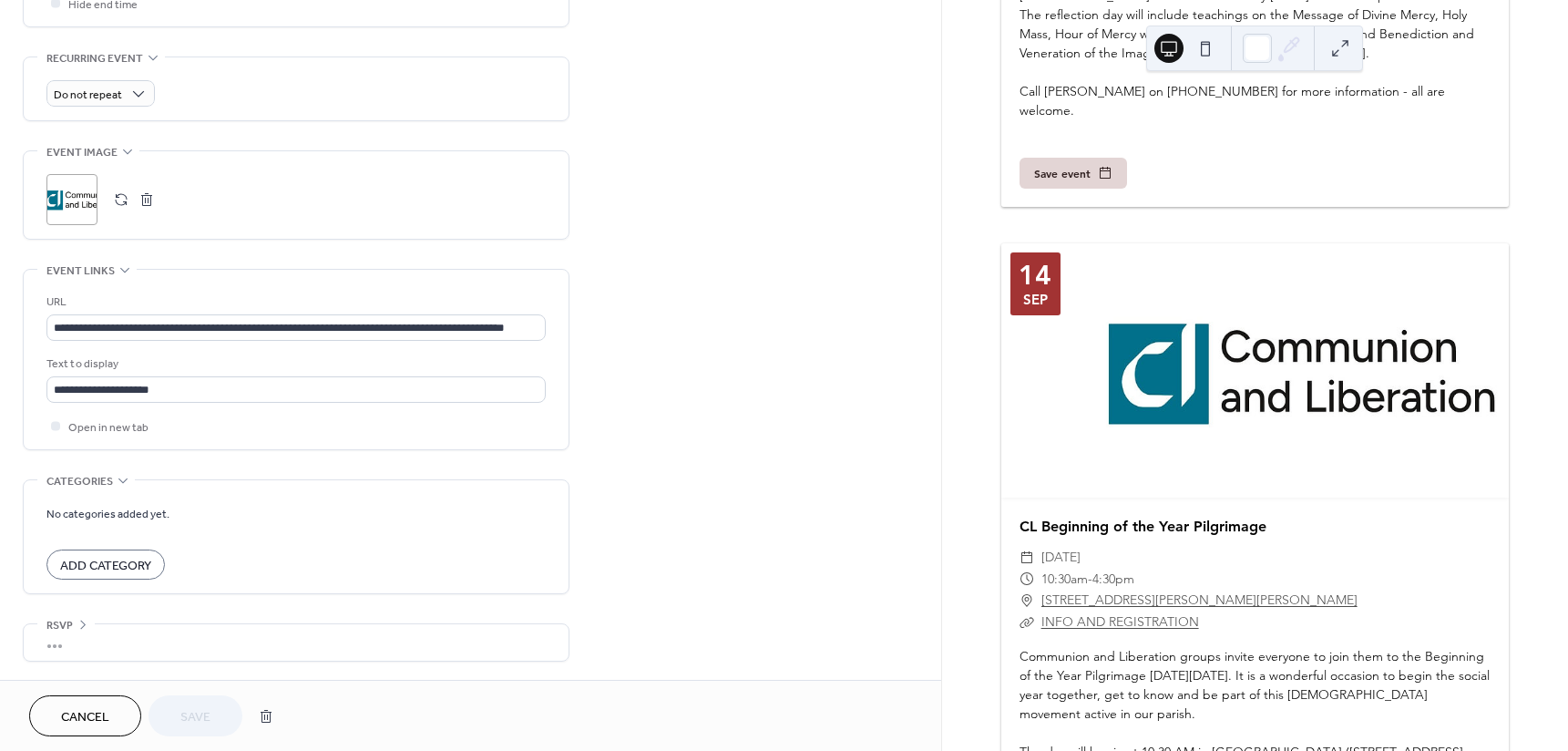 click on "Cancel Save" at bounding box center (156, 715) 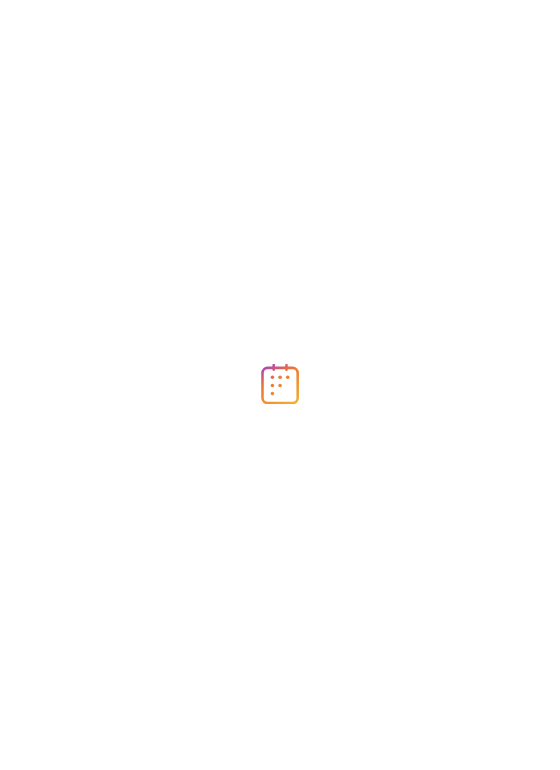 scroll, scrollTop: 0, scrollLeft: 0, axis: both 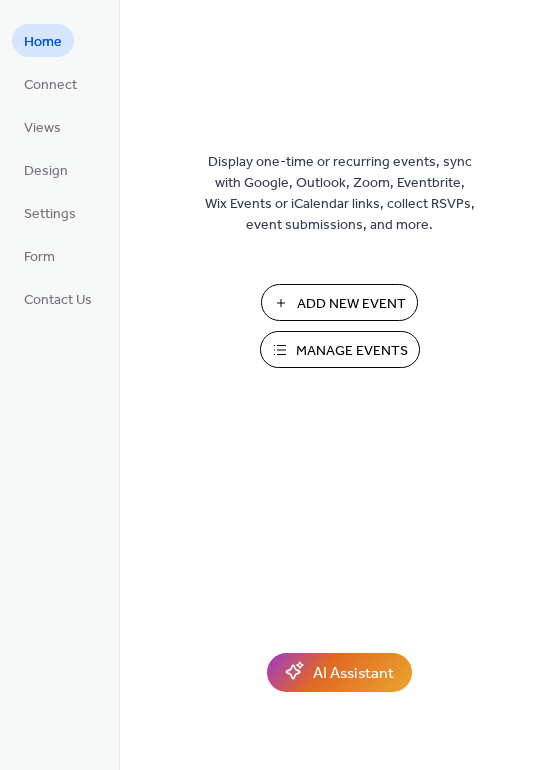 click on "Manage Events" at bounding box center (340, 349) 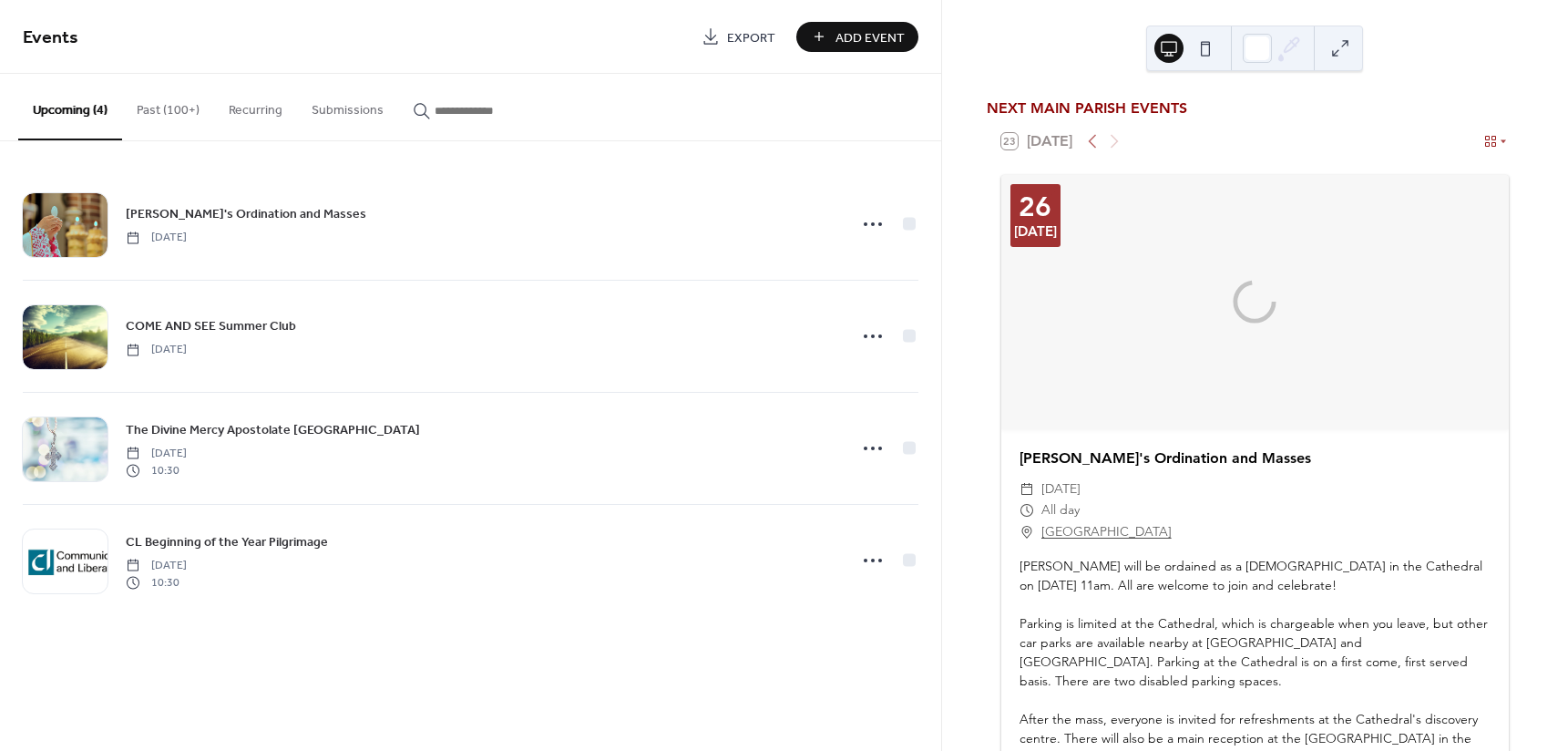 scroll, scrollTop: 0, scrollLeft: 0, axis: both 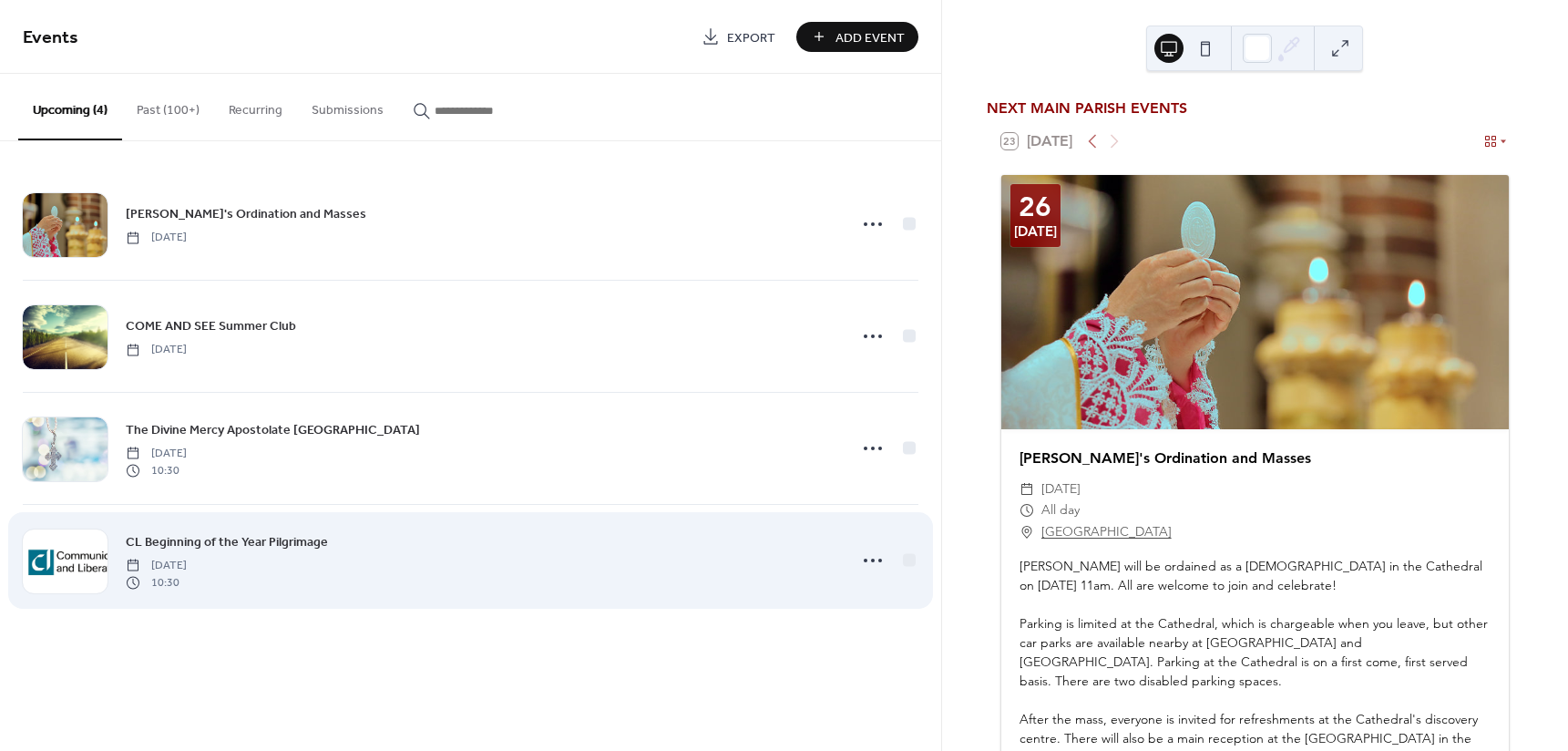 click on "CL Beginning of the Year Pilgrimage" at bounding box center (227, 542) 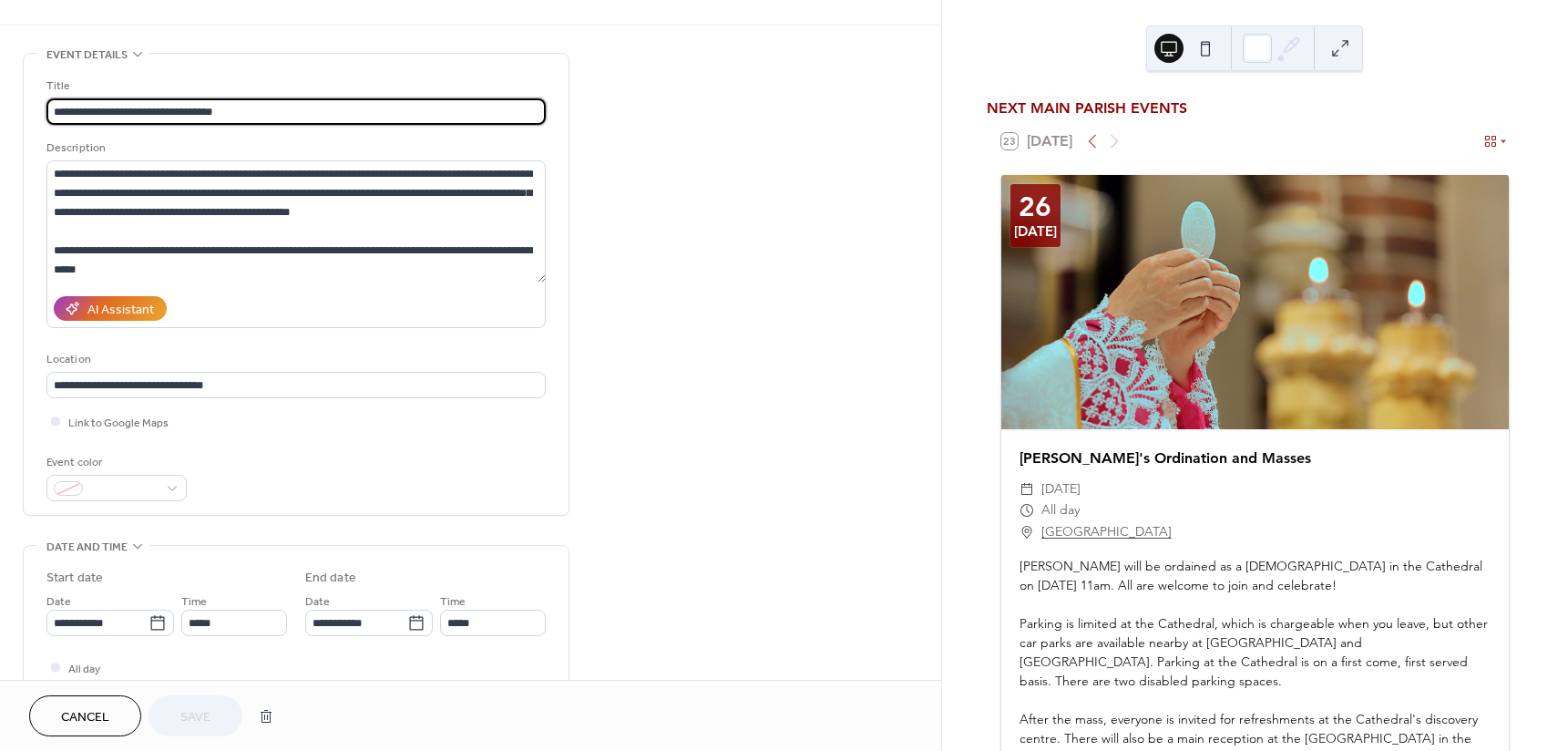 scroll, scrollTop: 63, scrollLeft: 0, axis: vertical 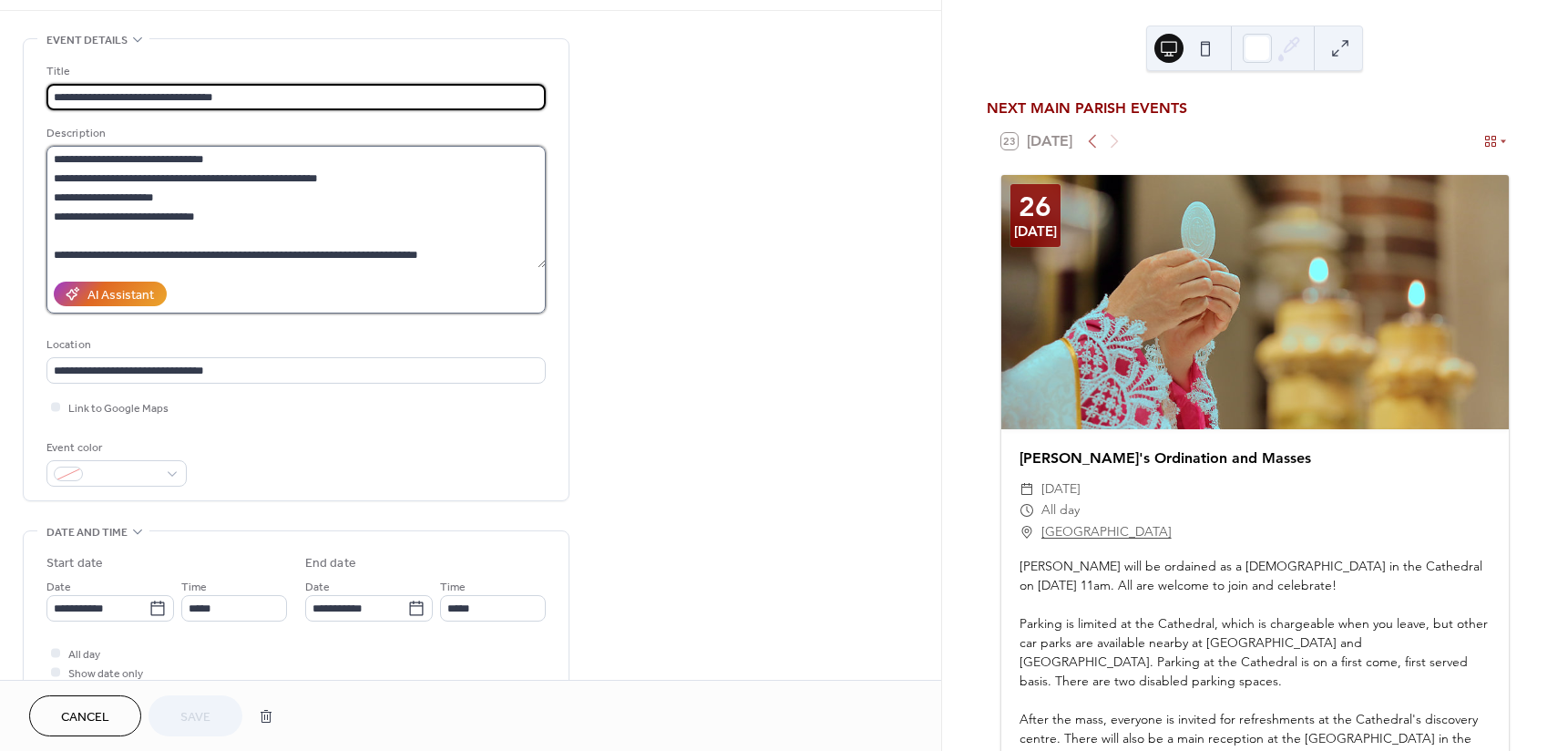 click on "**********" at bounding box center (296, 207) 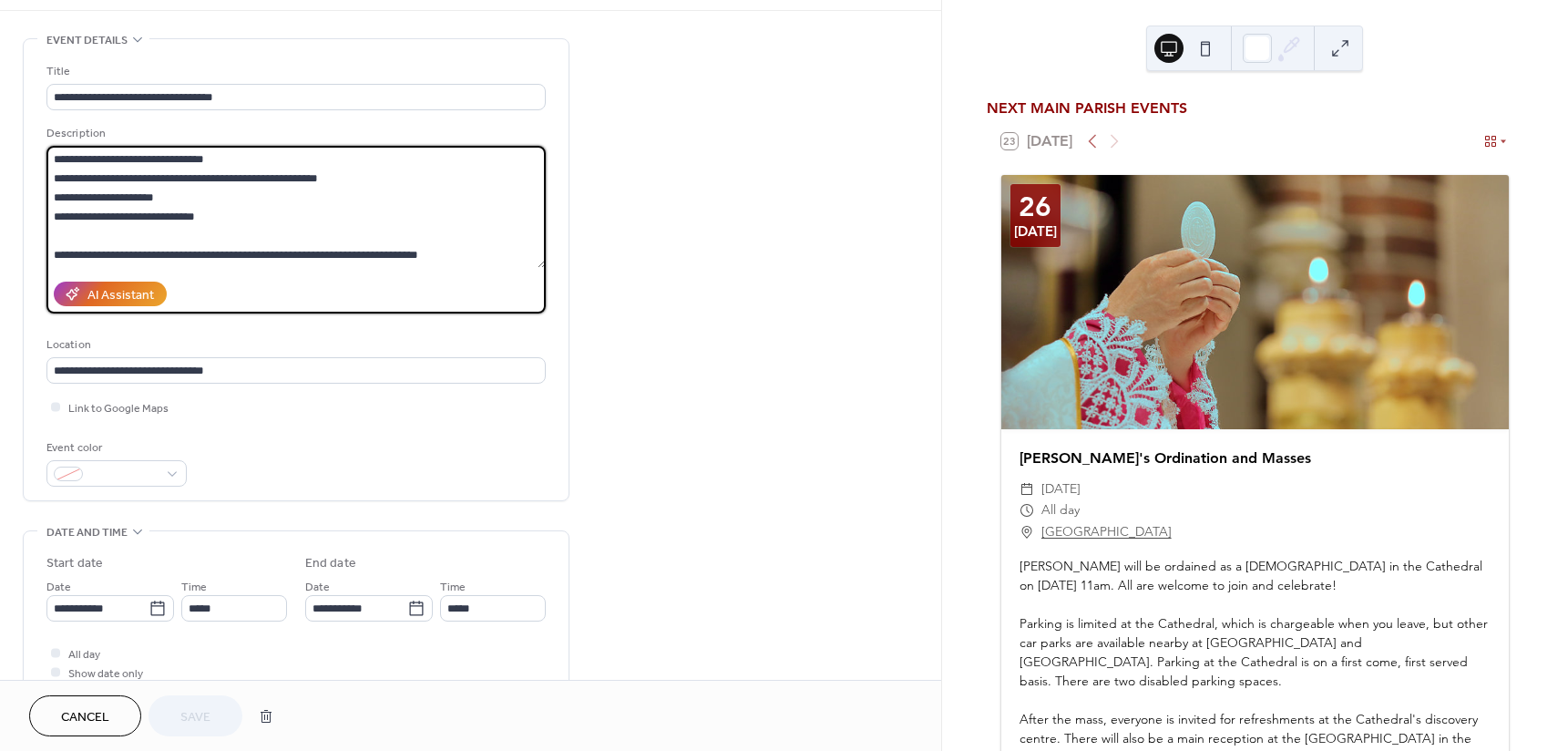 click on "**********" at bounding box center (296, 207) 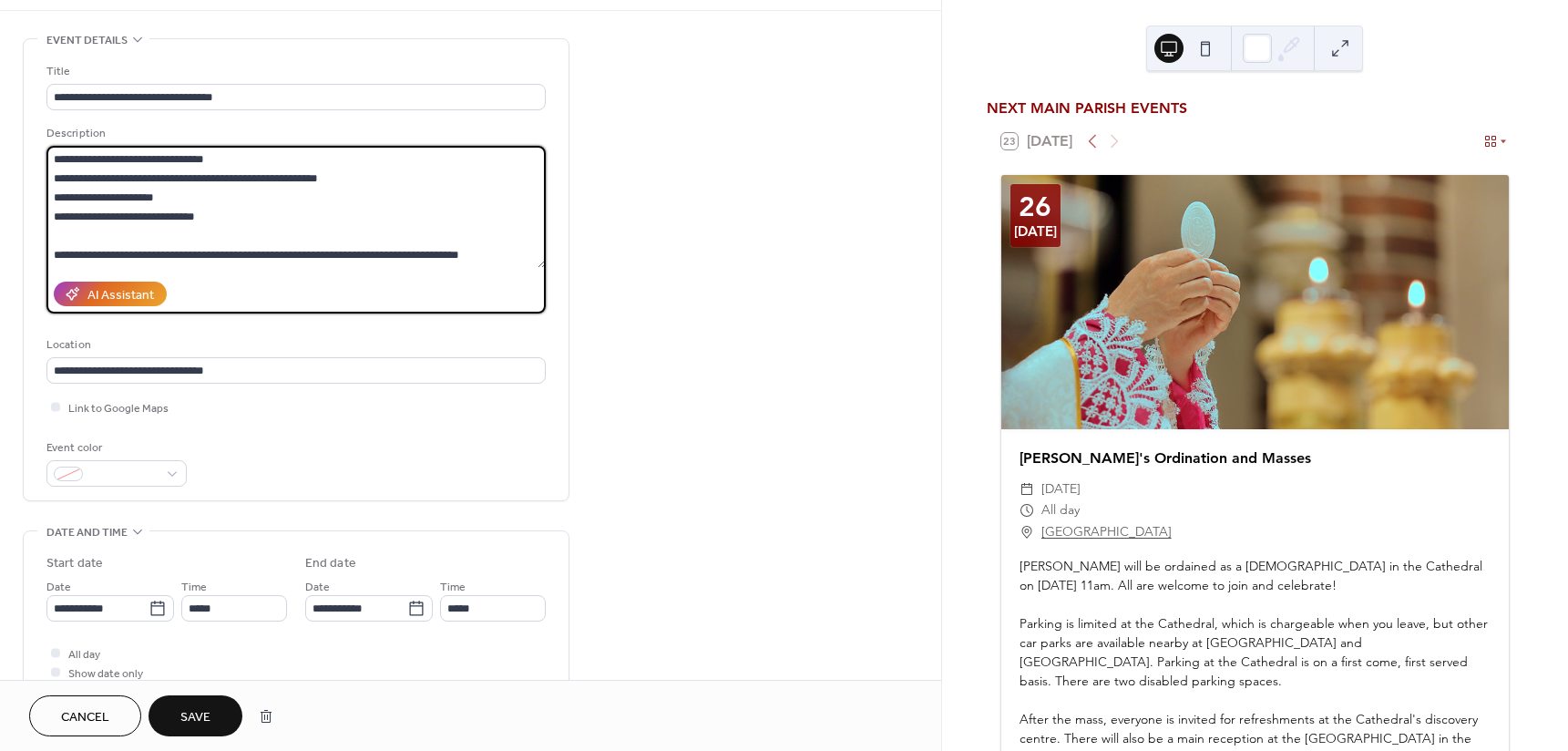 type on "**********" 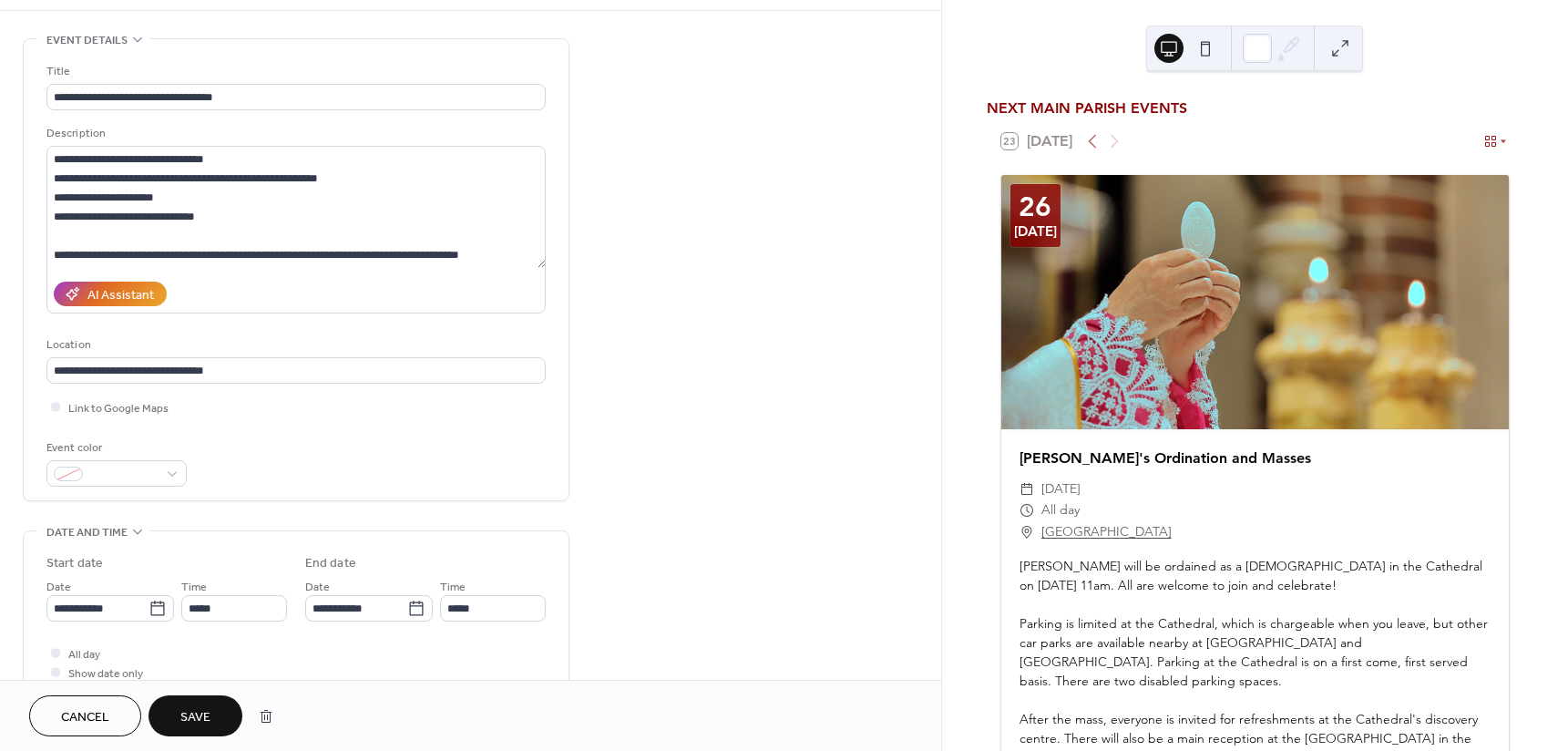 click on "Save" at bounding box center (195, 717) 